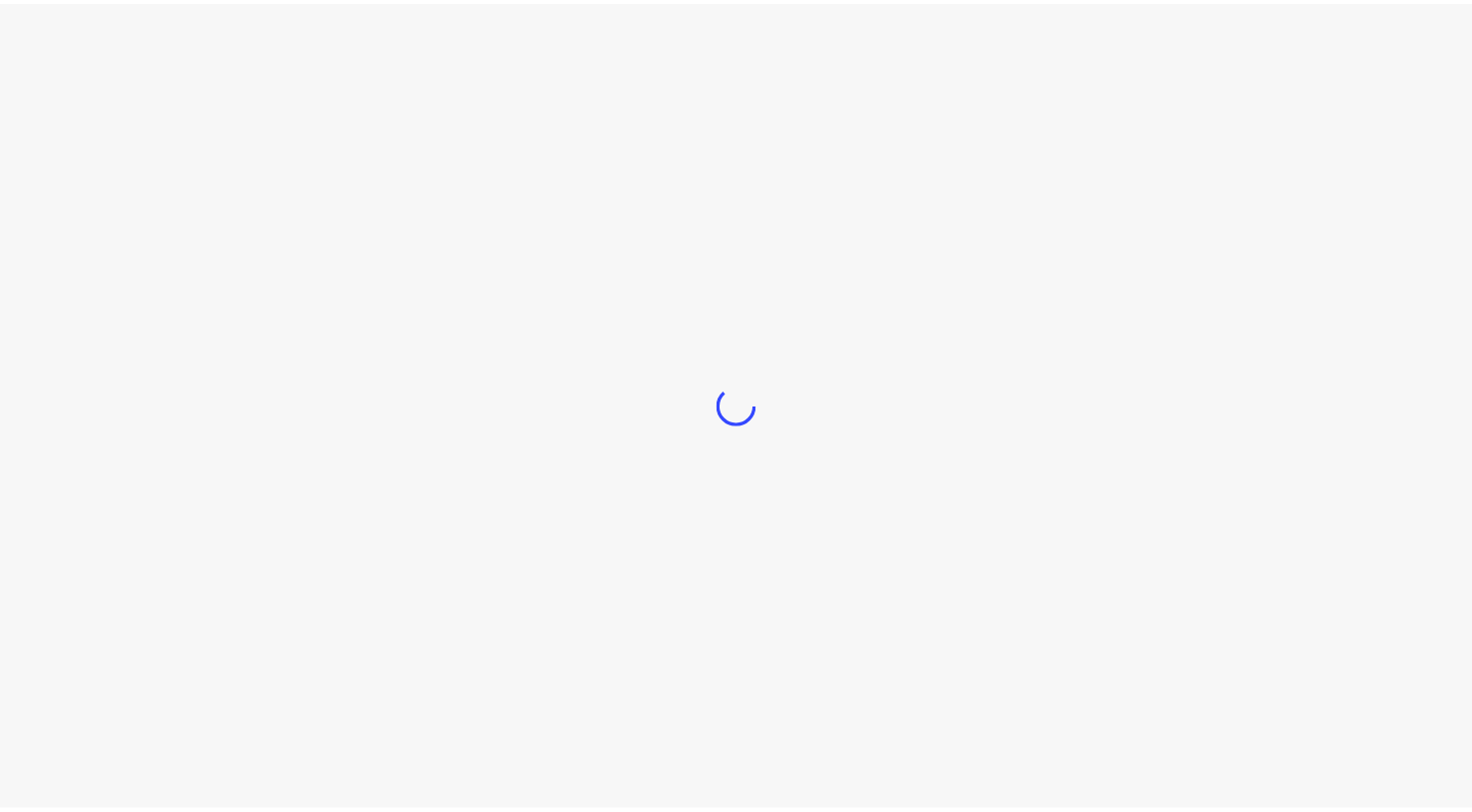 scroll, scrollTop: 0, scrollLeft: 0, axis: both 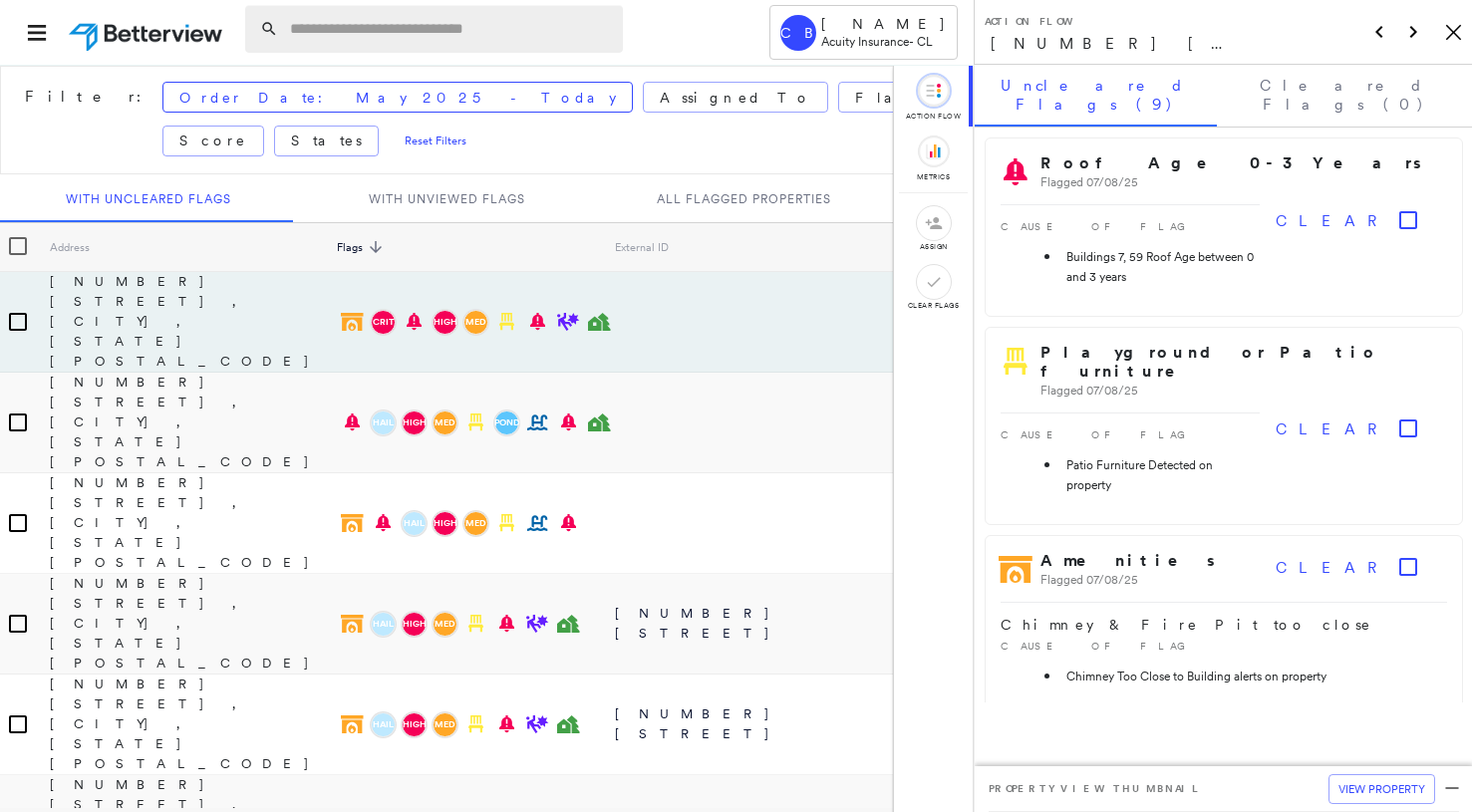 click at bounding box center (450, 29) 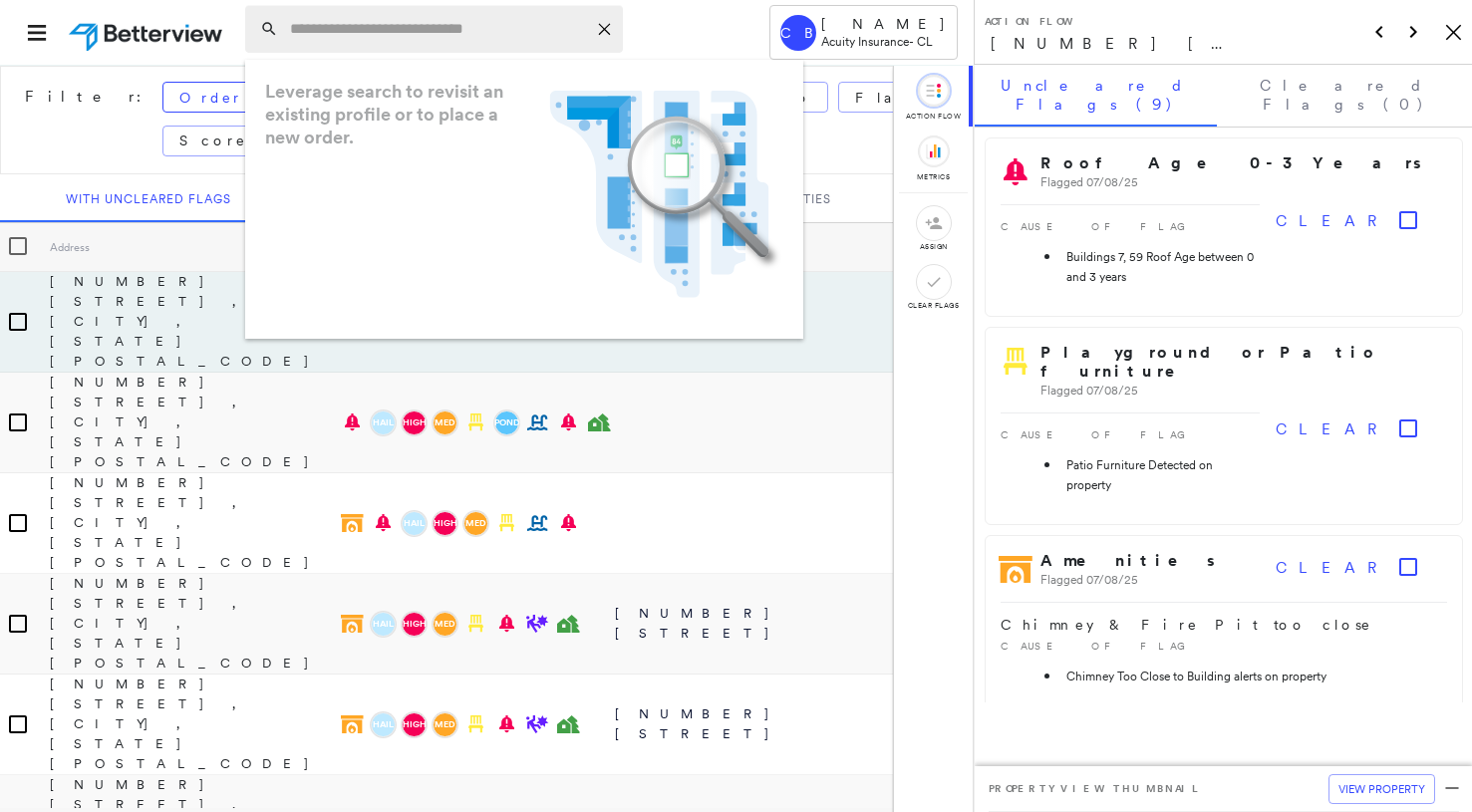 paste on "**********" 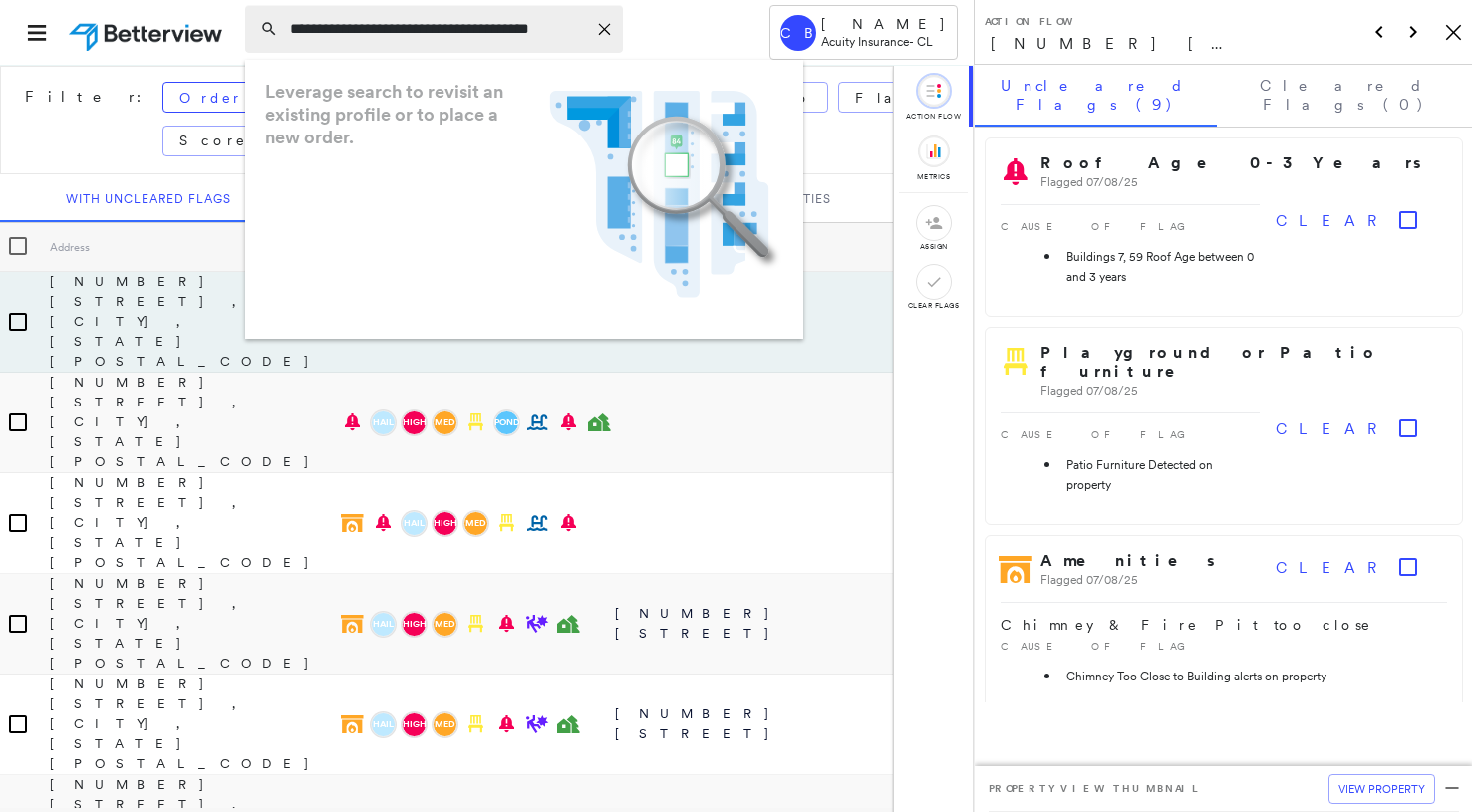 scroll, scrollTop: 0, scrollLeft: 40, axis: horizontal 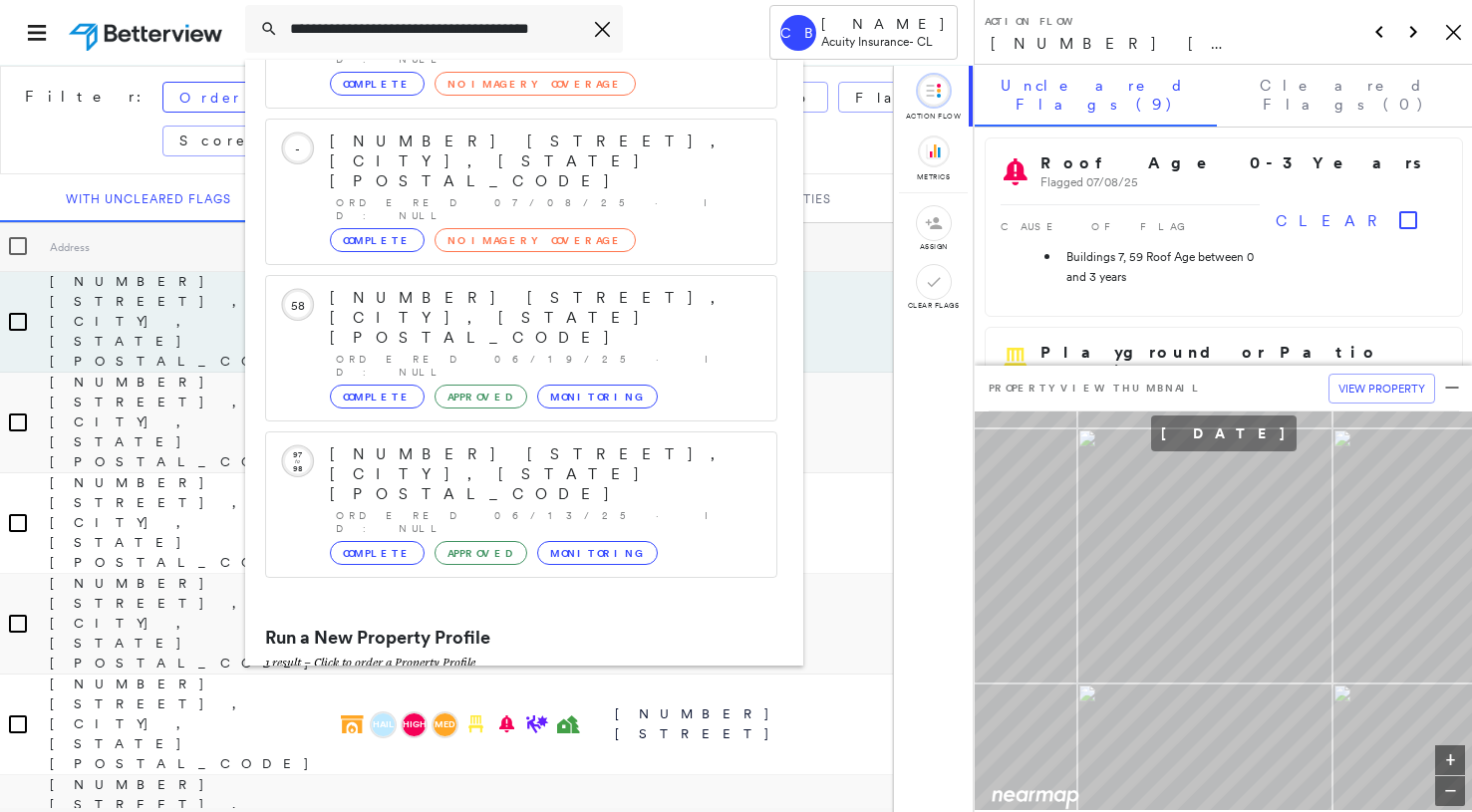 type on "**********" 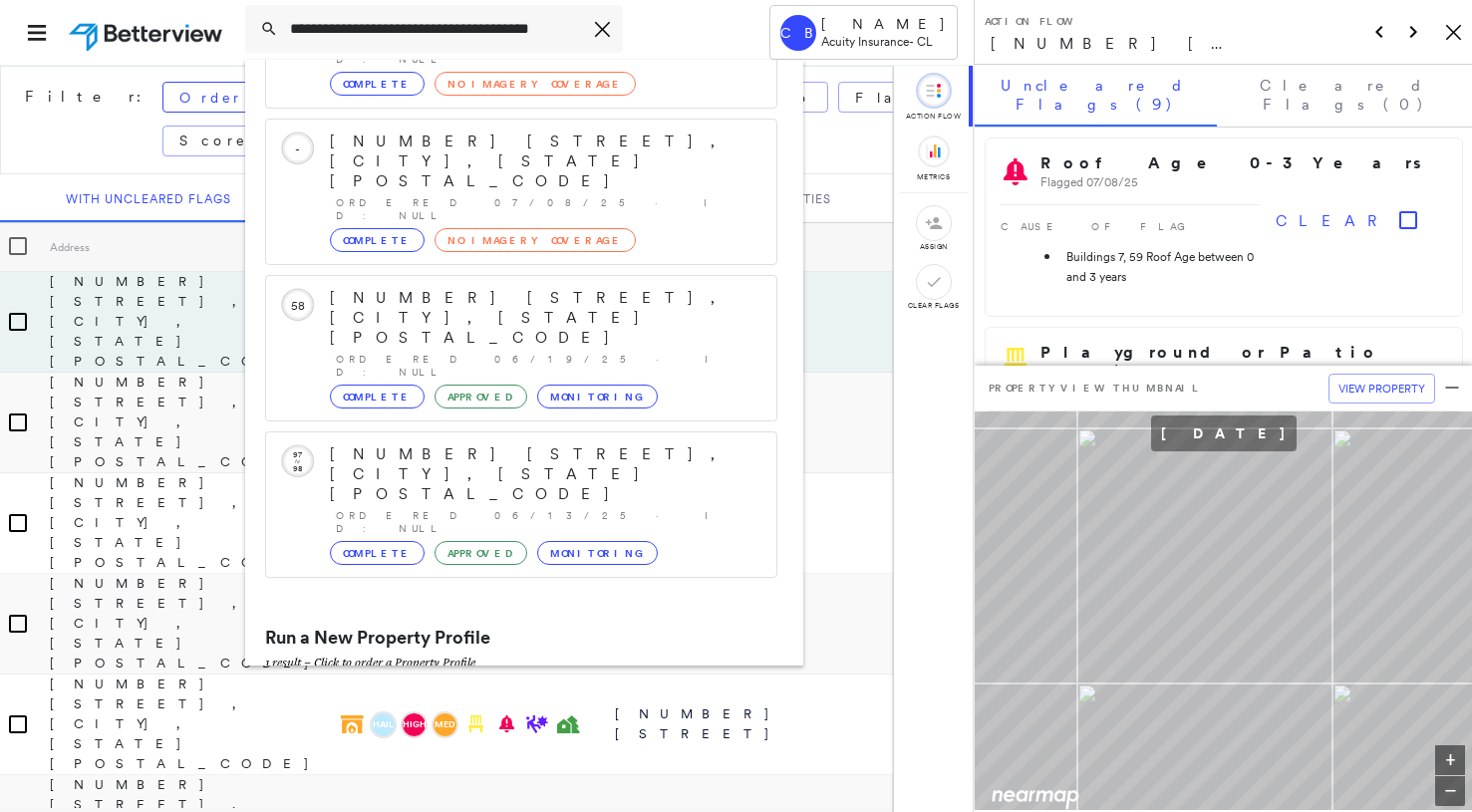 click on "[NUMBER] [STREET], [CITY], [STATE] [POSTAL_CODE]" at bounding box center (499, 713) 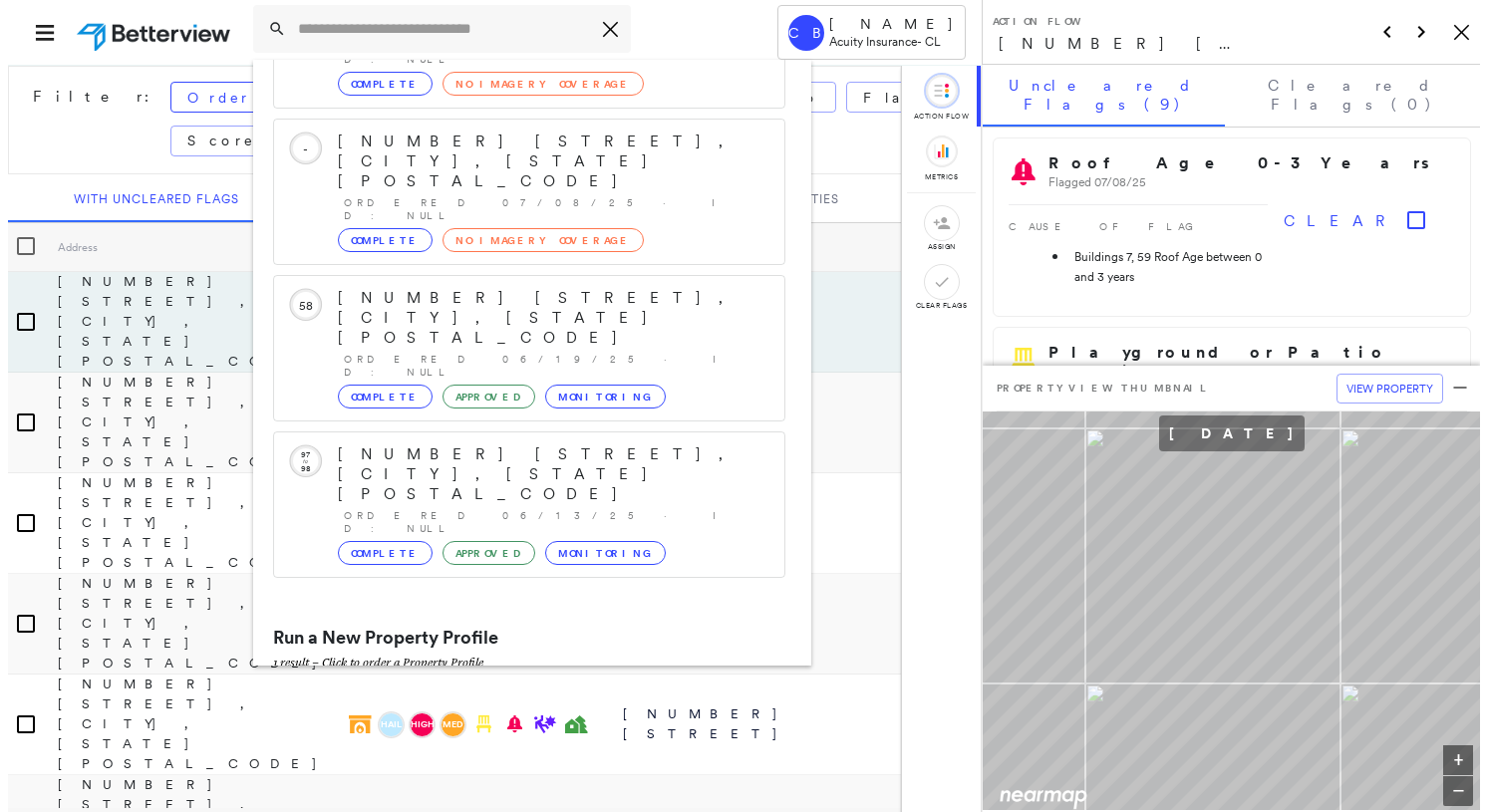 scroll, scrollTop: 0, scrollLeft: 0, axis: both 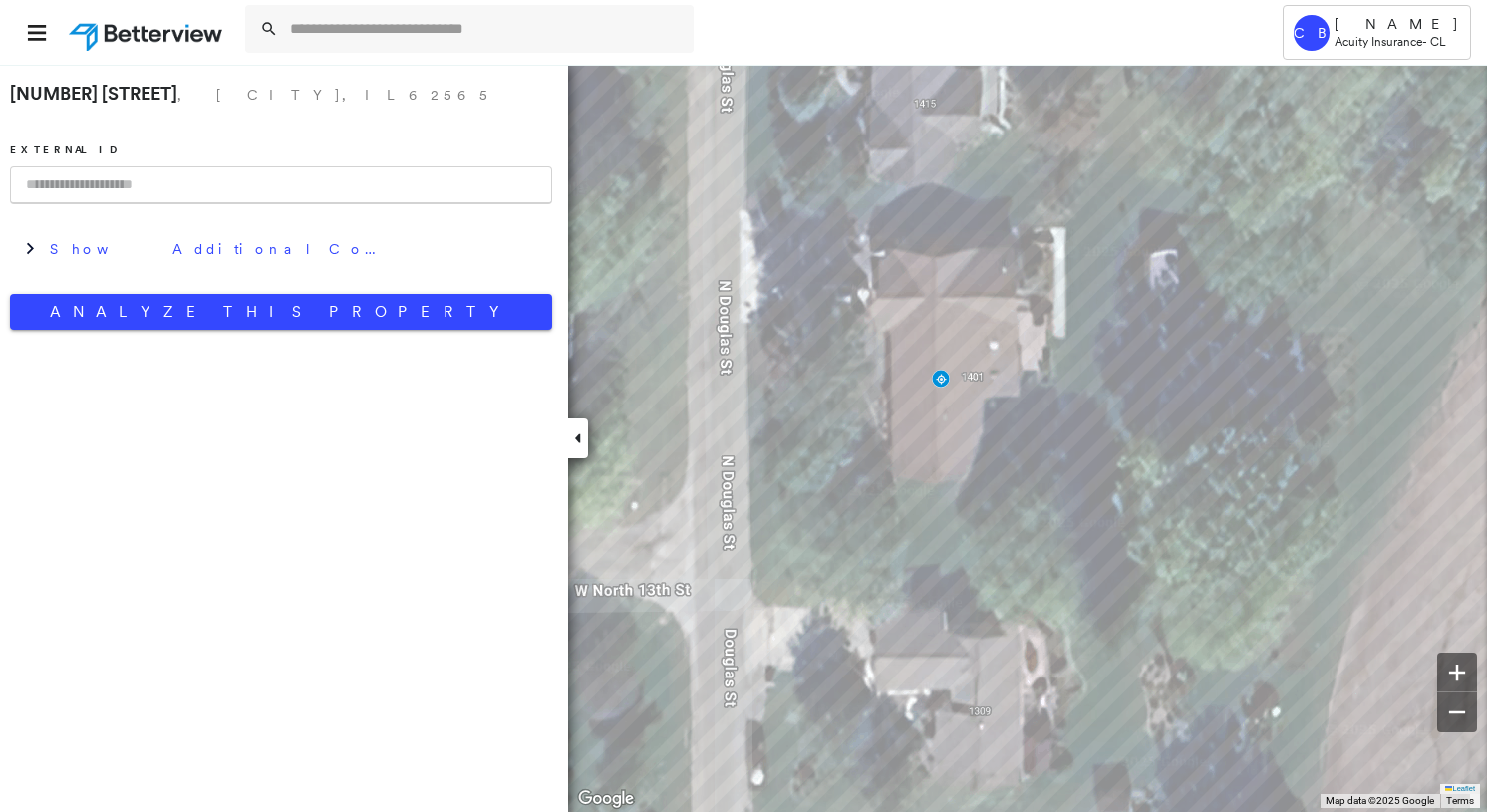 click at bounding box center [281, 185] 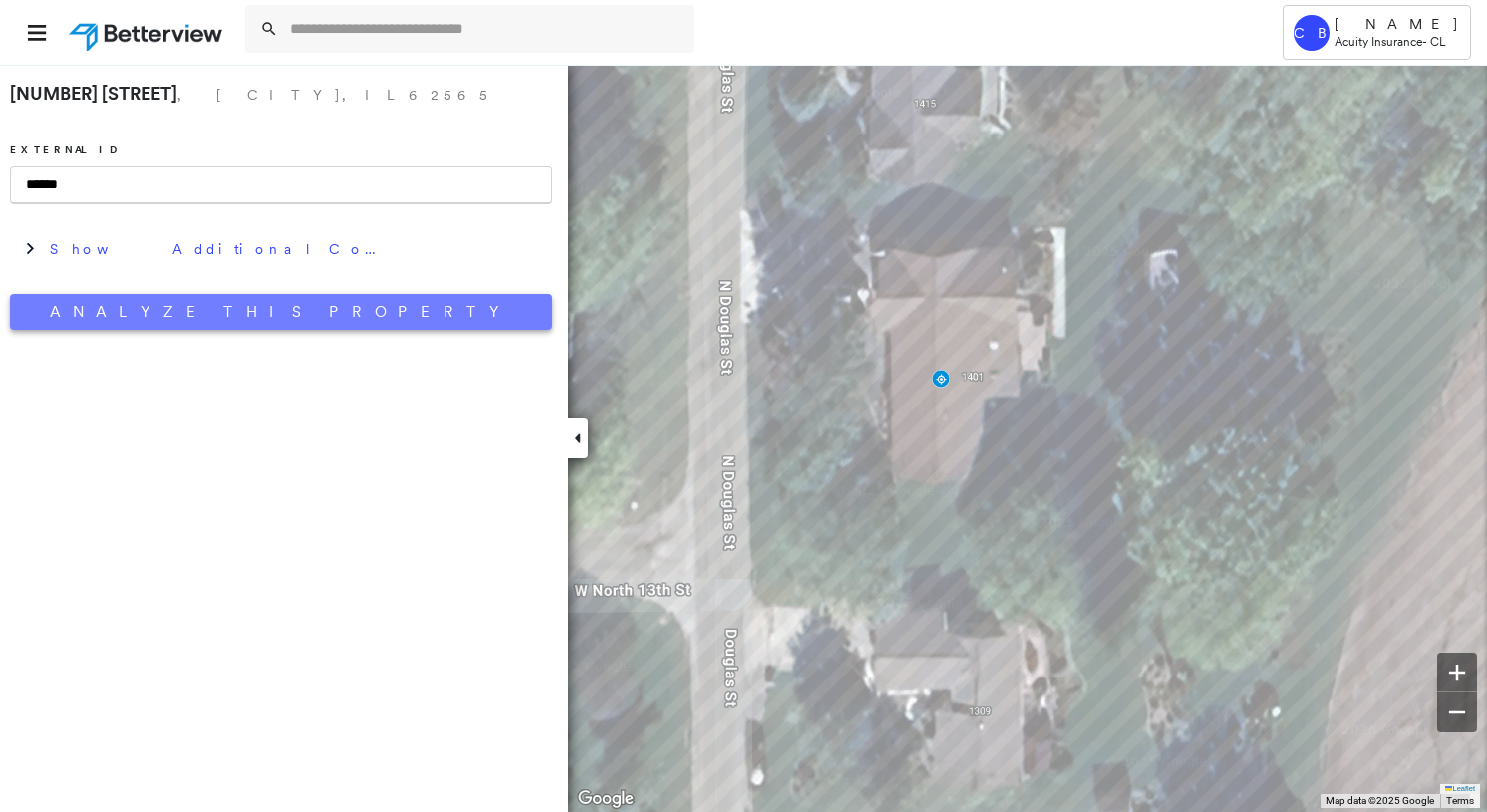 type on "******" 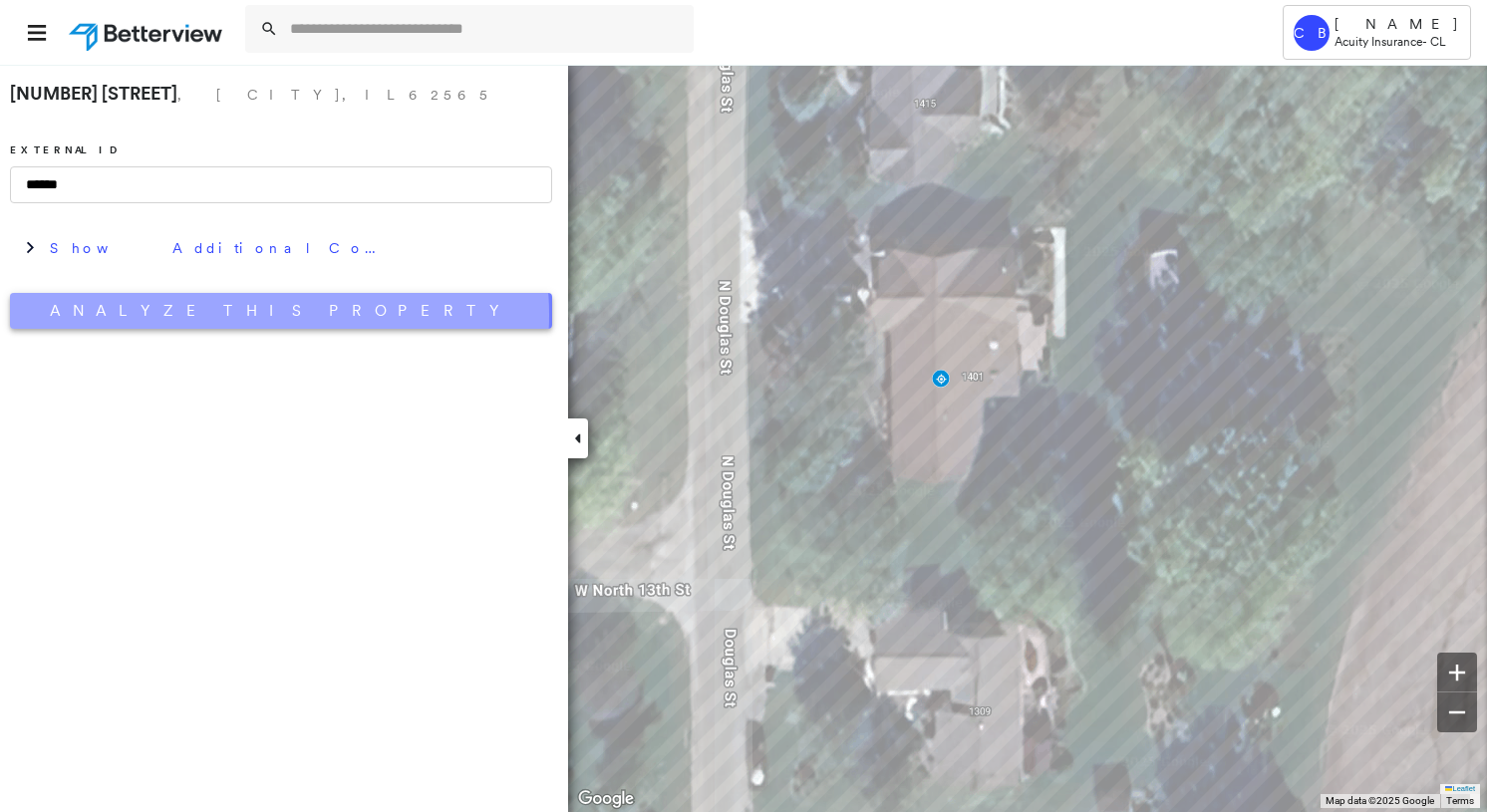 click on "Analyze This Property" at bounding box center [281, 311] 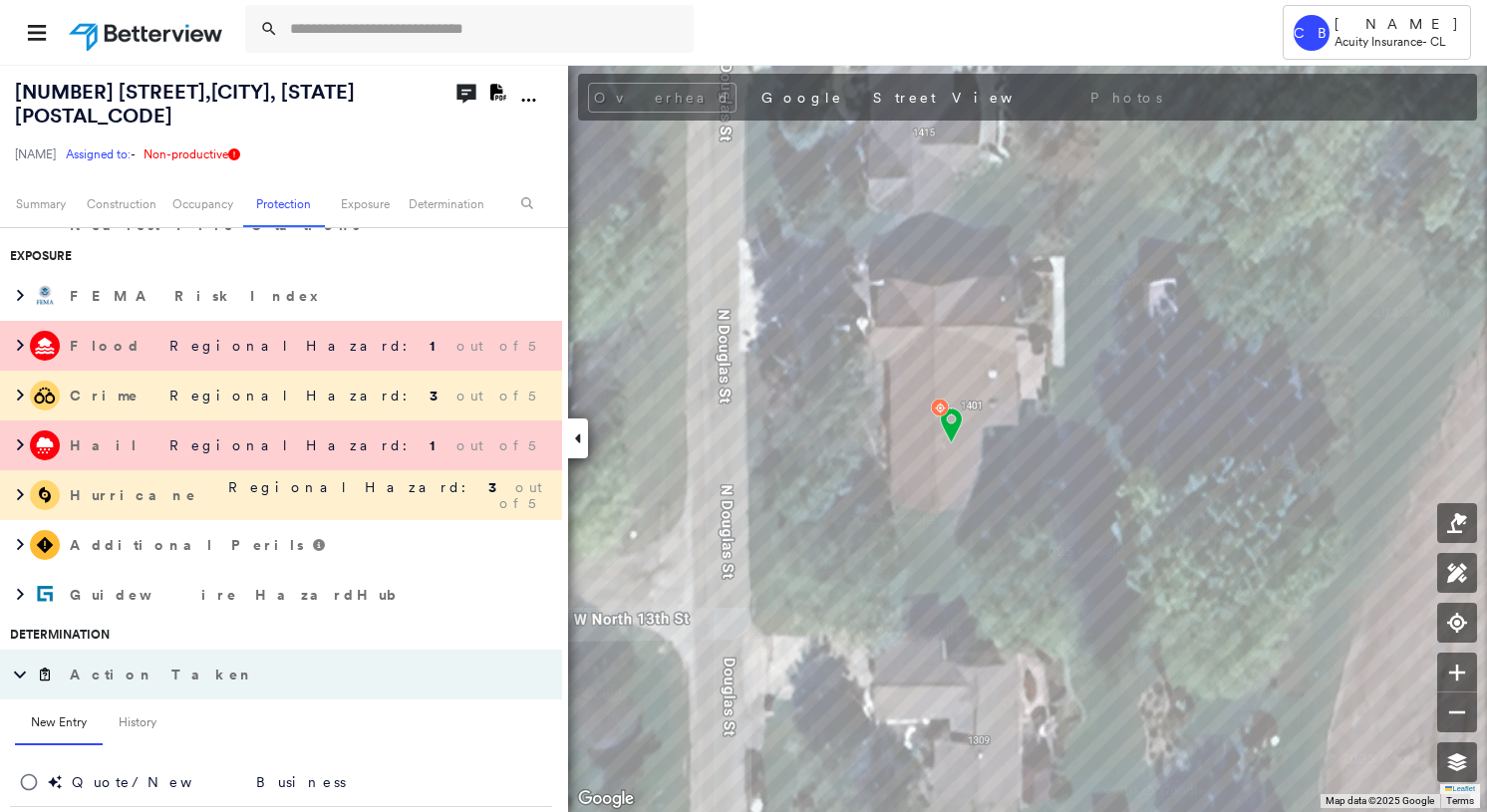scroll, scrollTop: 797, scrollLeft: 0, axis: vertical 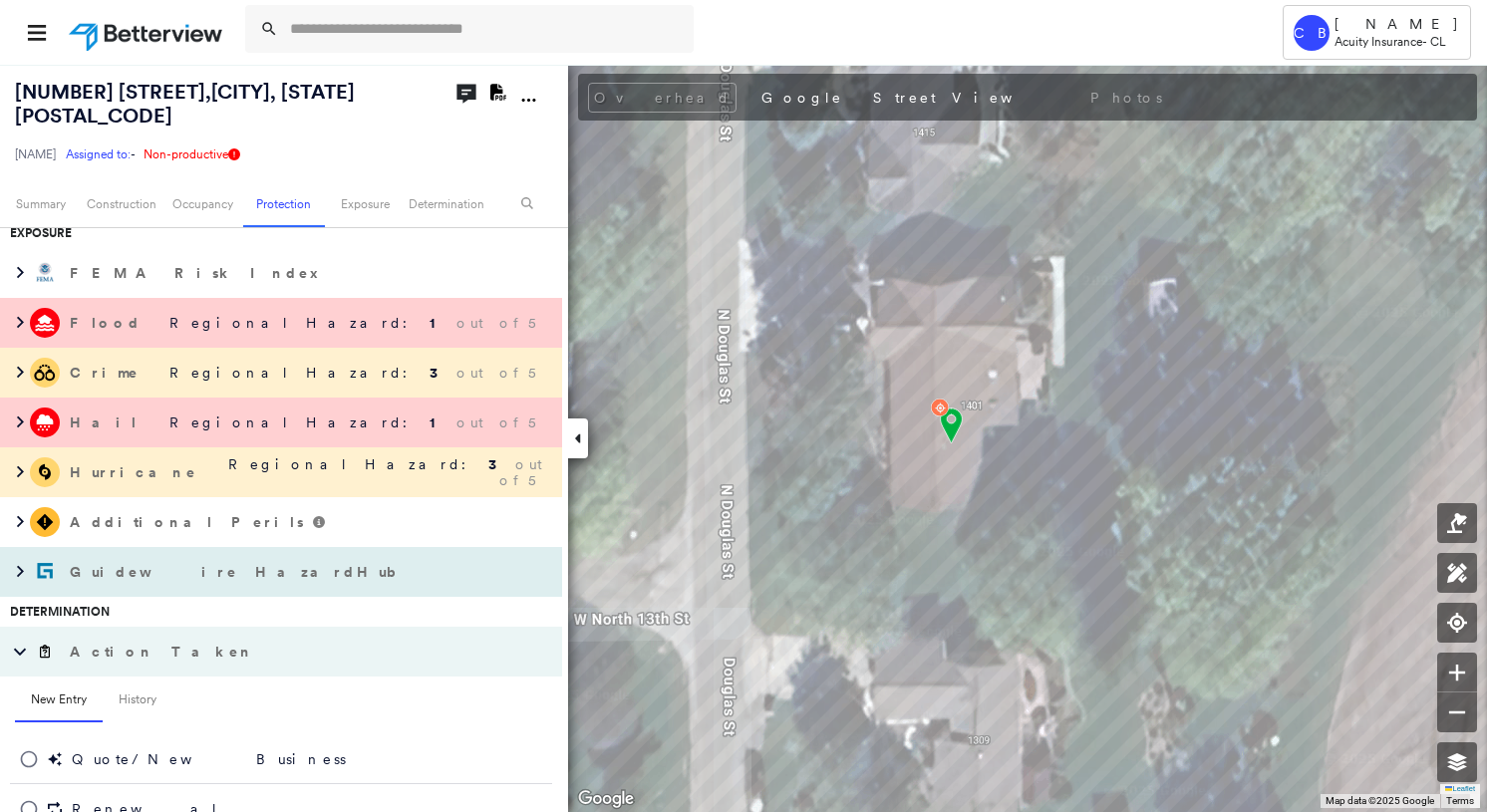 click on "Guidewire HazardHub" at bounding box center [261, 572] 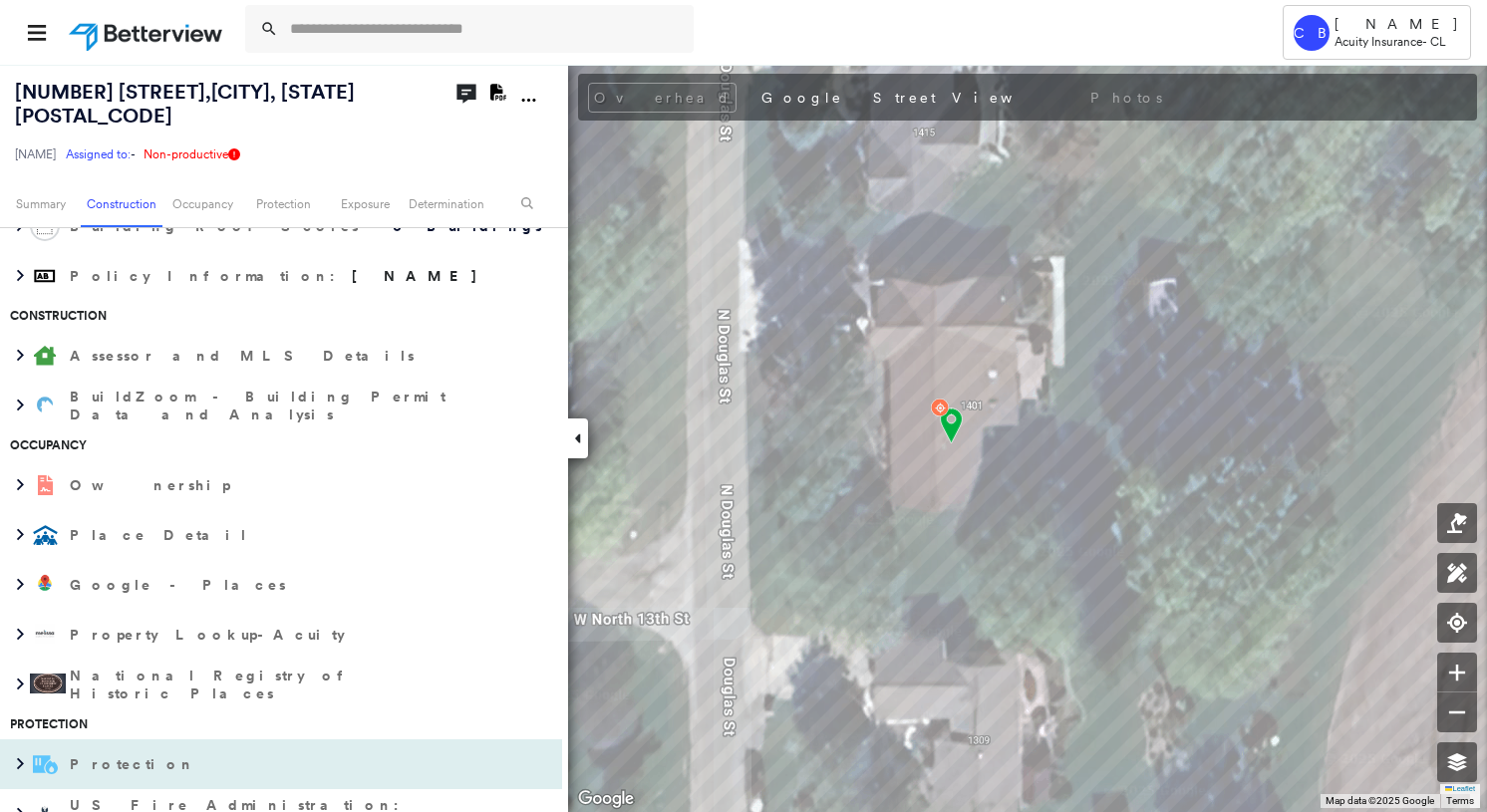 scroll, scrollTop: 100, scrollLeft: 0, axis: vertical 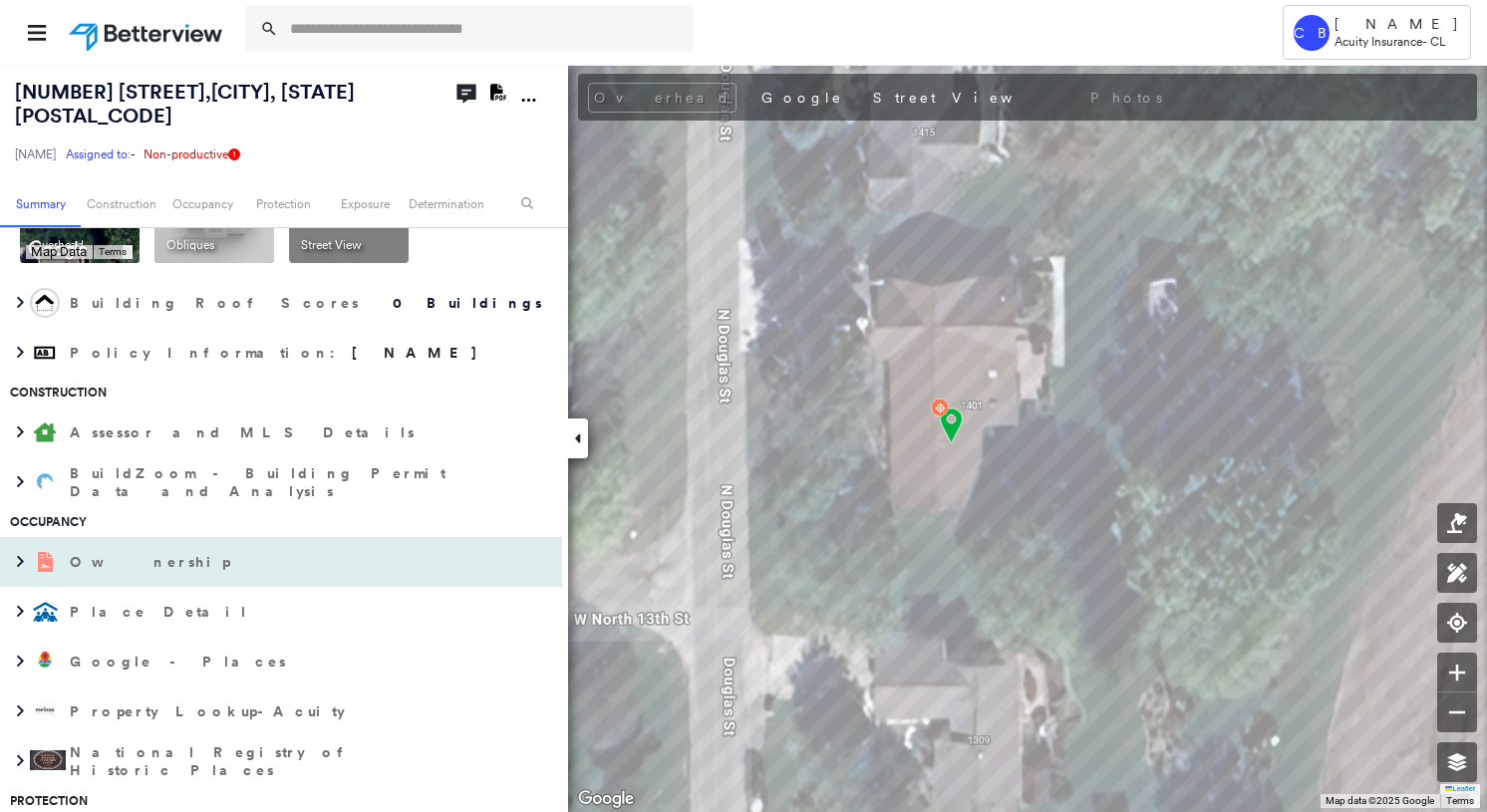 click at bounding box center [45, 562] 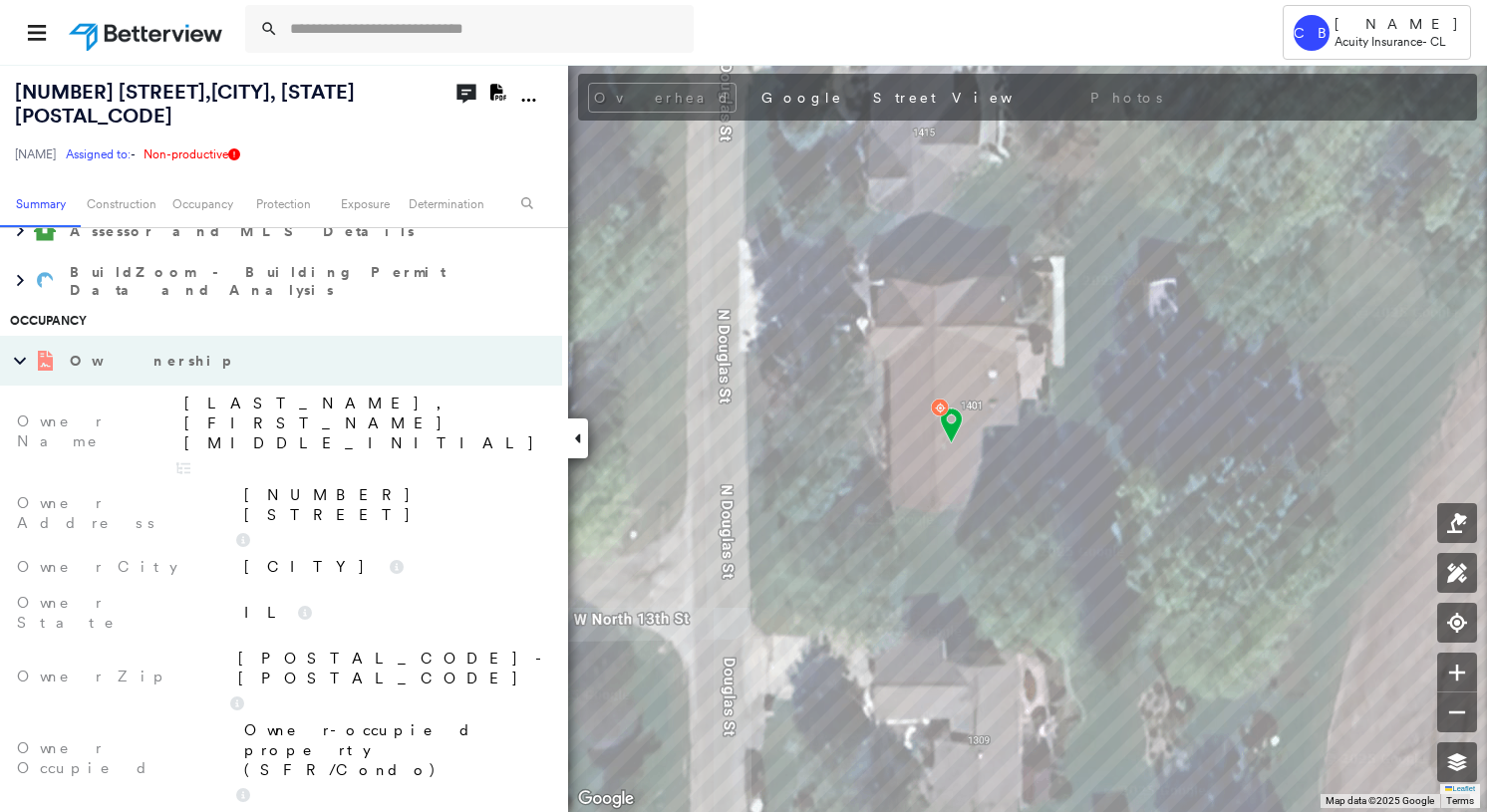 scroll, scrollTop: 399, scrollLeft: 0, axis: vertical 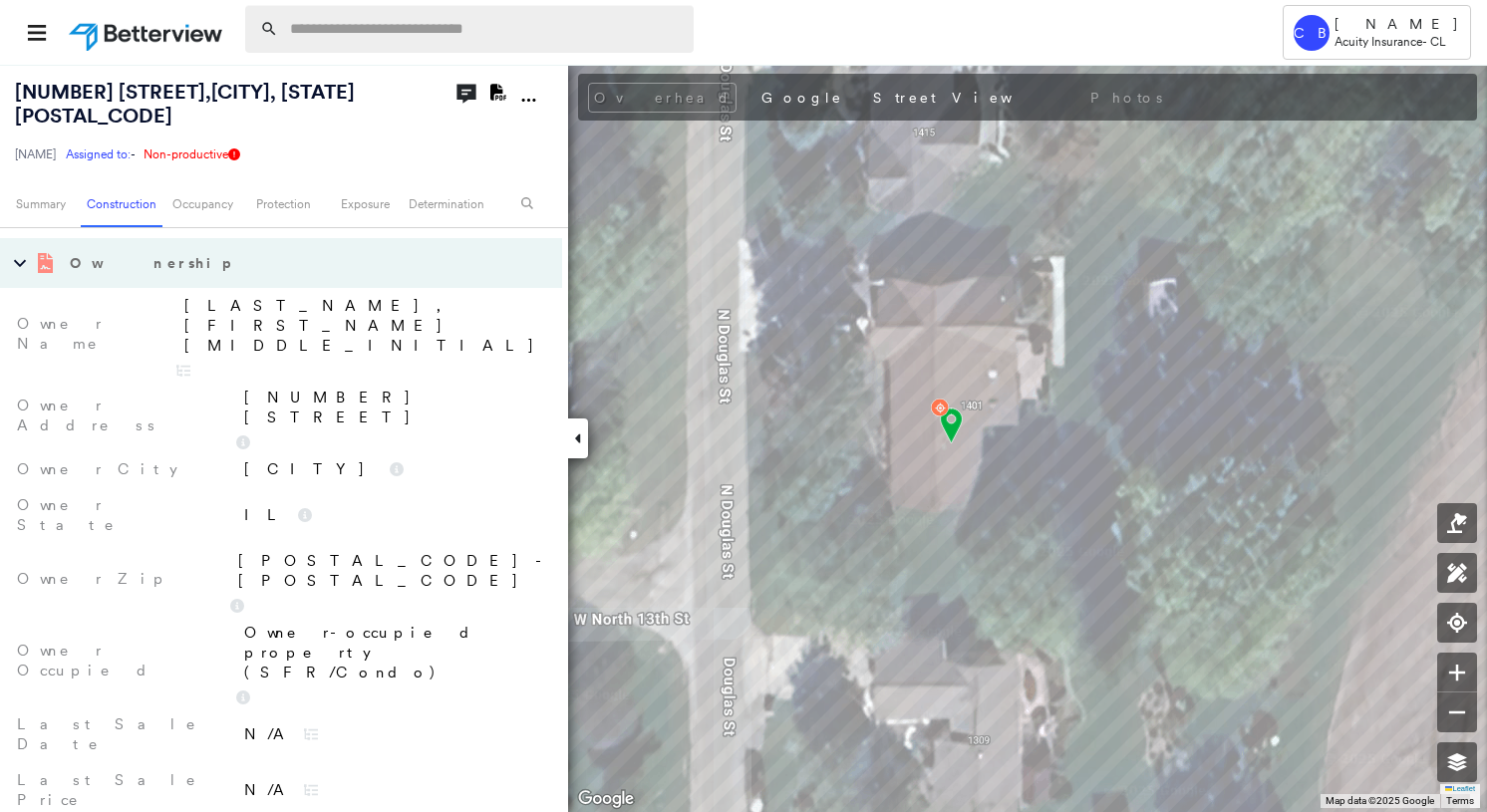 click at bounding box center (485, 29) 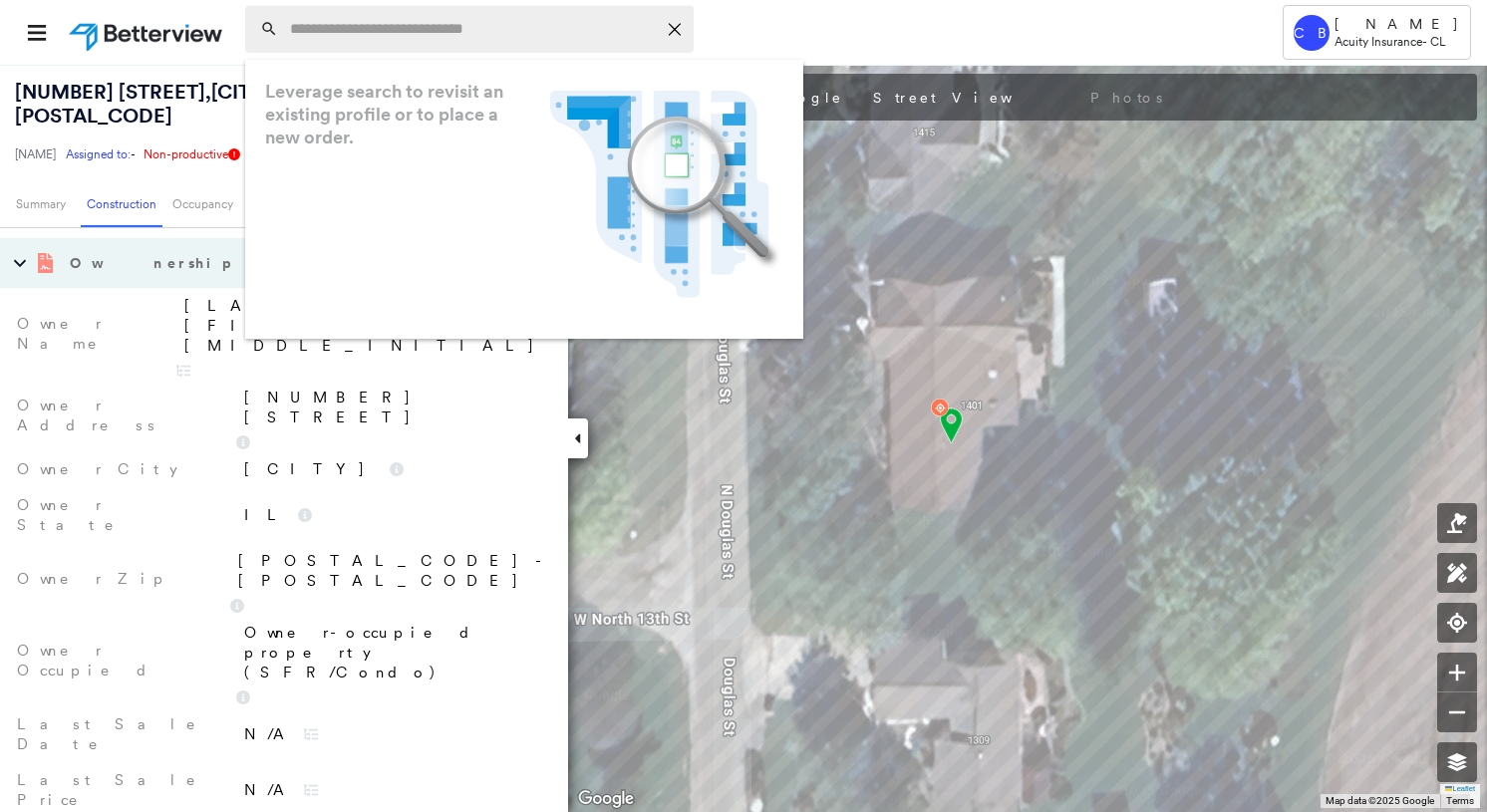paste on "**********" 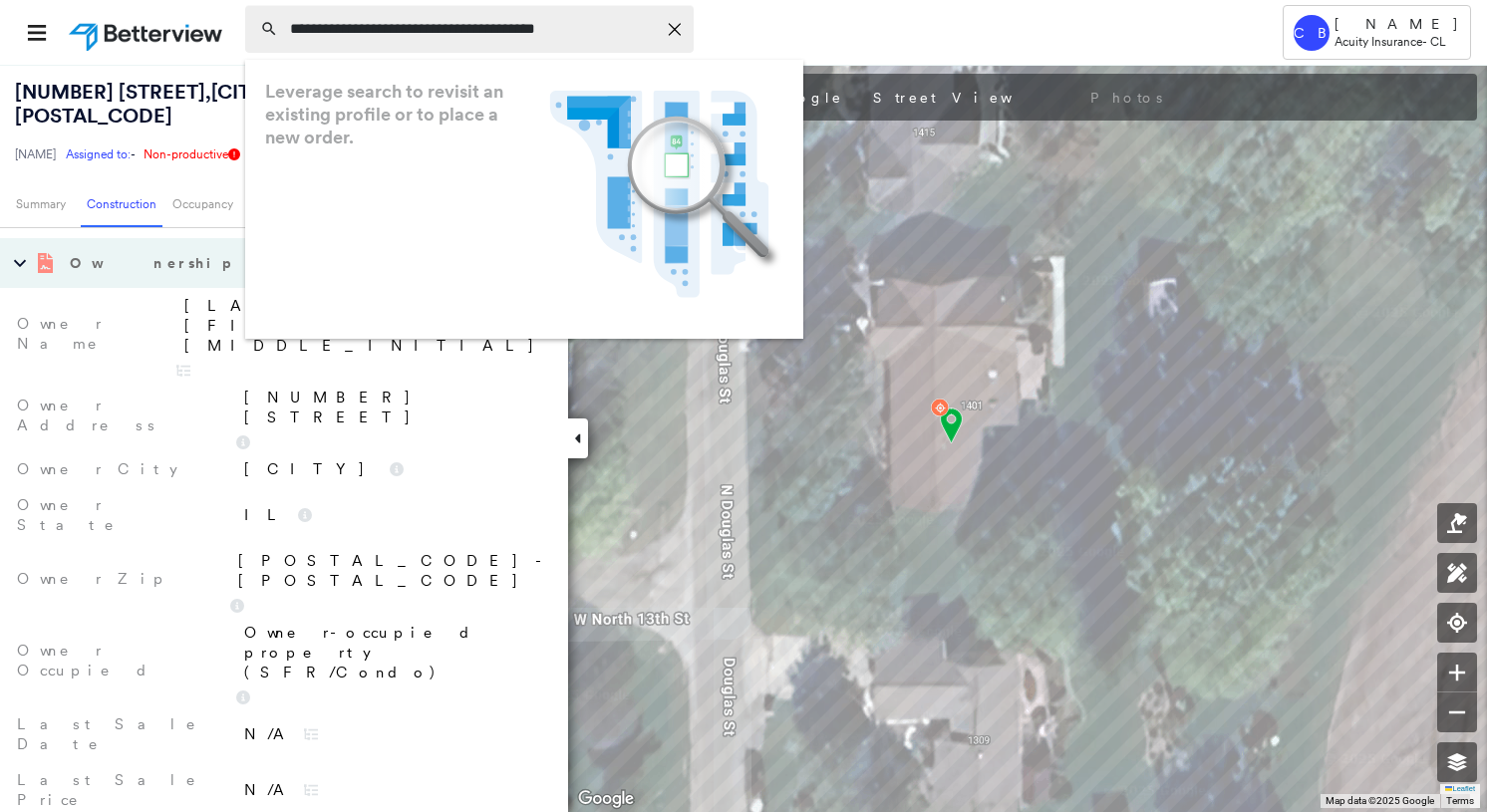 scroll, scrollTop: 0, scrollLeft: 39, axis: horizontal 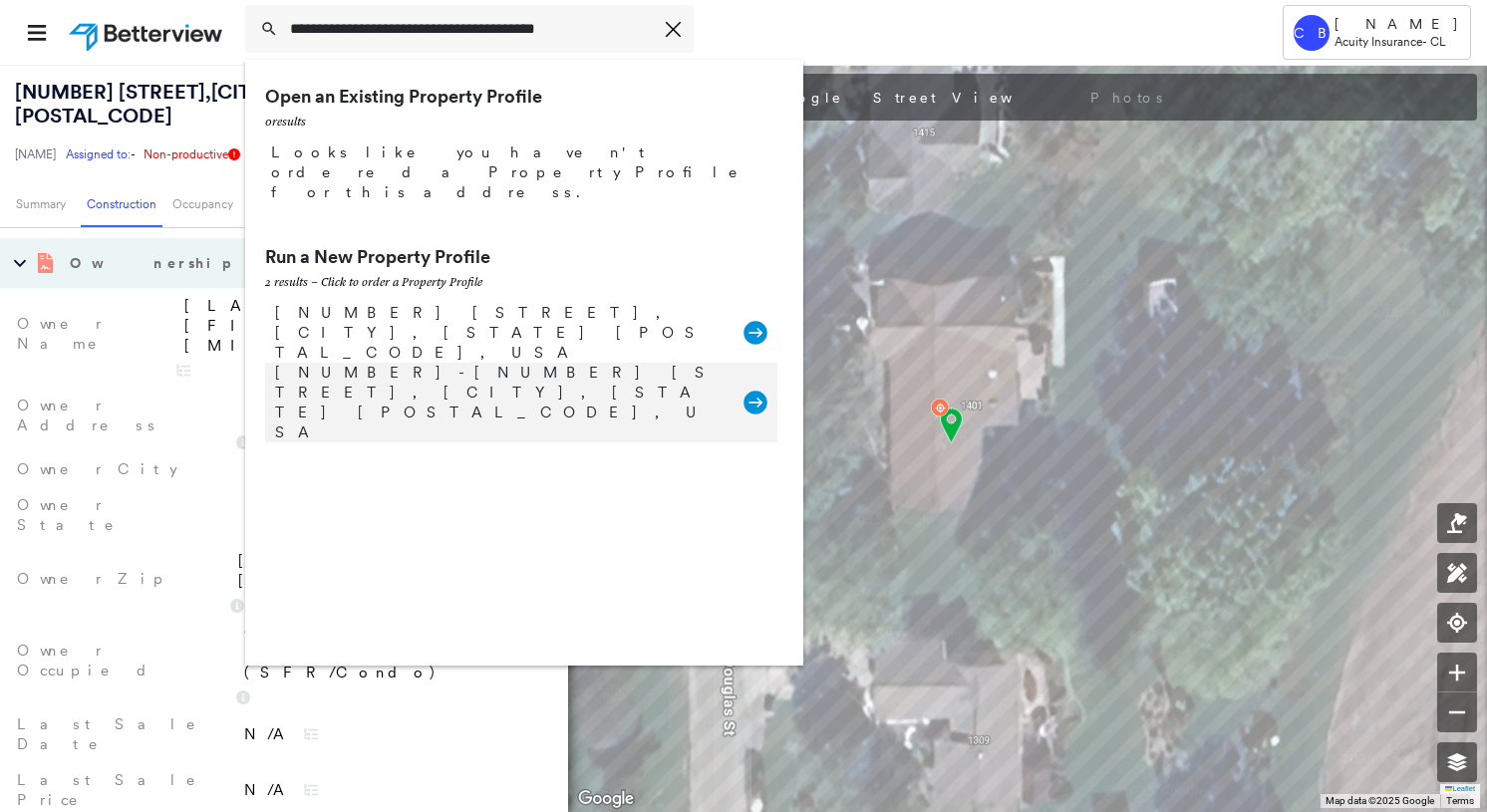 type on "**********" 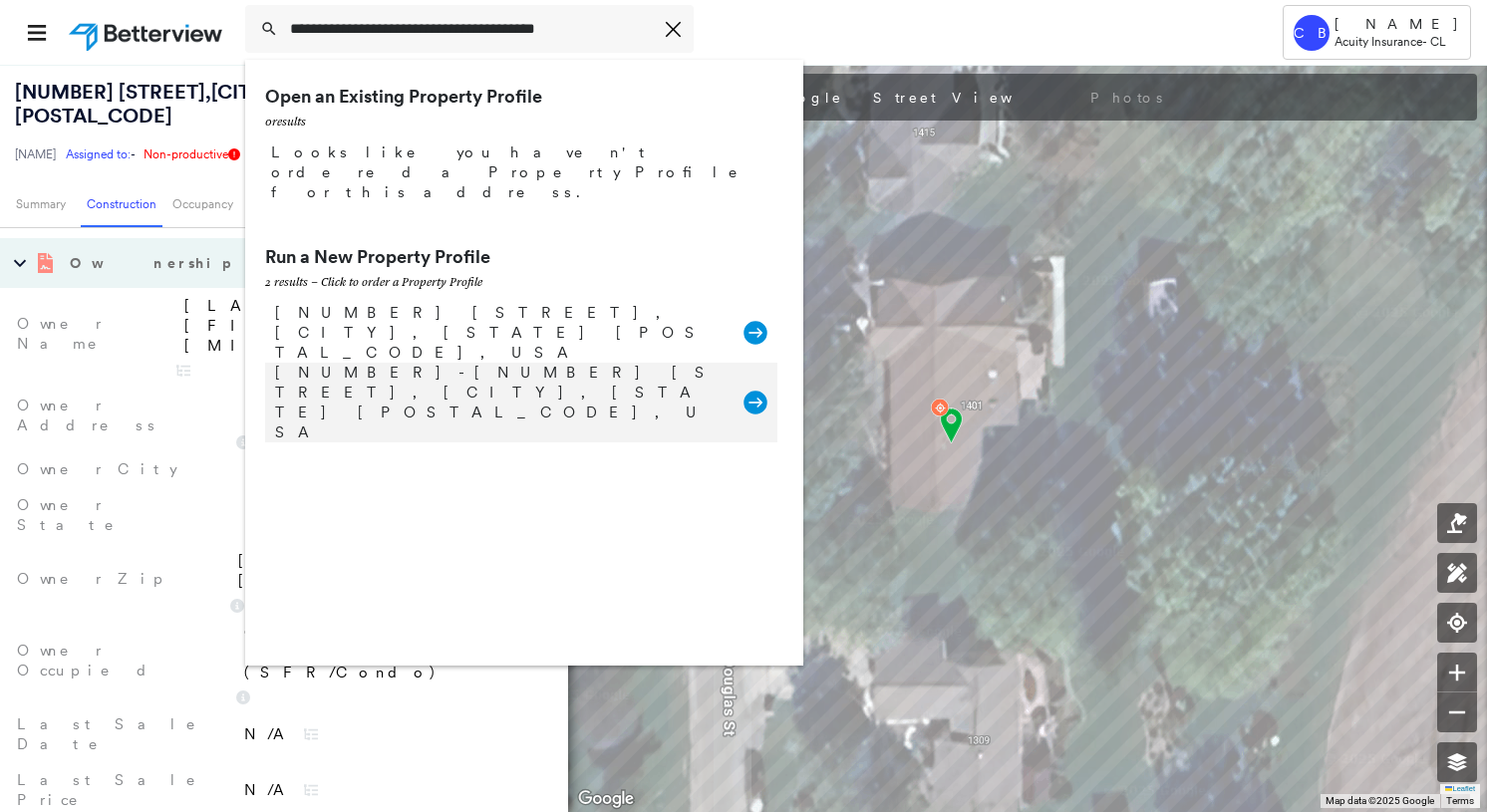 scroll, scrollTop: 0, scrollLeft: 0, axis: both 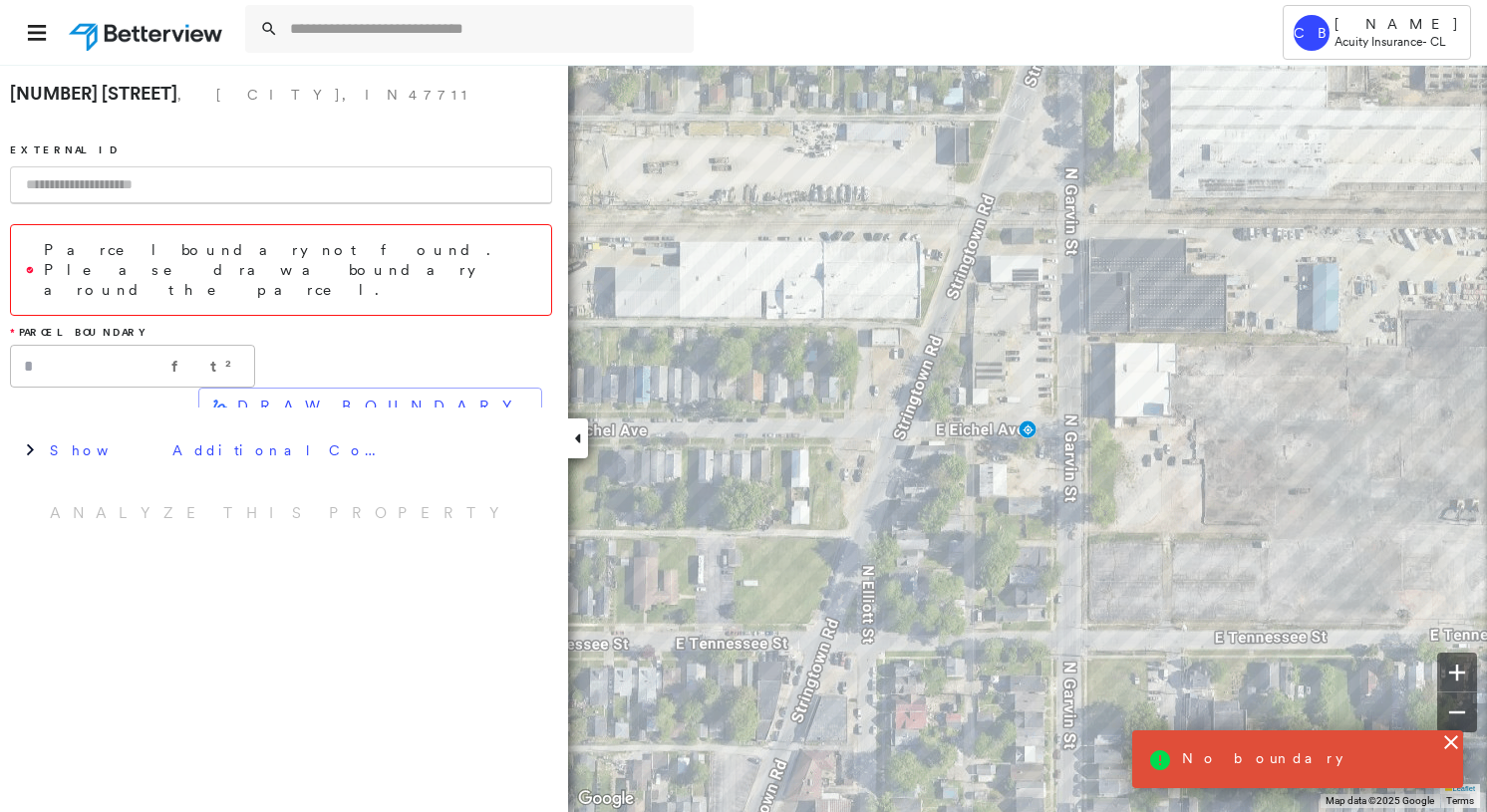 click 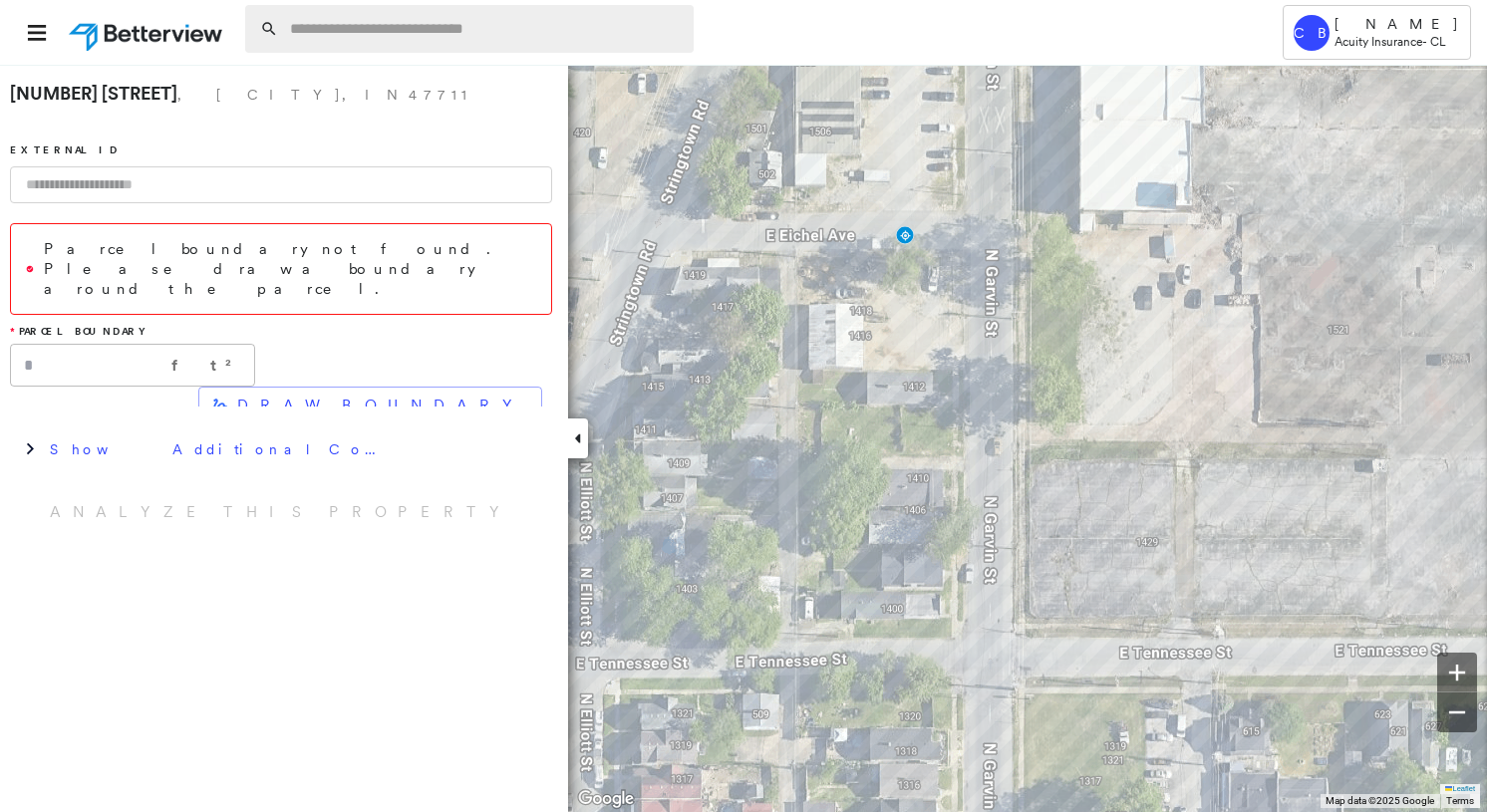 click at bounding box center (483, 29) 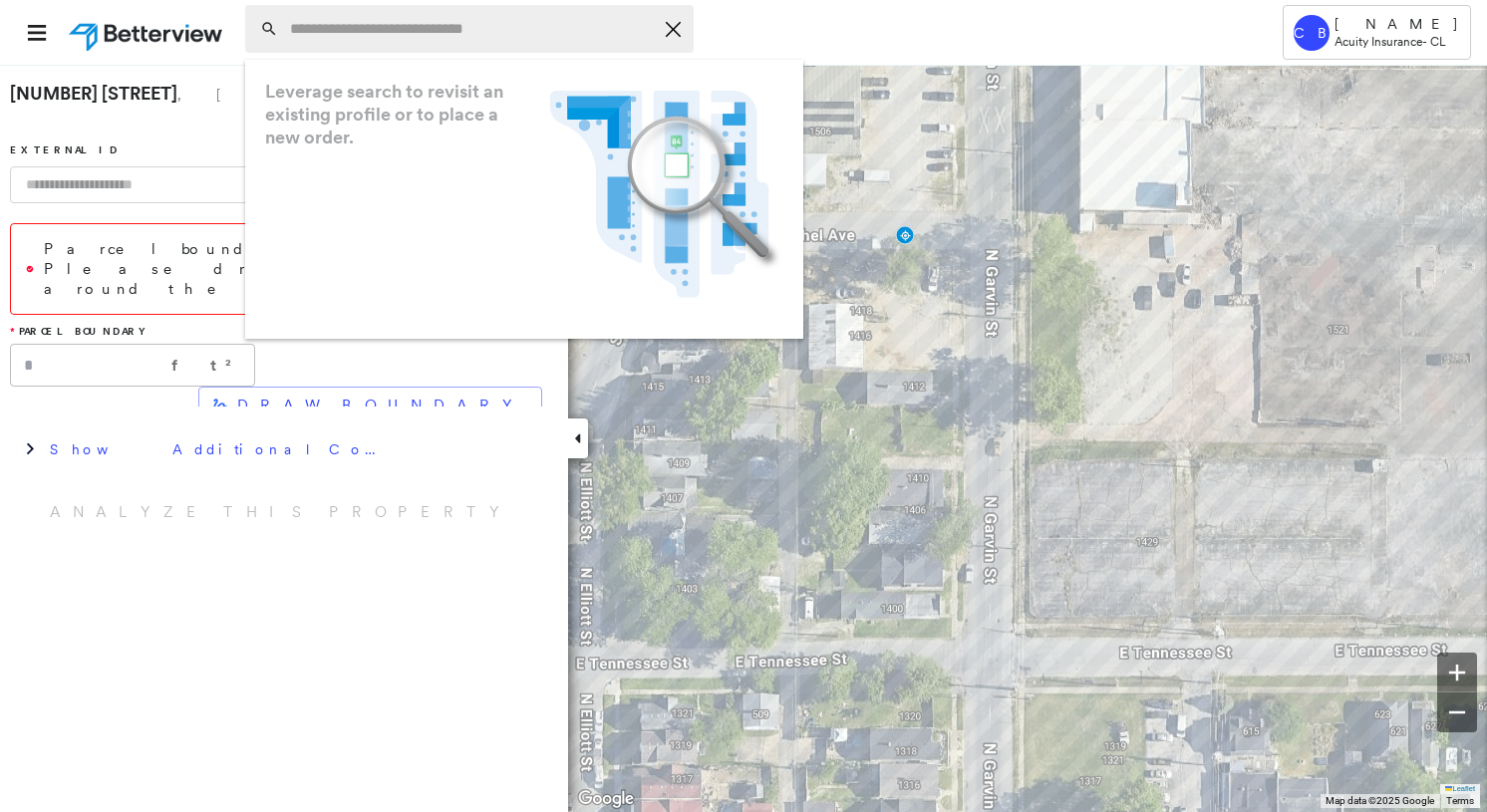 paste on "**********" 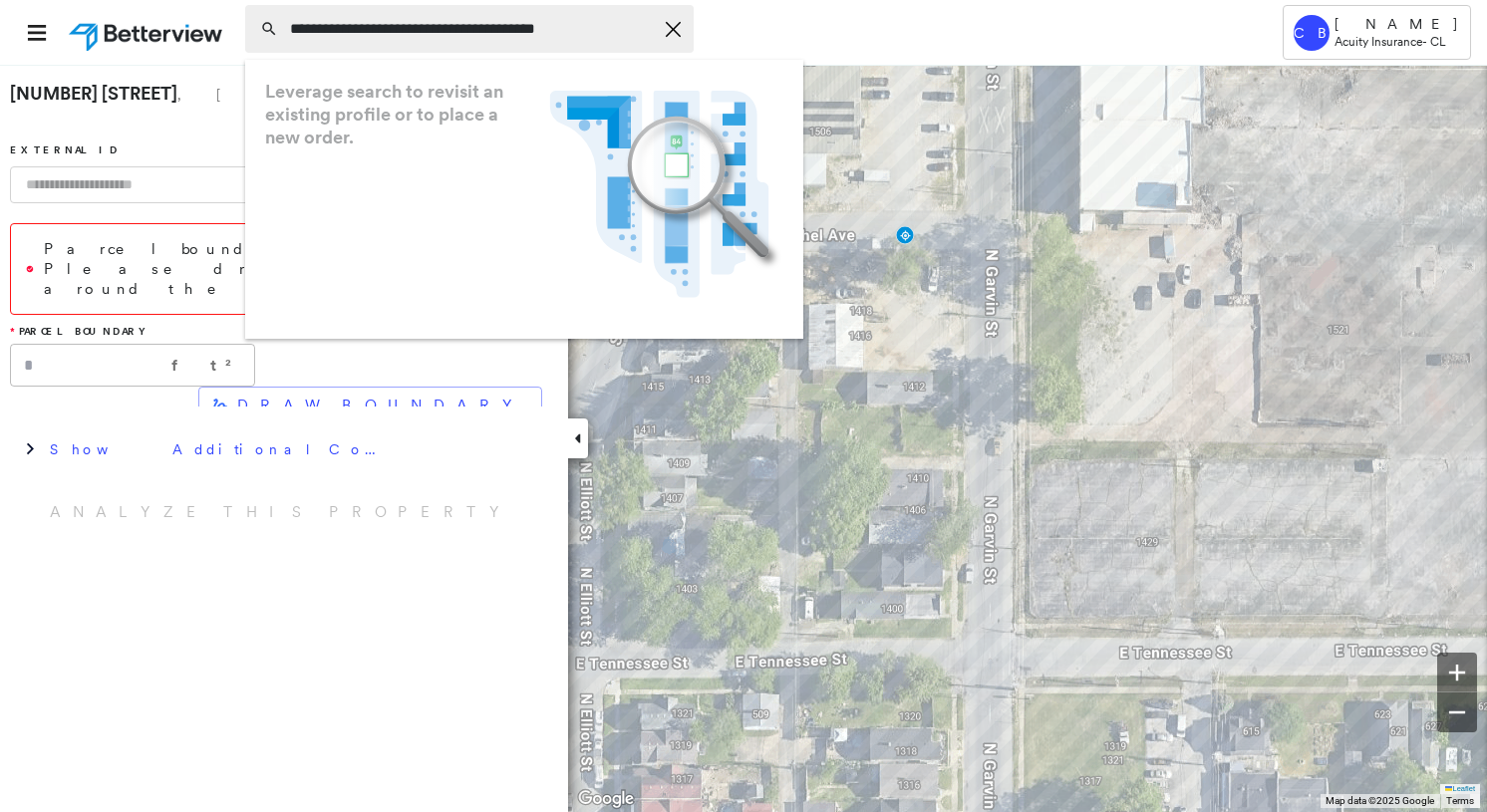 scroll, scrollTop: 0, scrollLeft: 39, axis: horizontal 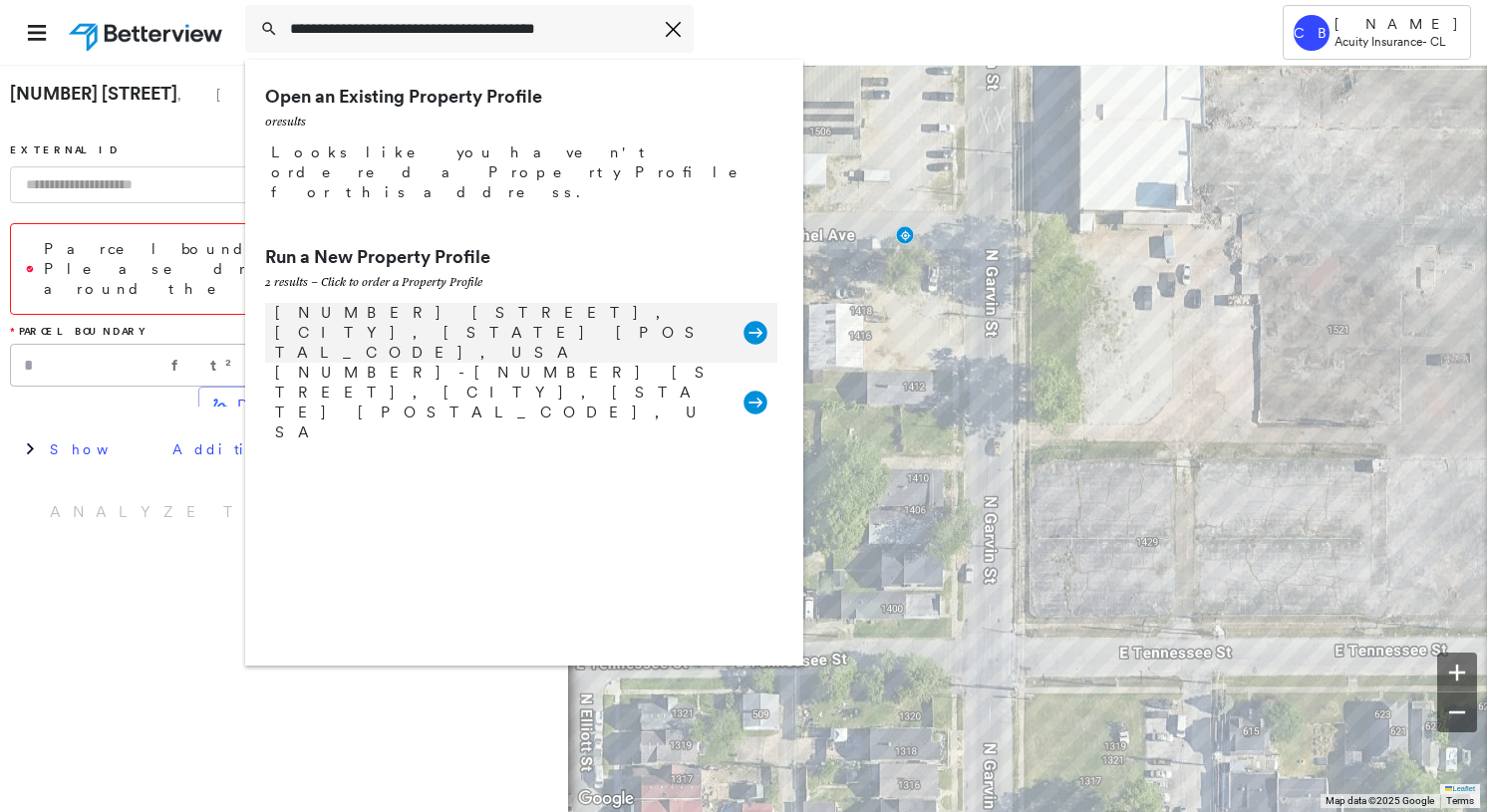 type on "**********" 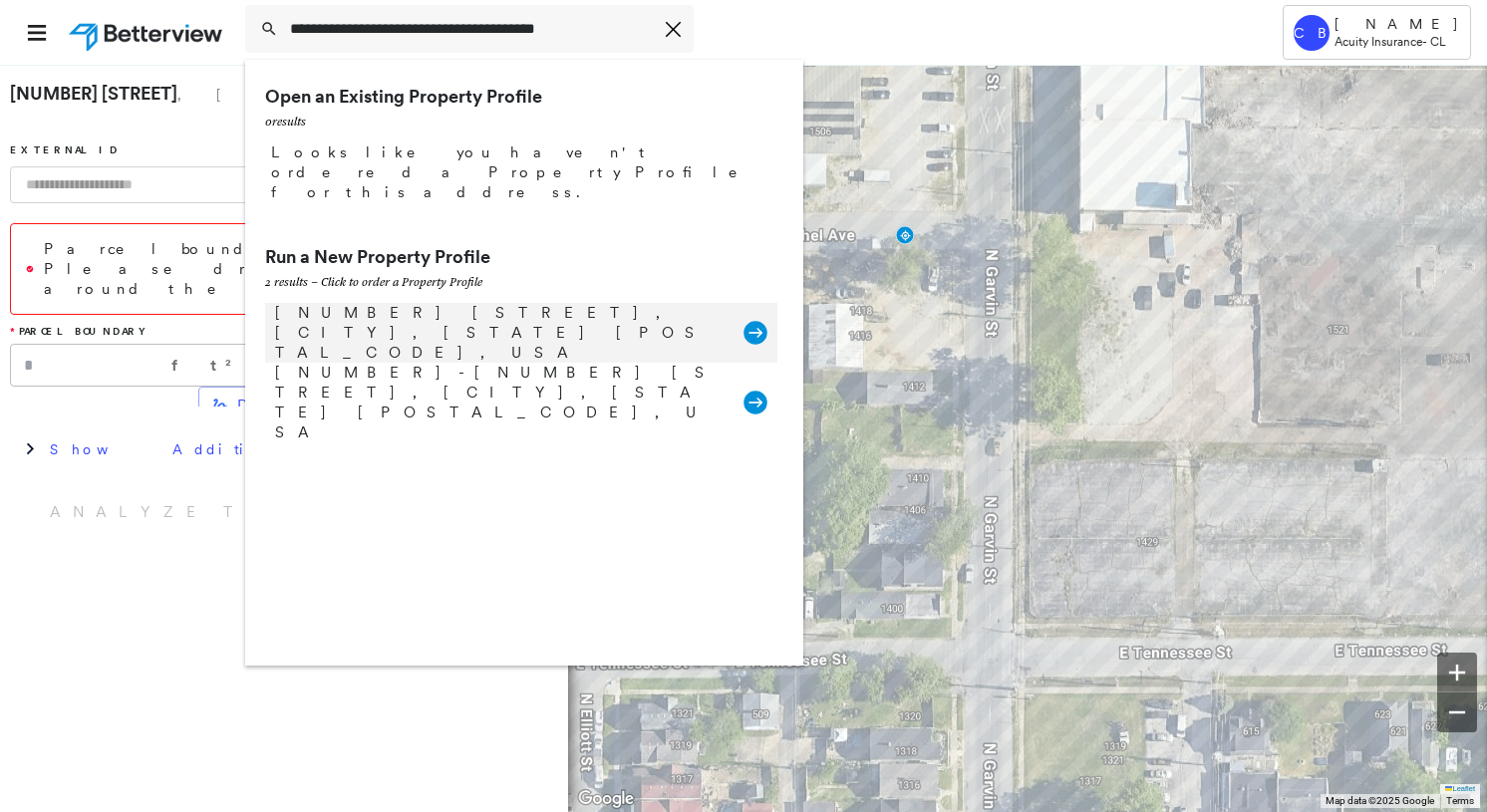 scroll, scrollTop: 0, scrollLeft: 0, axis: both 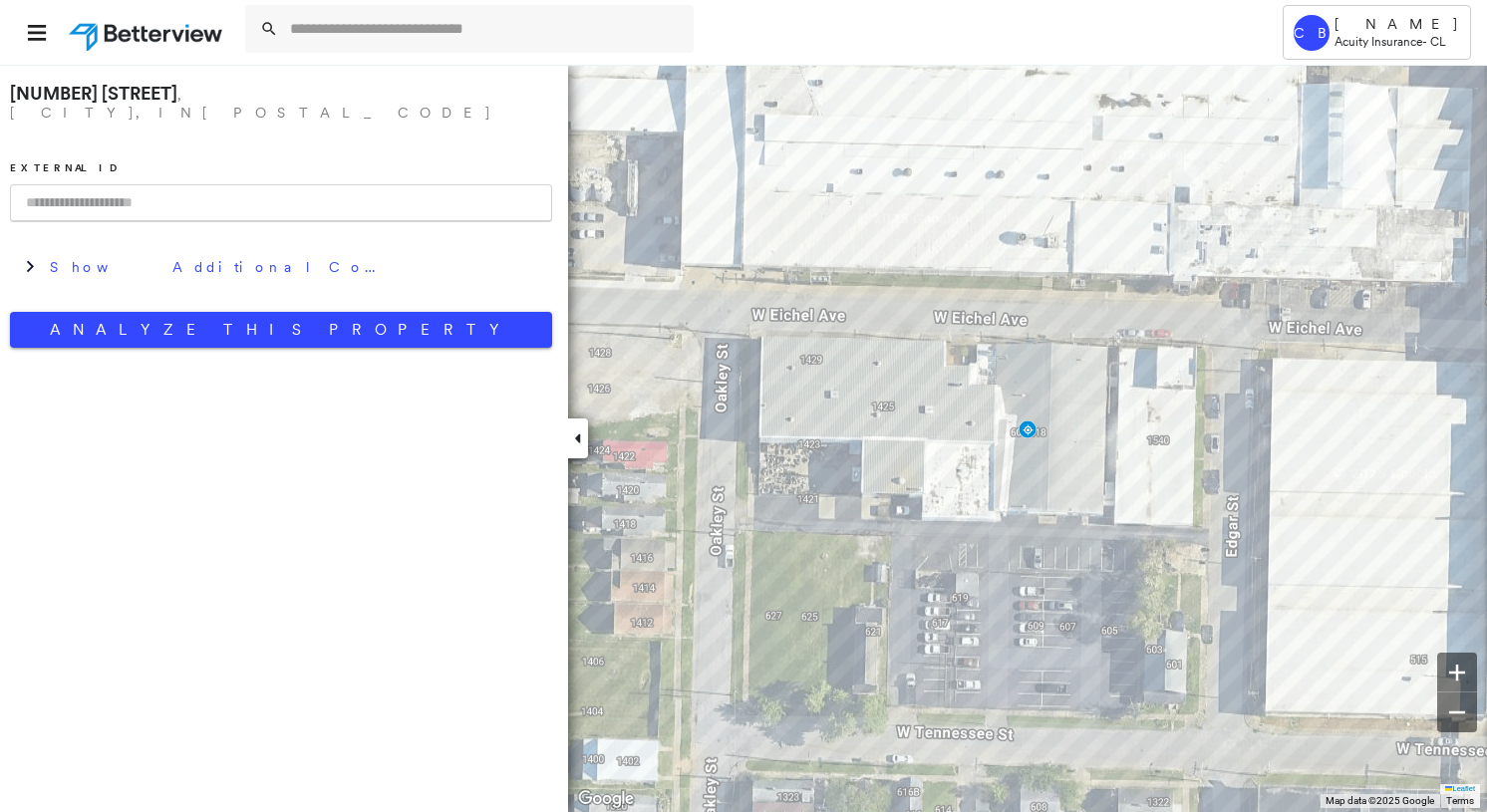 click at bounding box center [281, 203] 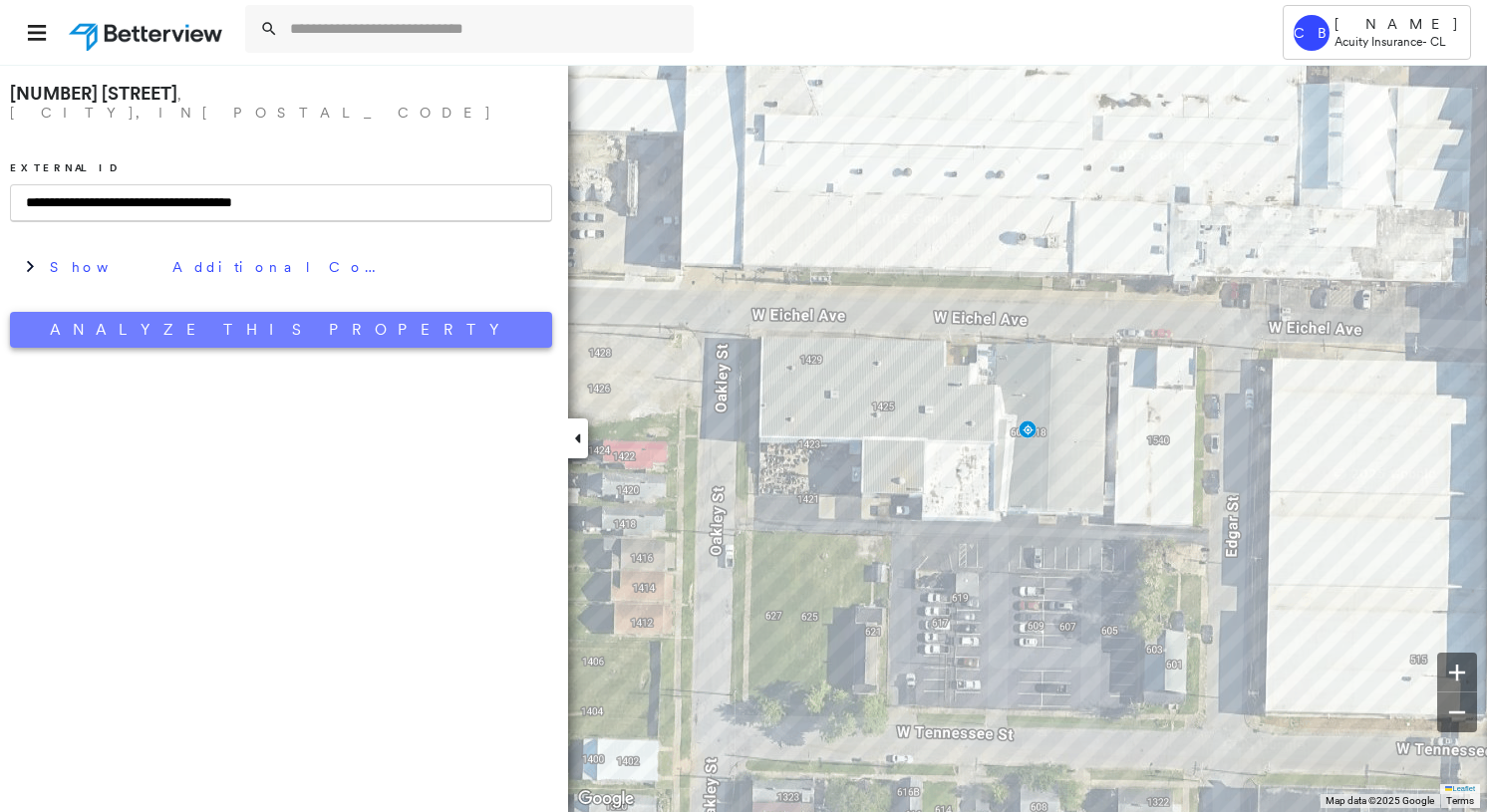 type on "**********" 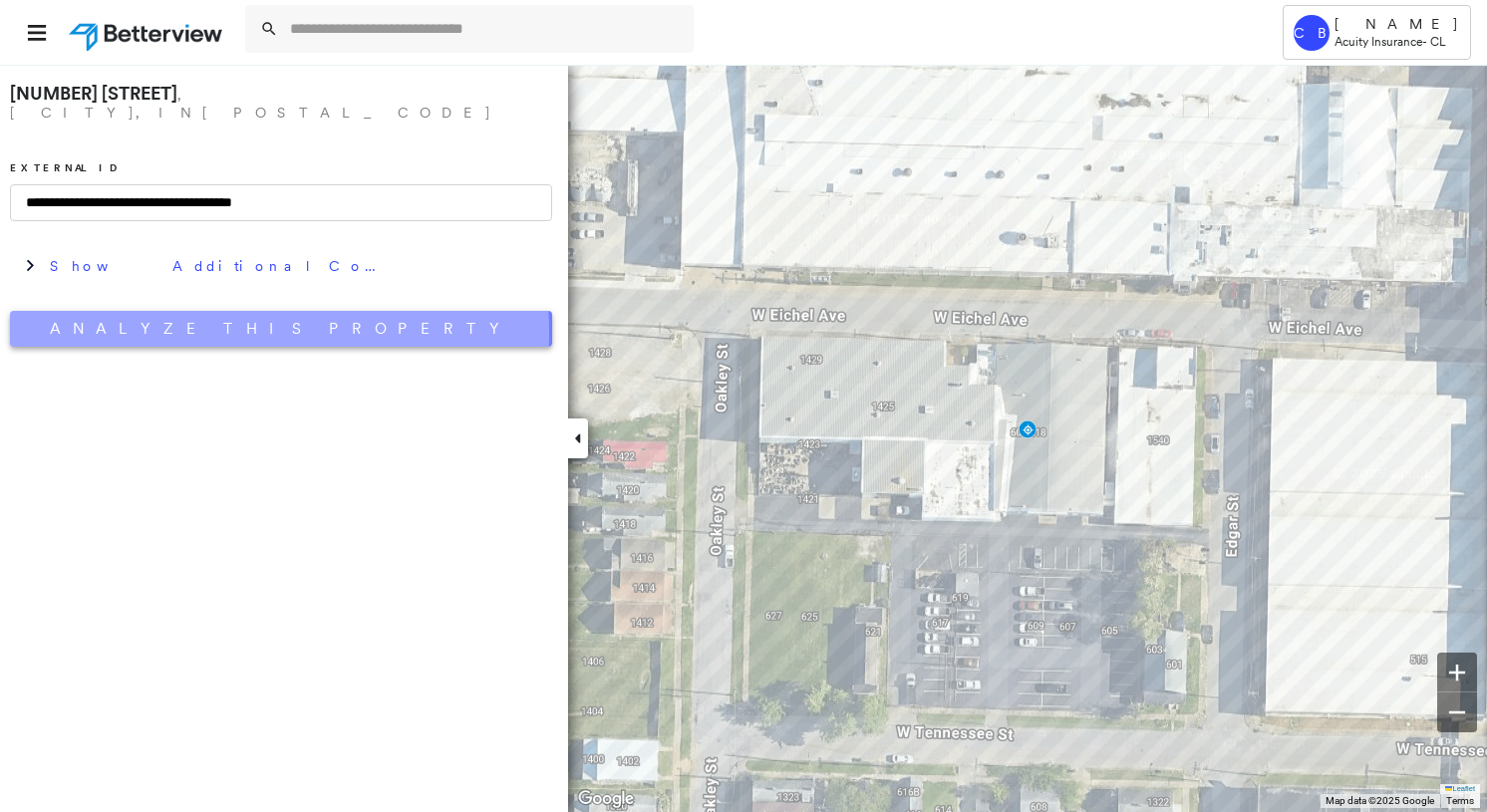 click on "Analyze This Property" at bounding box center [281, 329] 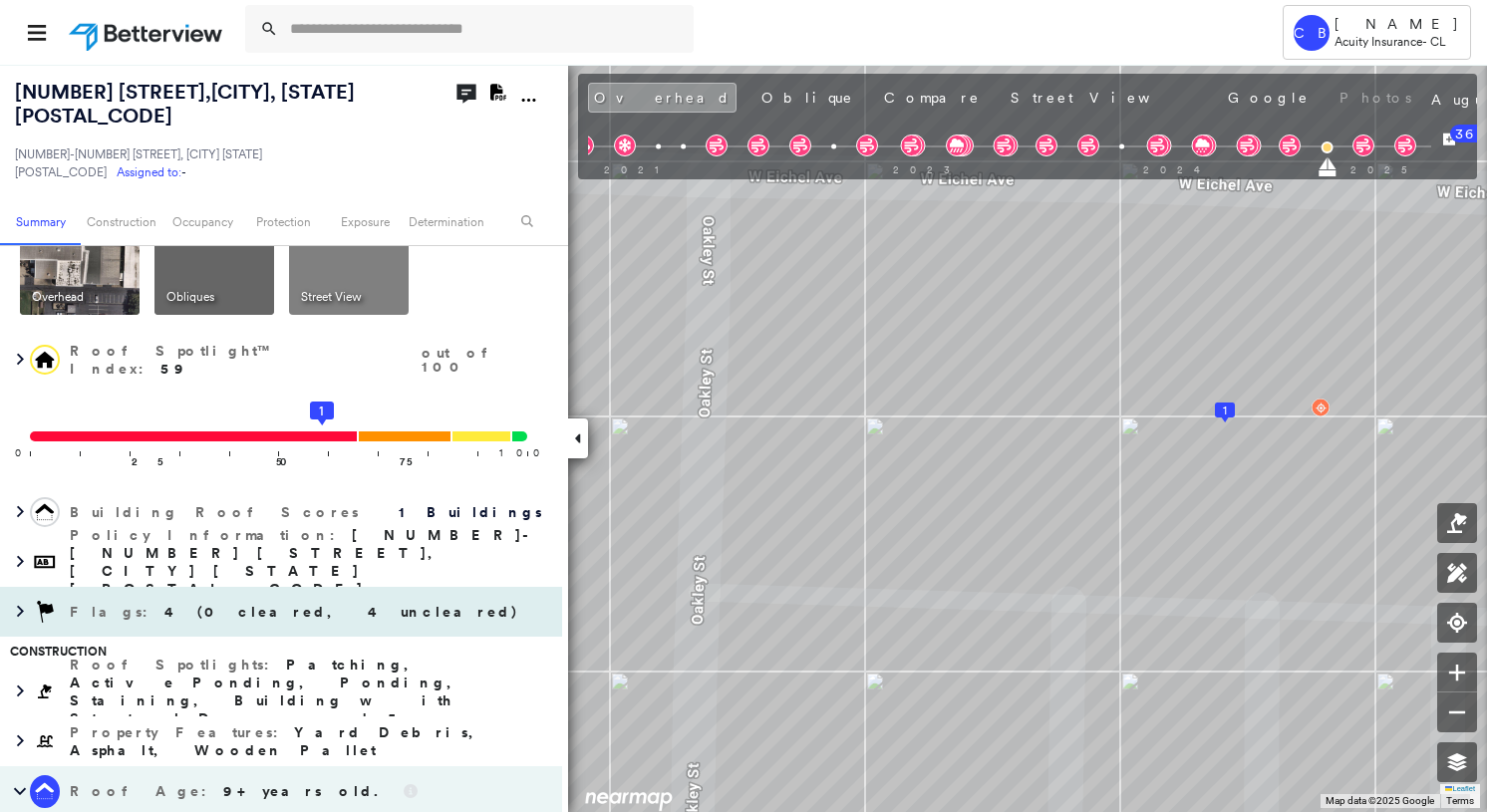 scroll, scrollTop: 100, scrollLeft: 0, axis: vertical 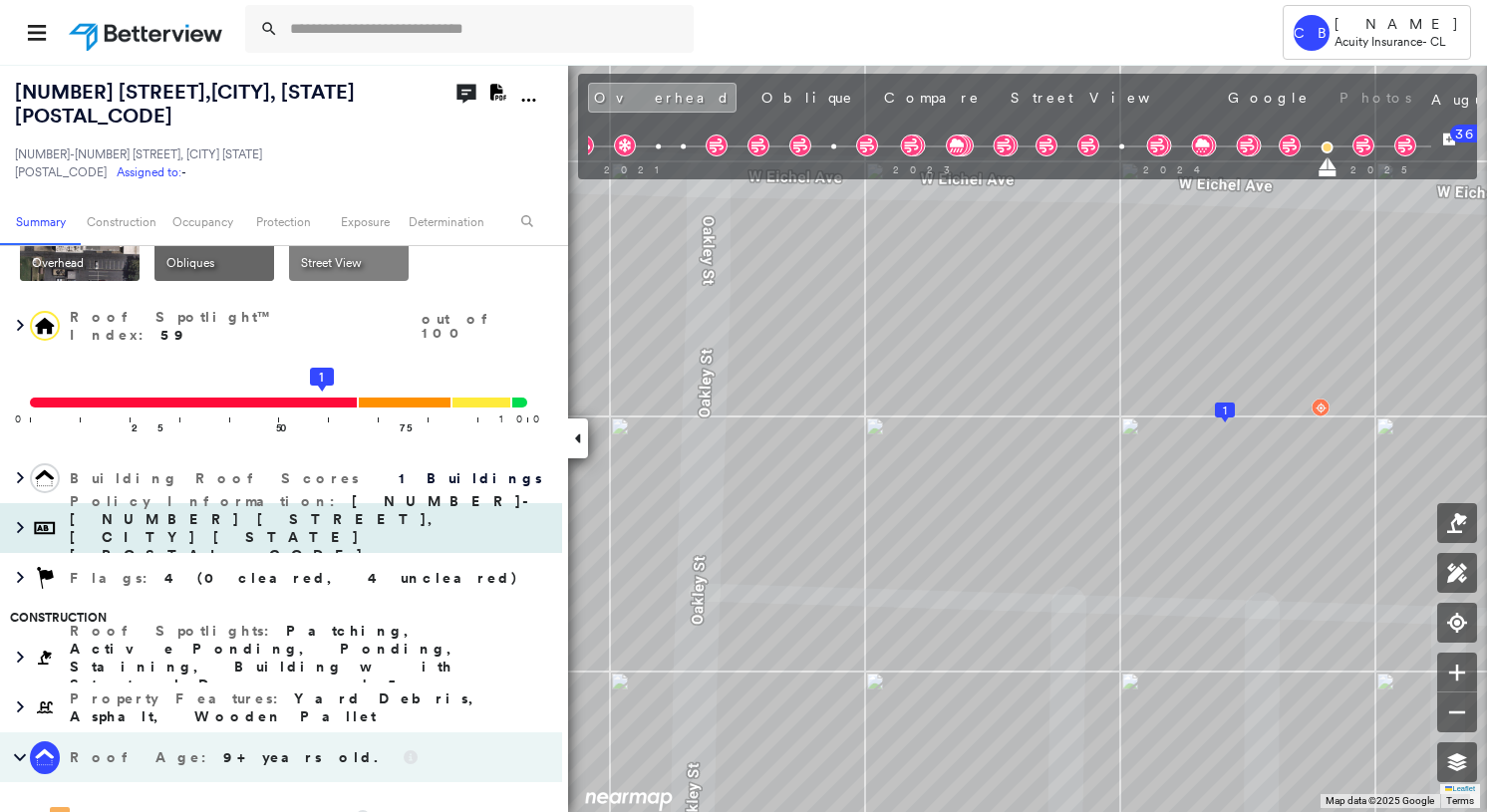 click on "Policy Information :  [NUMBER]-[NUMBER] [STREET], [CITY] [STATE] [POSTAL_CODE]" at bounding box center [281, 528] 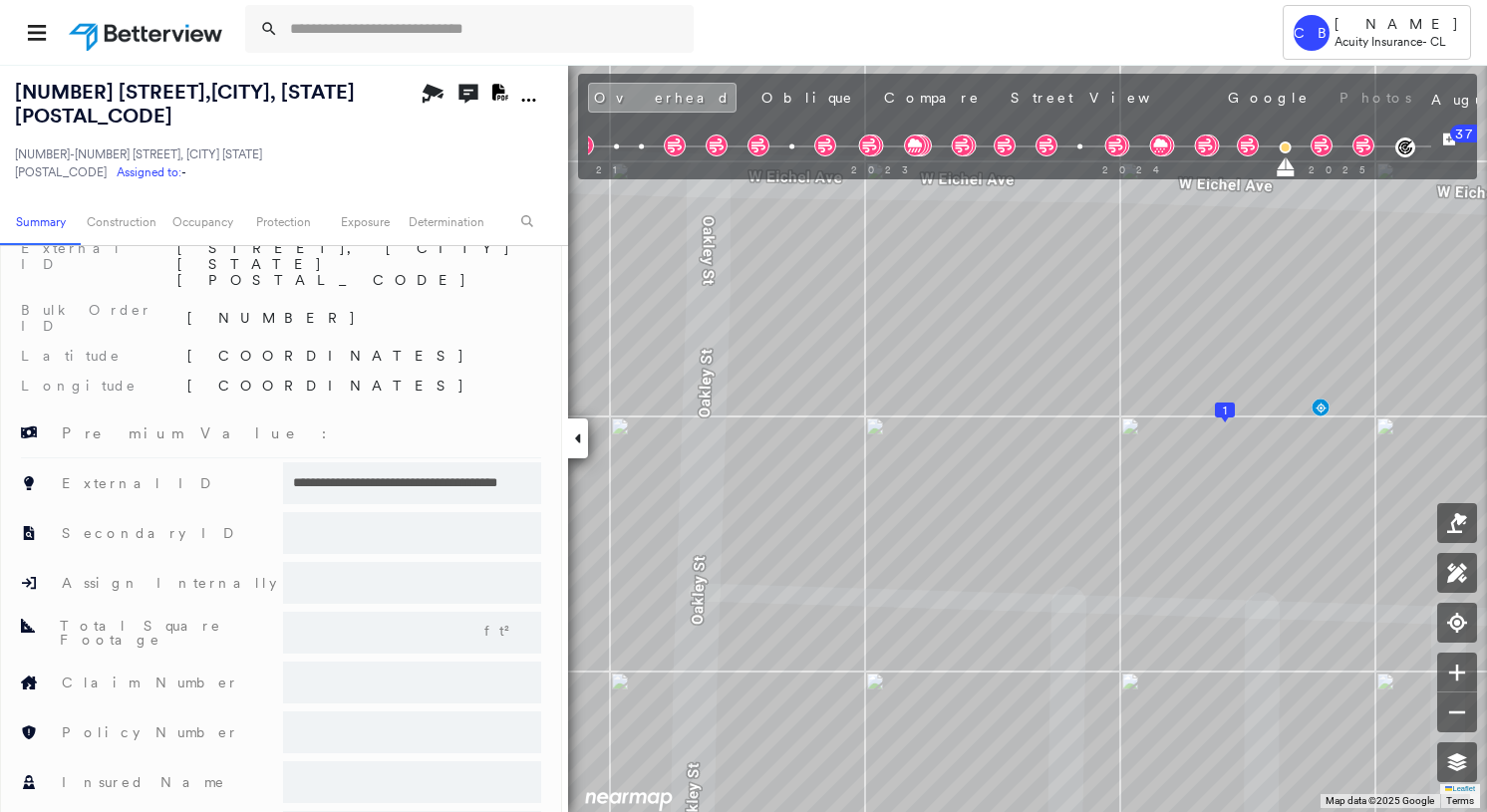 scroll, scrollTop: 286, scrollLeft: 0, axis: vertical 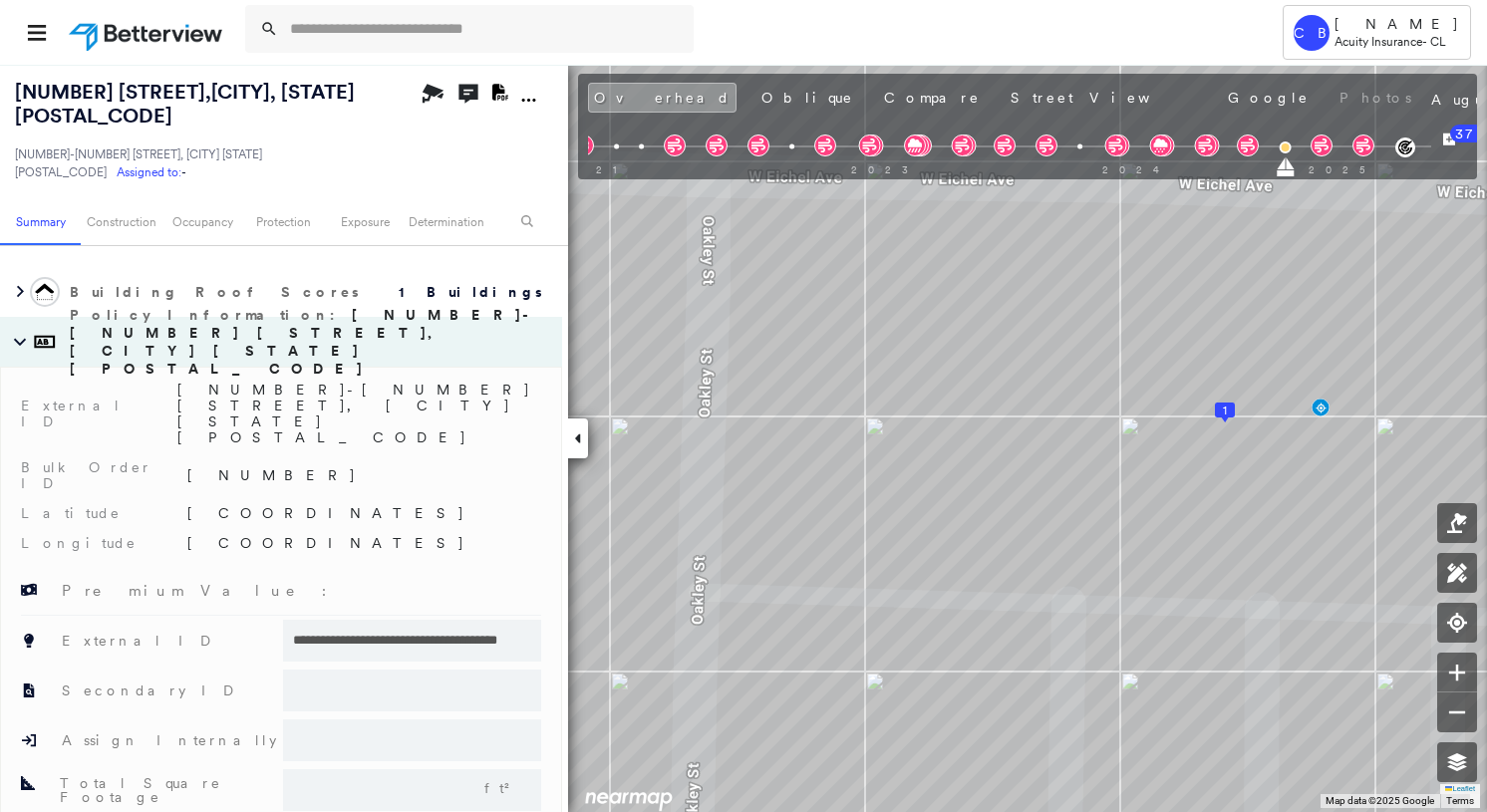click on "Policy Information :  [NUMBER]-[NUMBER] [STREET], [CITY] [STATE] [POSTAL_CODE]" at bounding box center (311, 342) 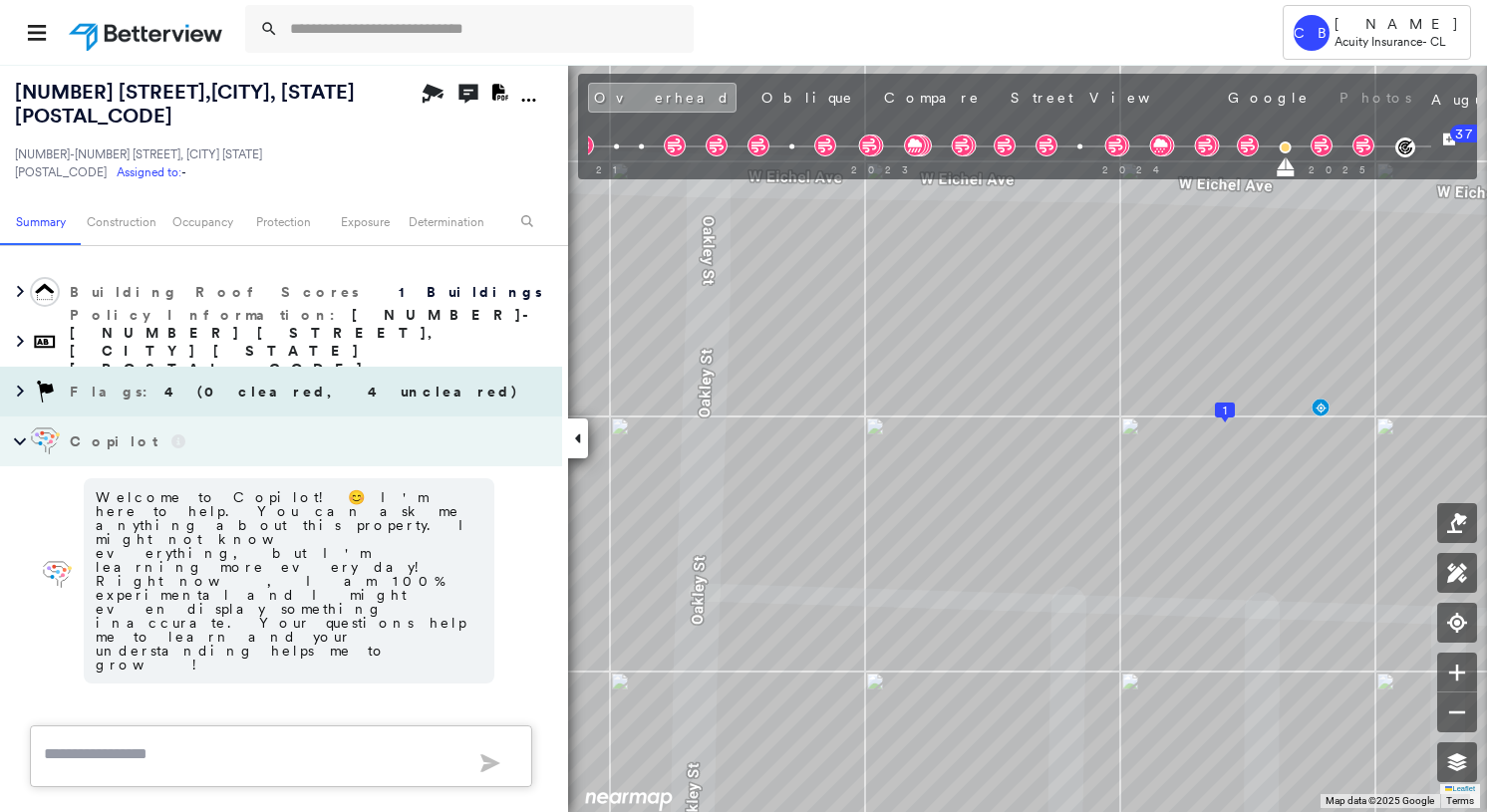 click on "Flags :  4 (0 cleared, 4 uncleared)" at bounding box center (296, 392) 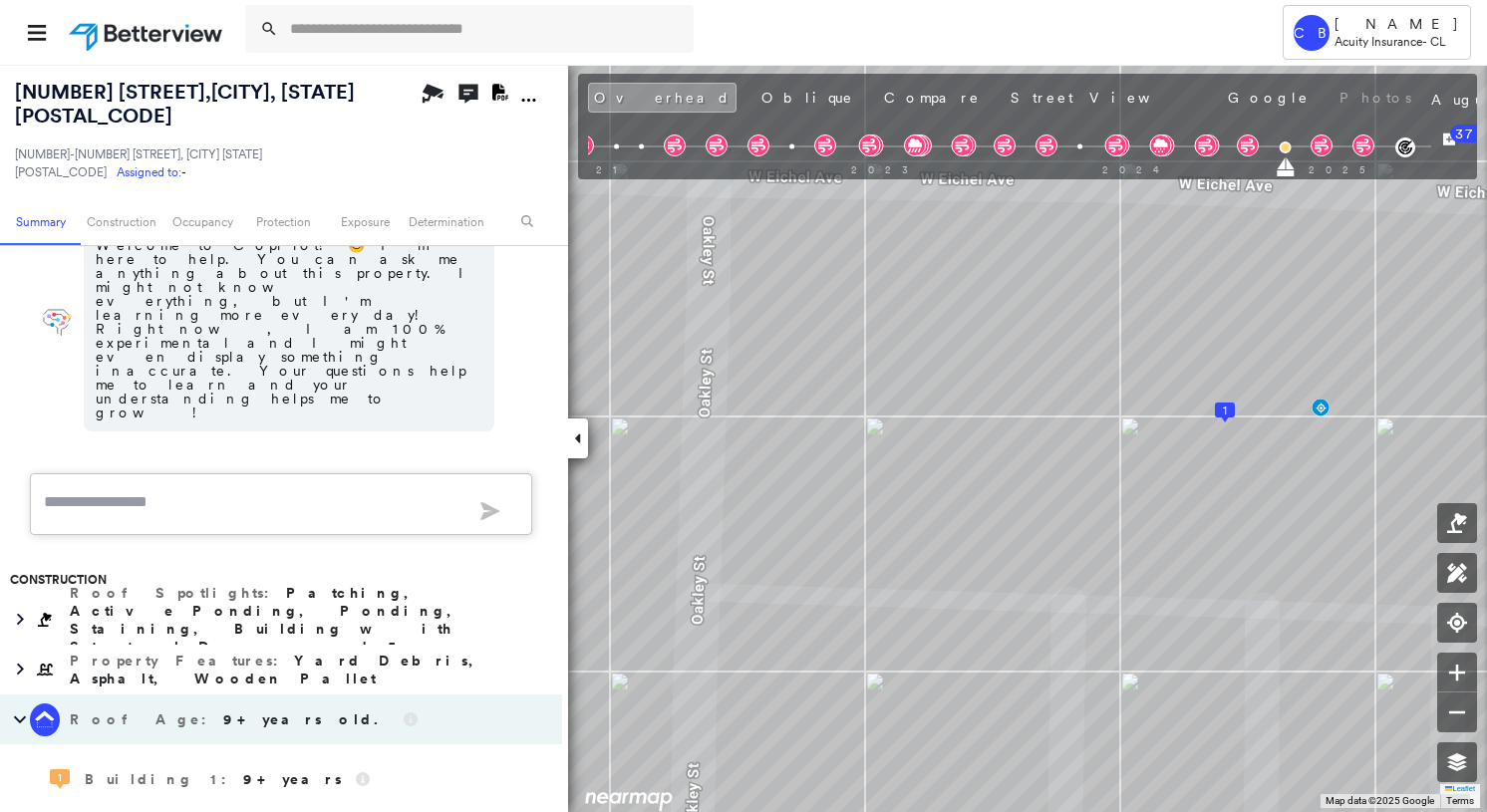 scroll, scrollTop: 884, scrollLeft: 0, axis: vertical 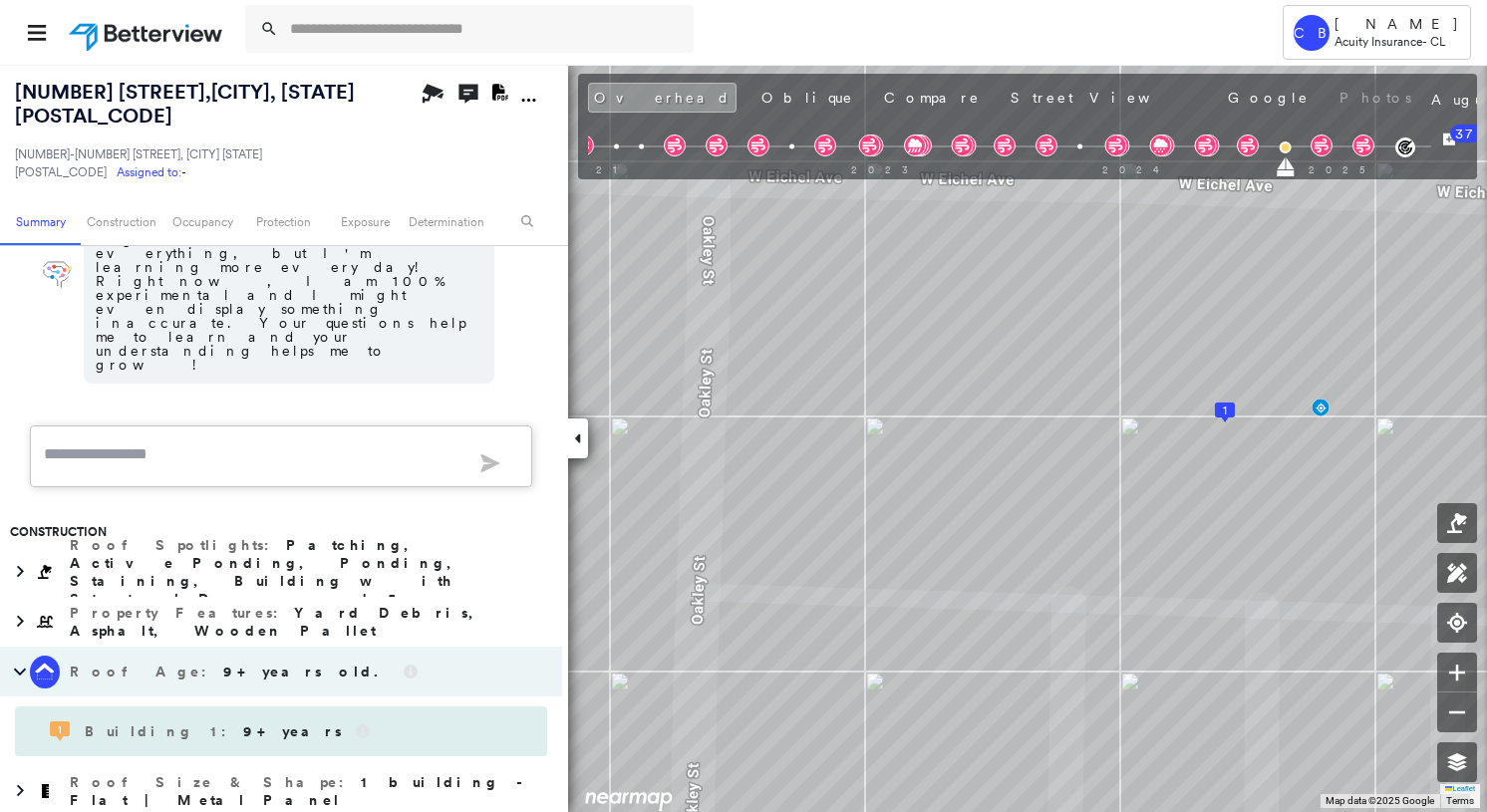 click on "Building 1 :  9+ years" at bounding box center (215, 731) 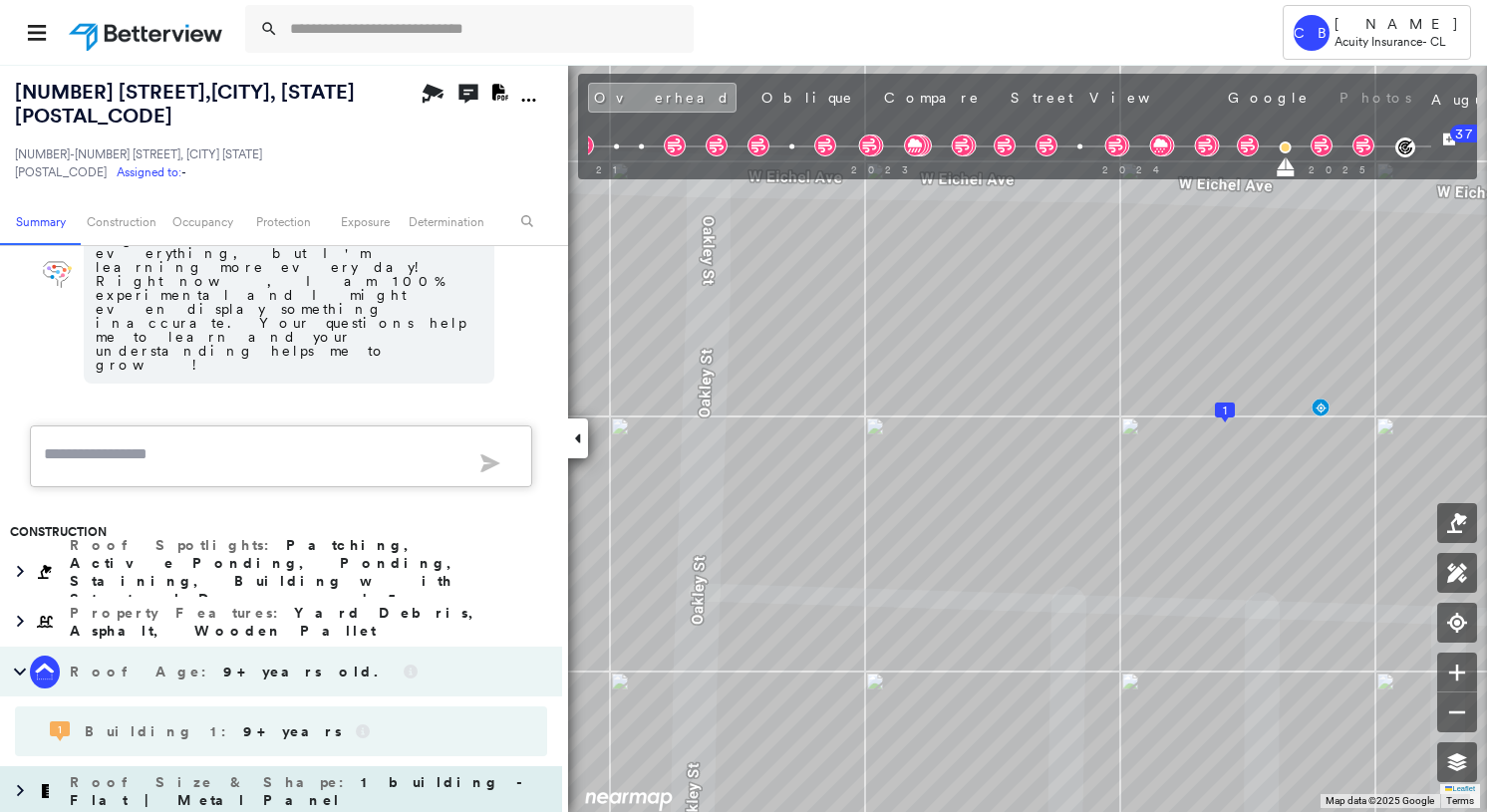 click on "Roof Size & Shape :  1 building  - Flat | Metal Panel" at bounding box center [311, 791] 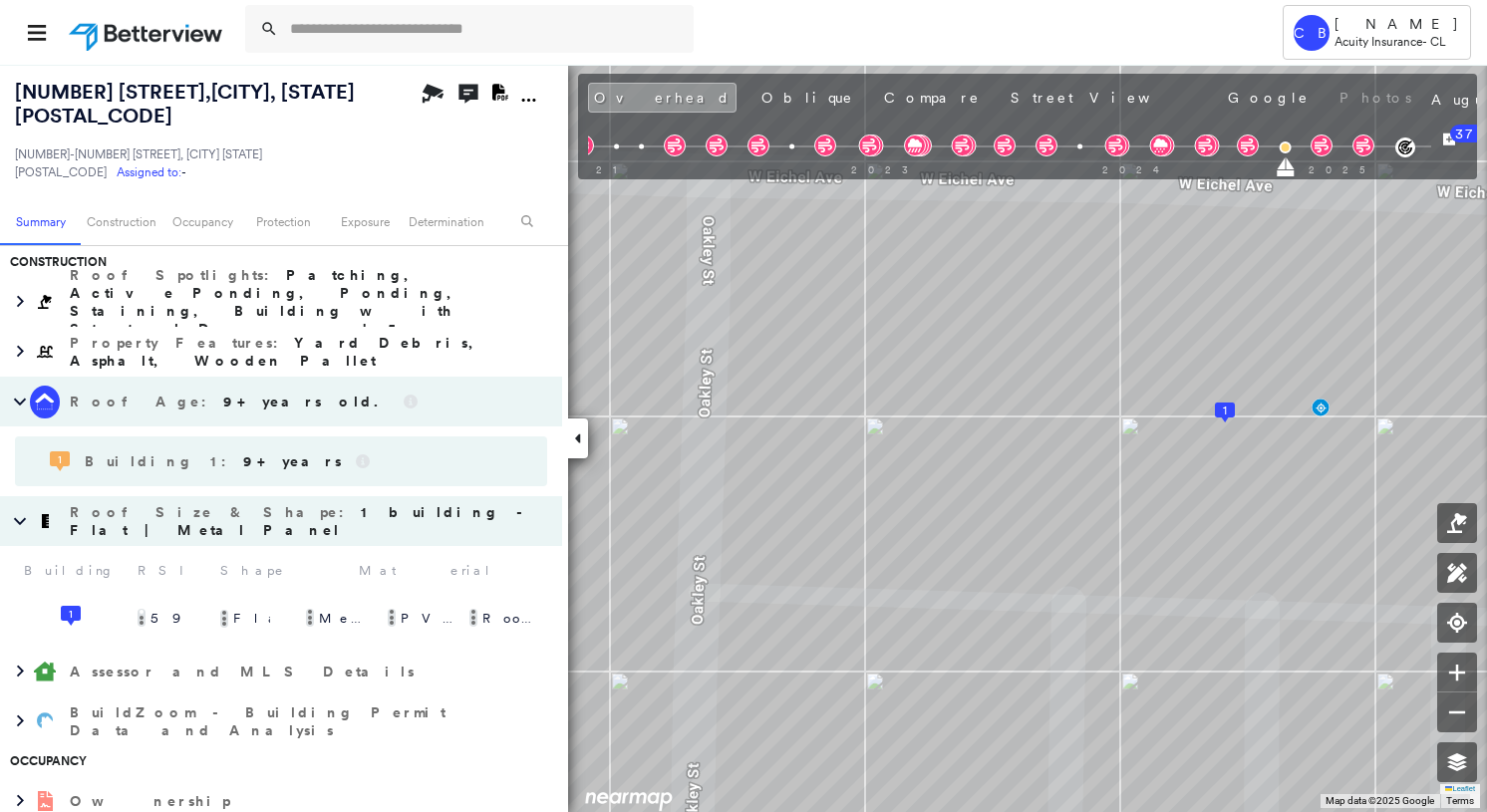 scroll, scrollTop: 1183, scrollLeft: 0, axis: vertical 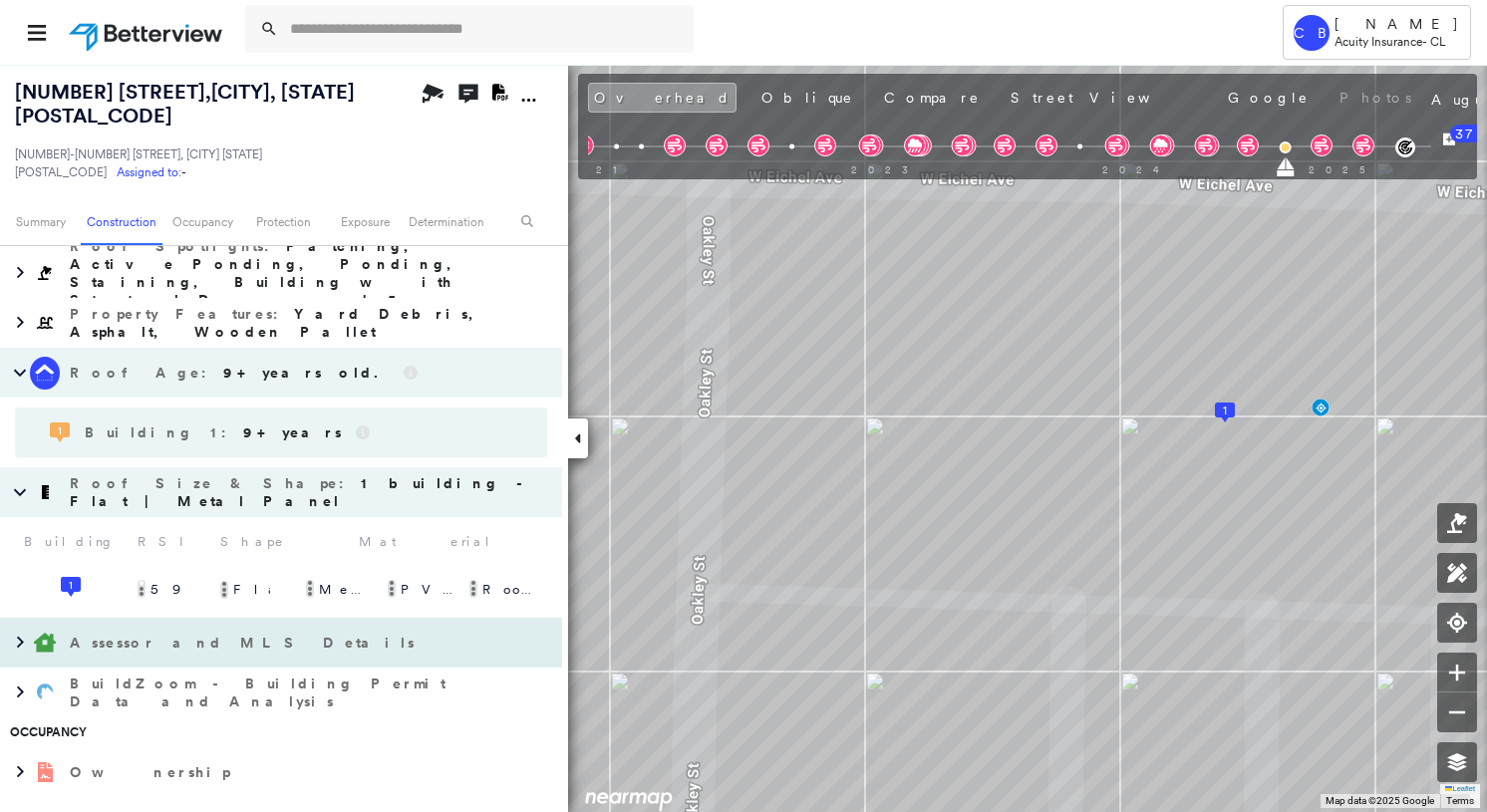 click on "Assessor and MLS Details" at bounding box center (244, 643) 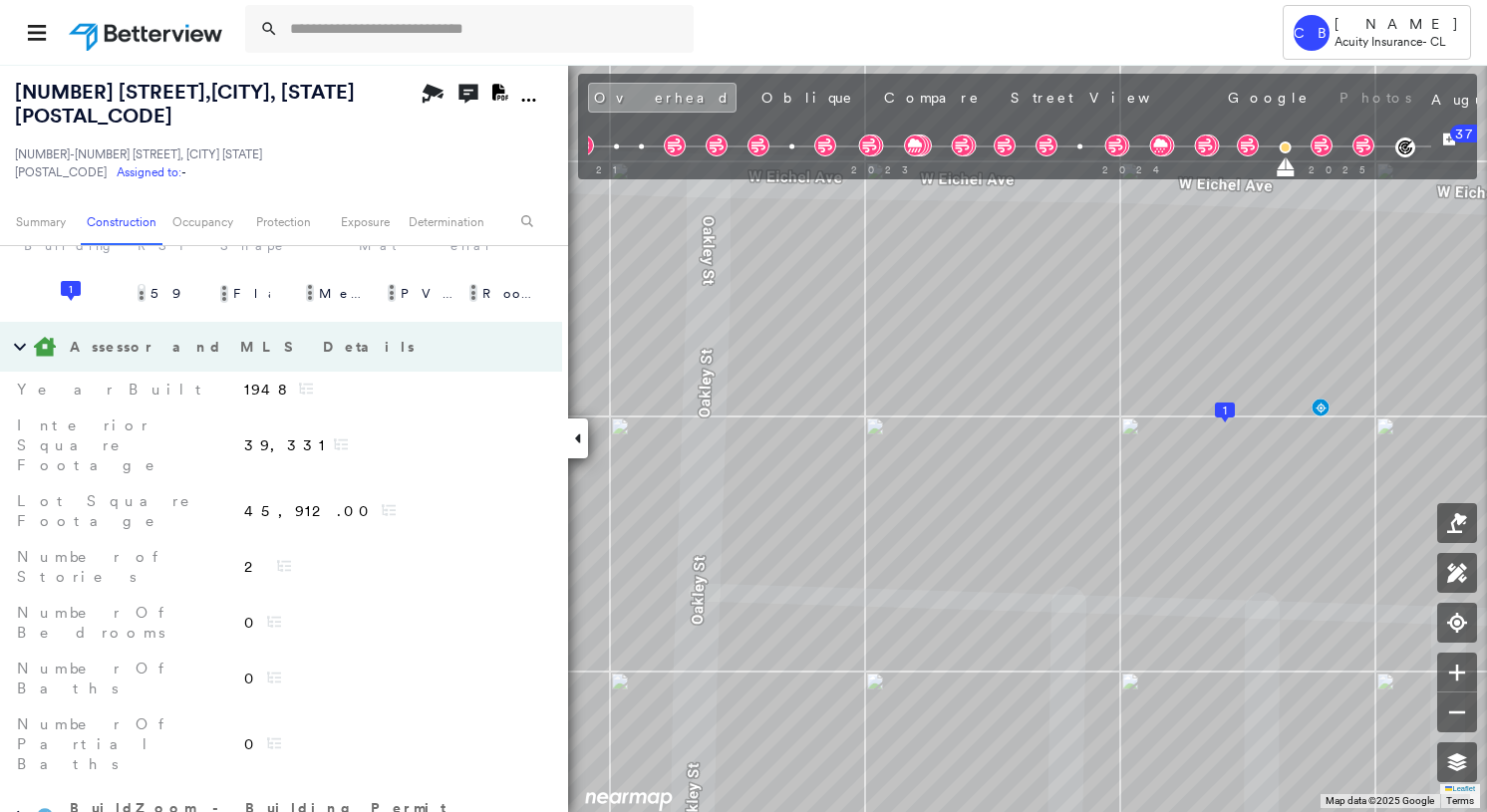 scroll, scrollTop: 1581, scrollLeft: 0, axis: vertical 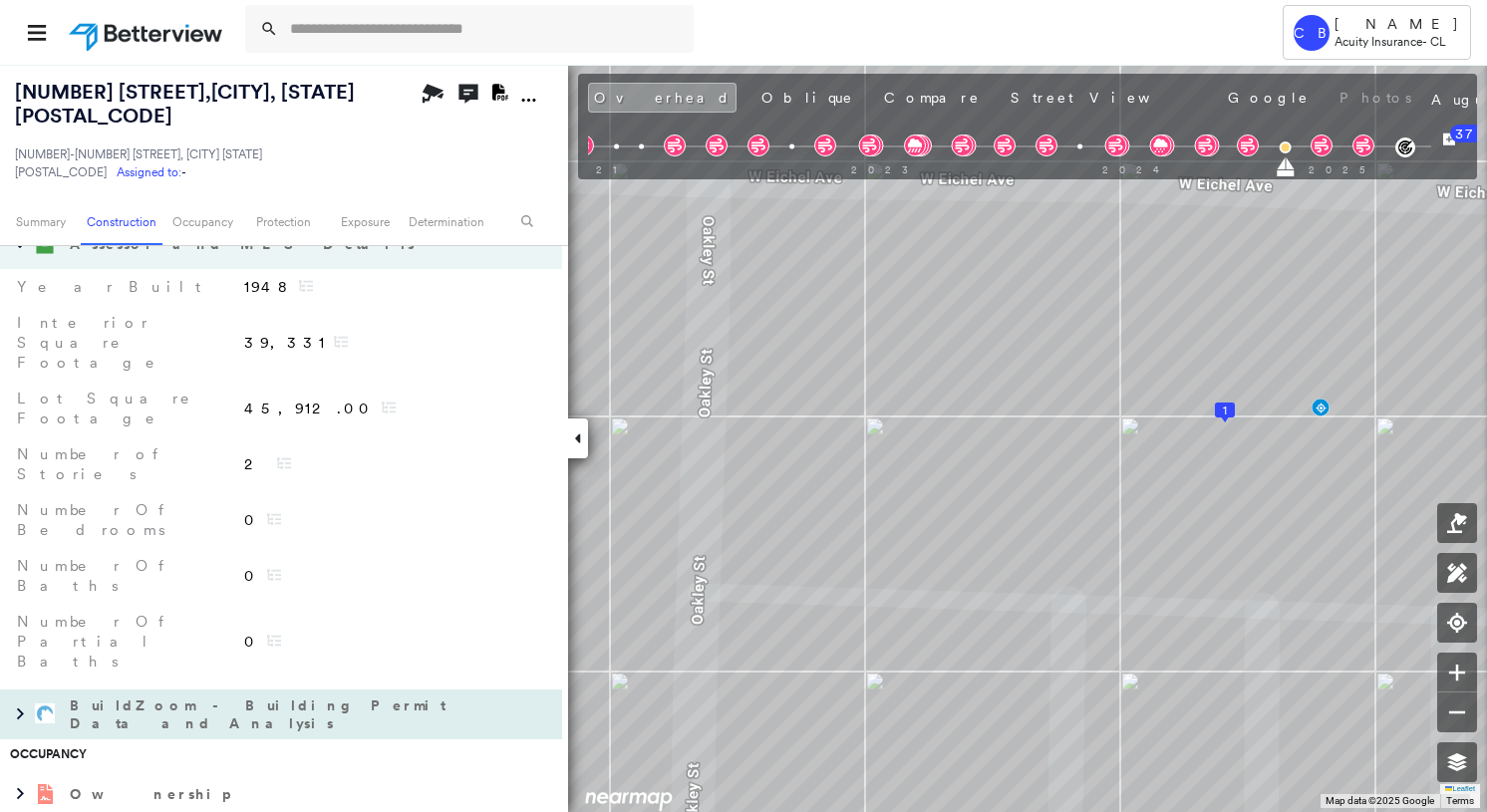 click on "BuildZoom - Building Permit Data and Analysis" at bounding box center (261, 714) 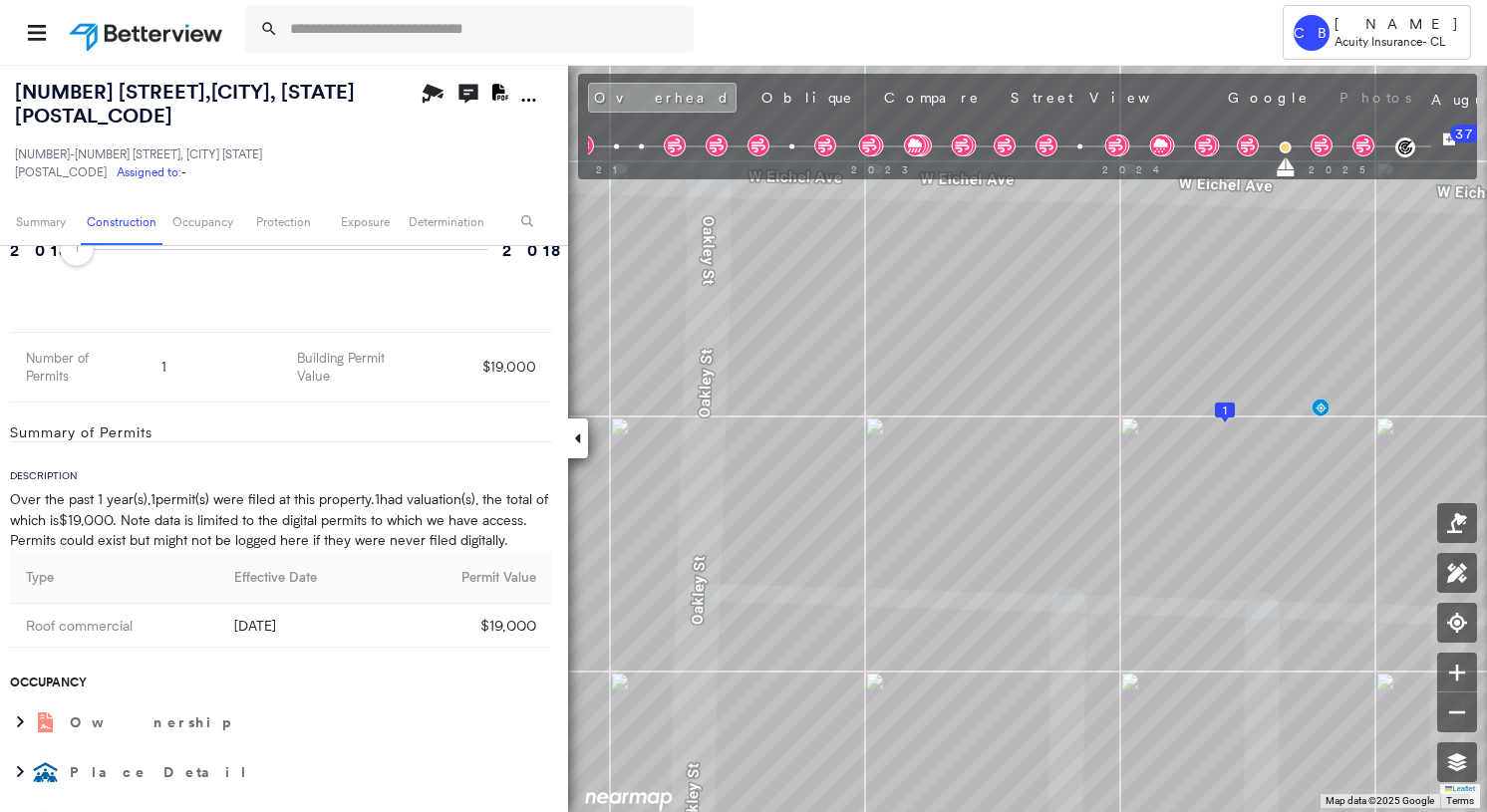 scroll, scrollTop: 2179, scrollLeft: 0, axis: vertical 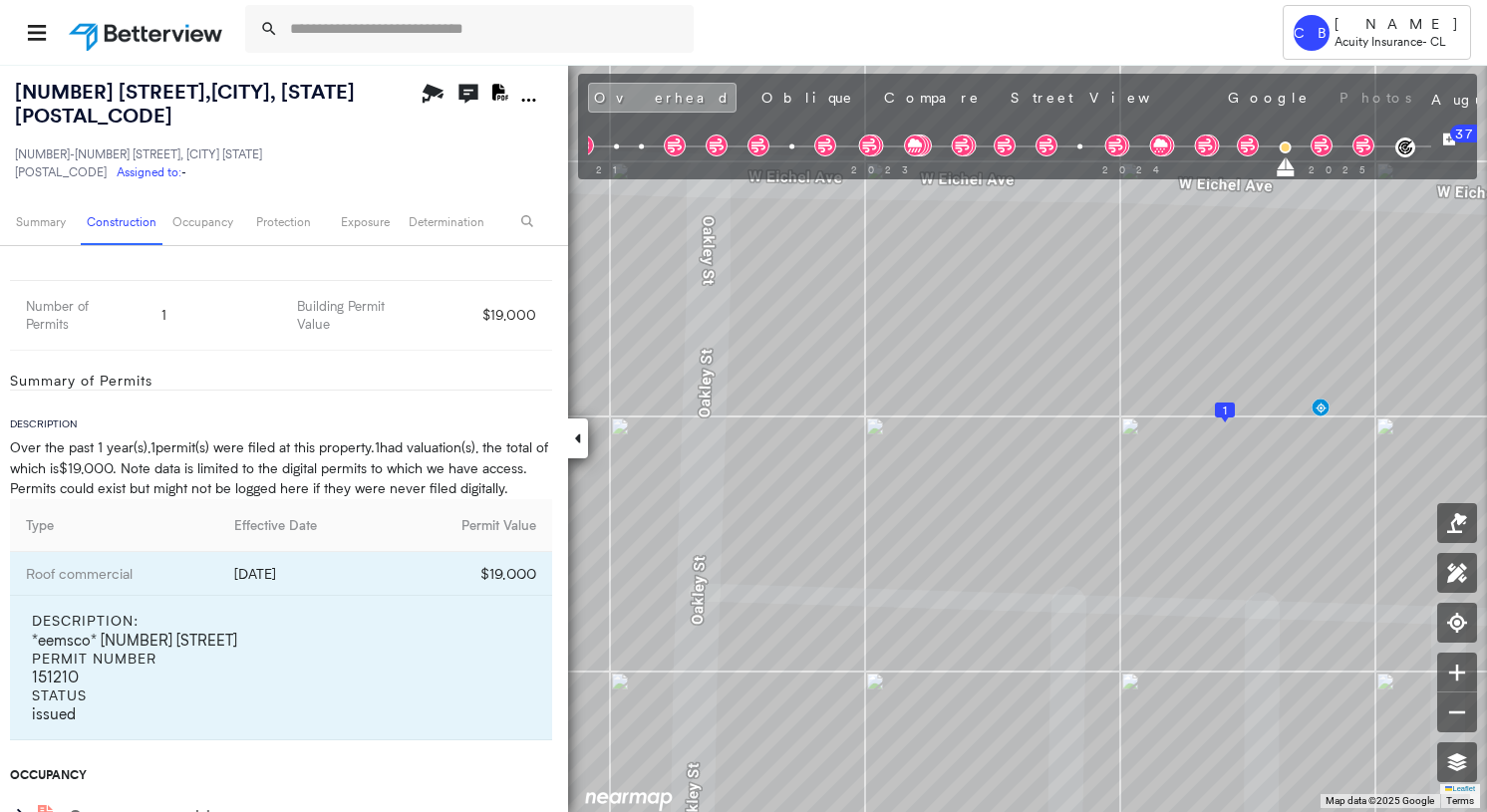 click 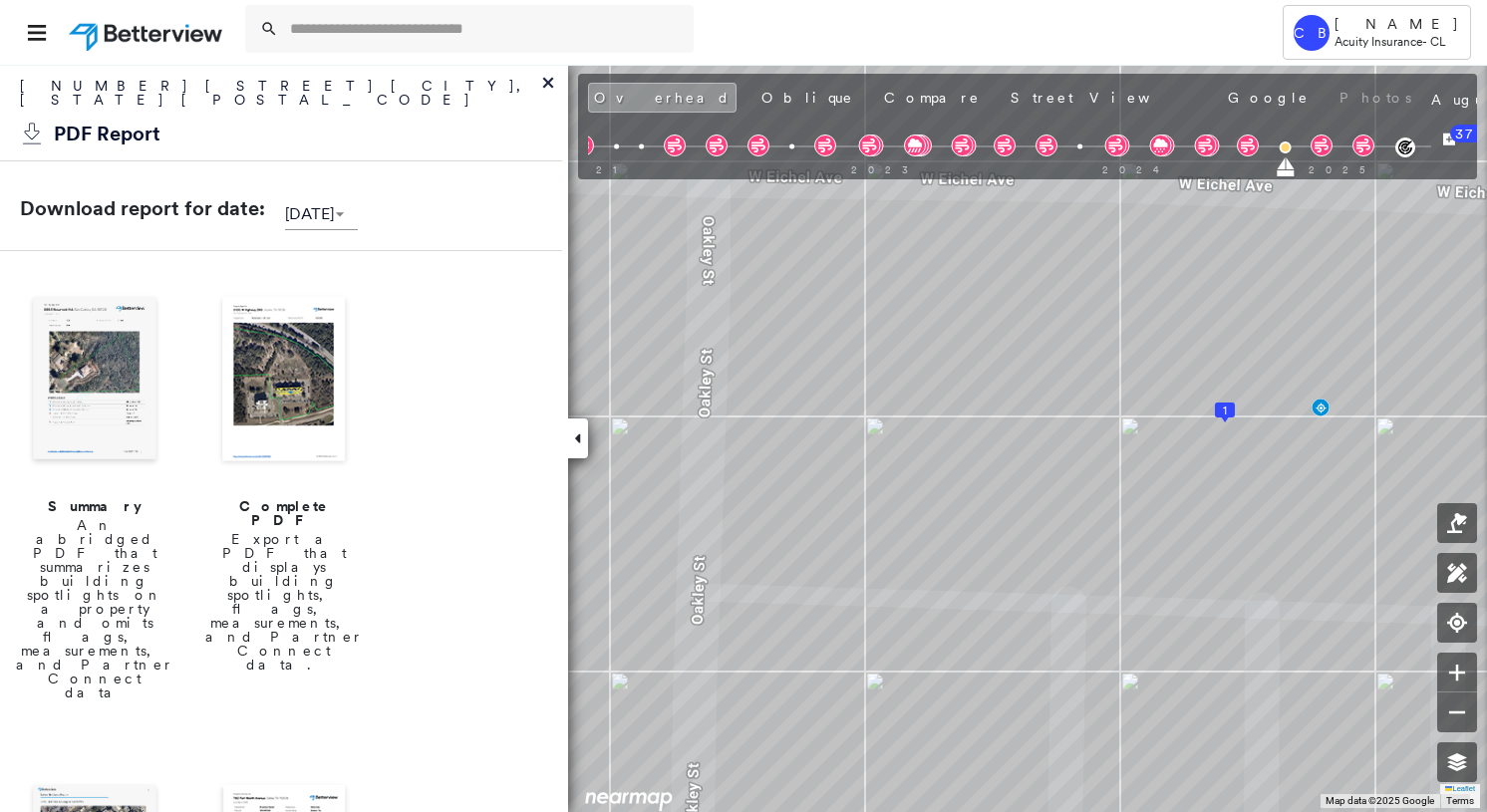 click at bounding box center (284, 381) 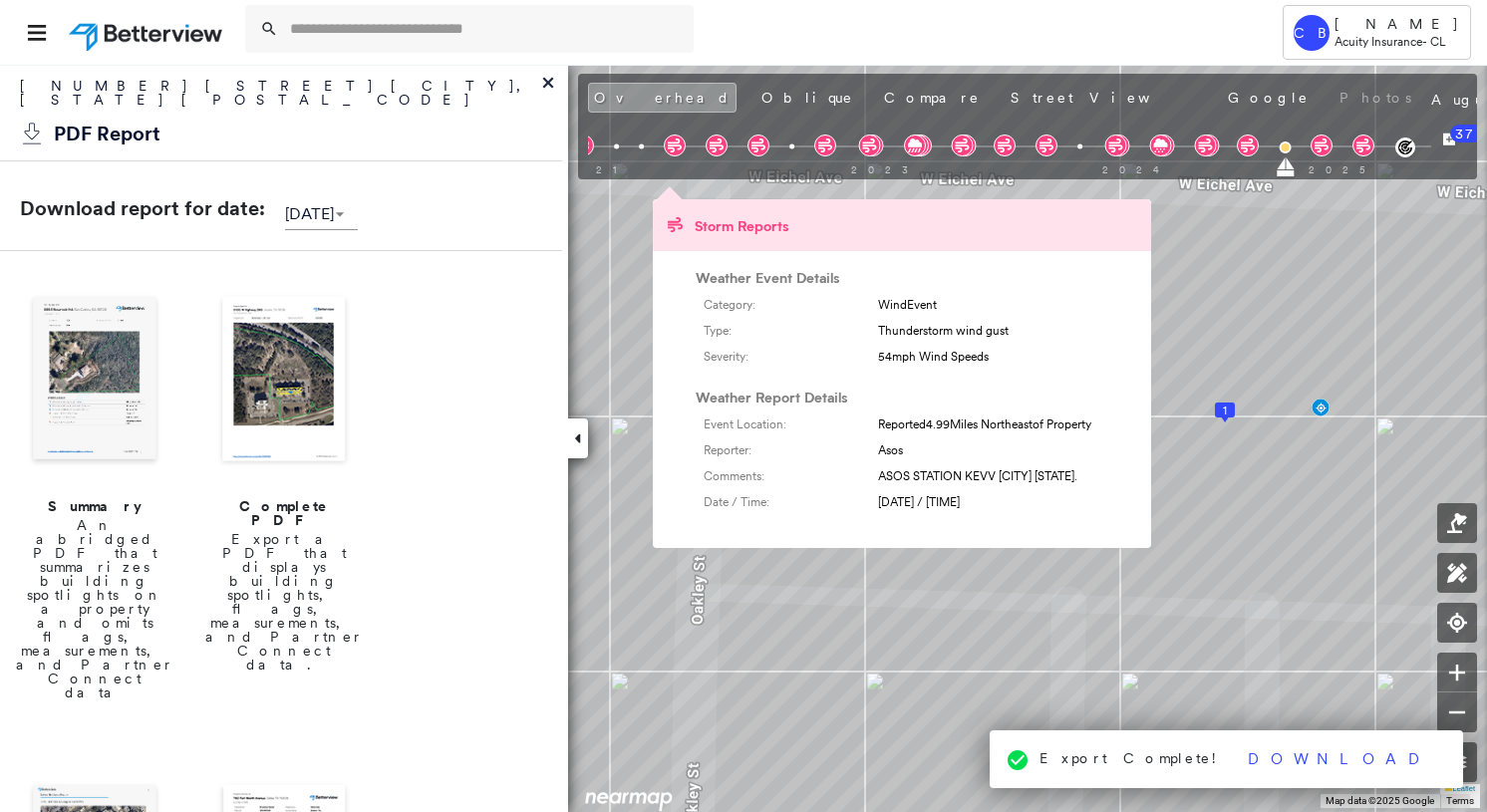 click 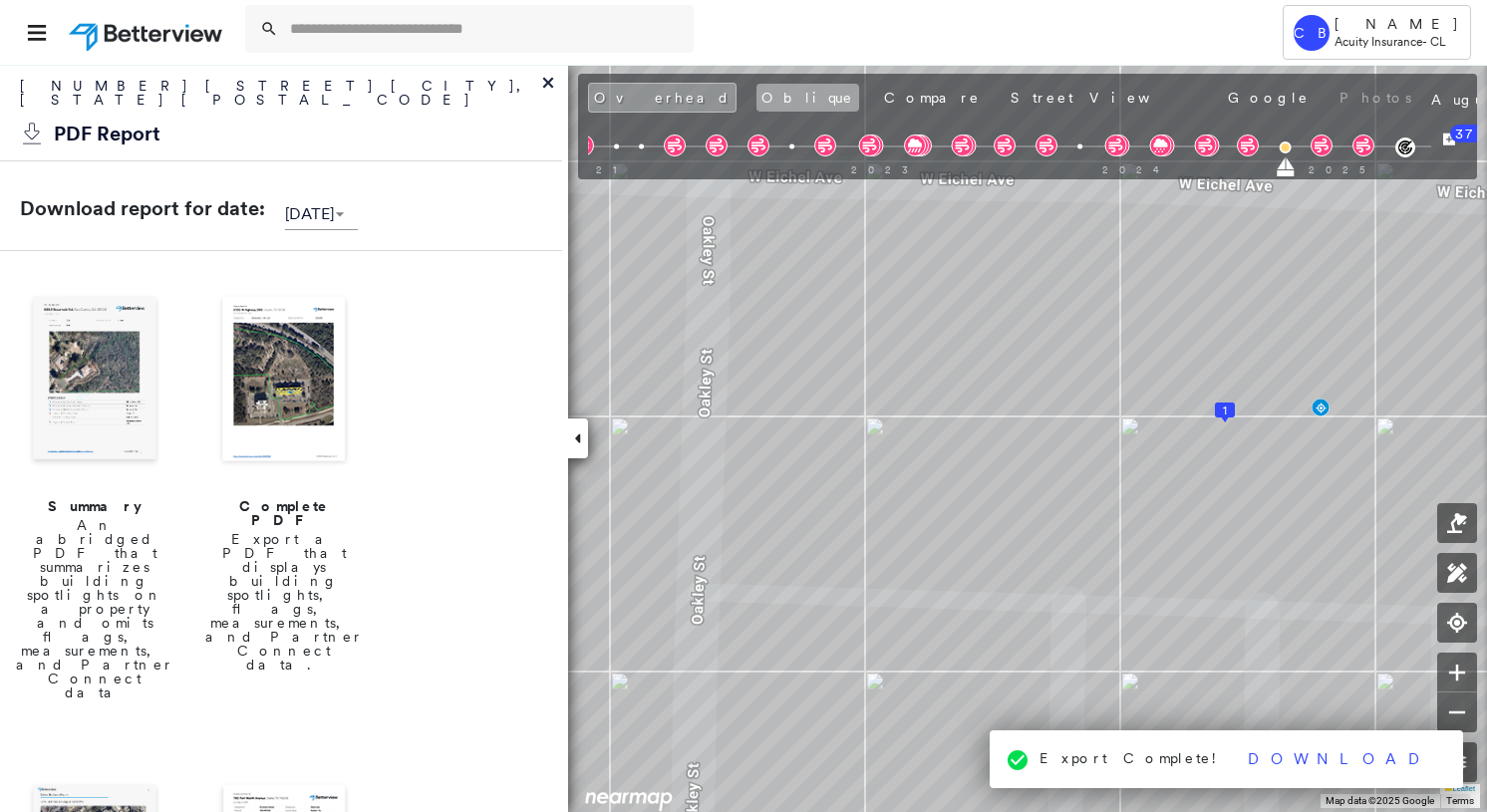 click on "Oblique" at bounding box center [807, 98] 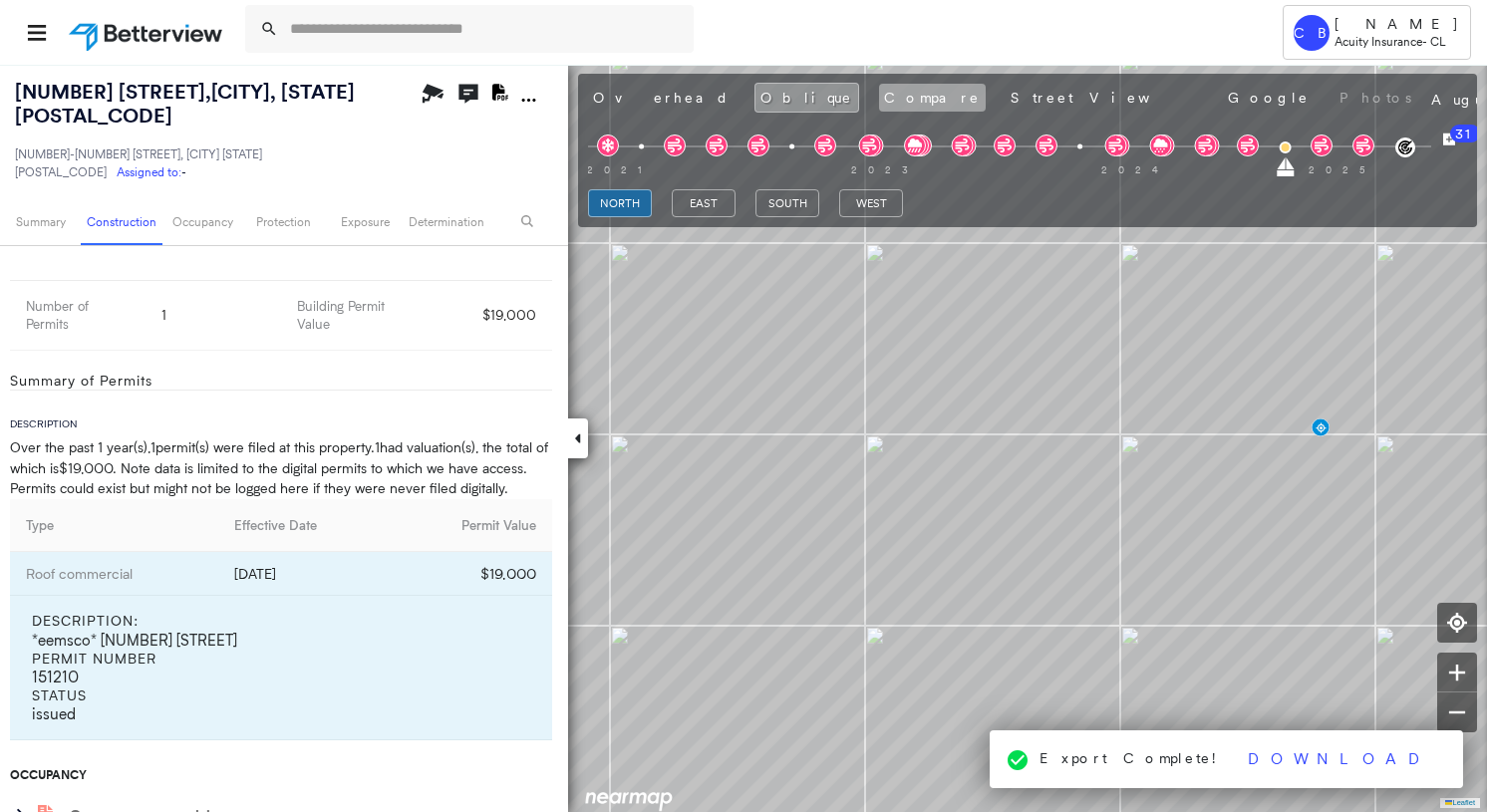 click on "Compare" at bounding box center [932, 98] 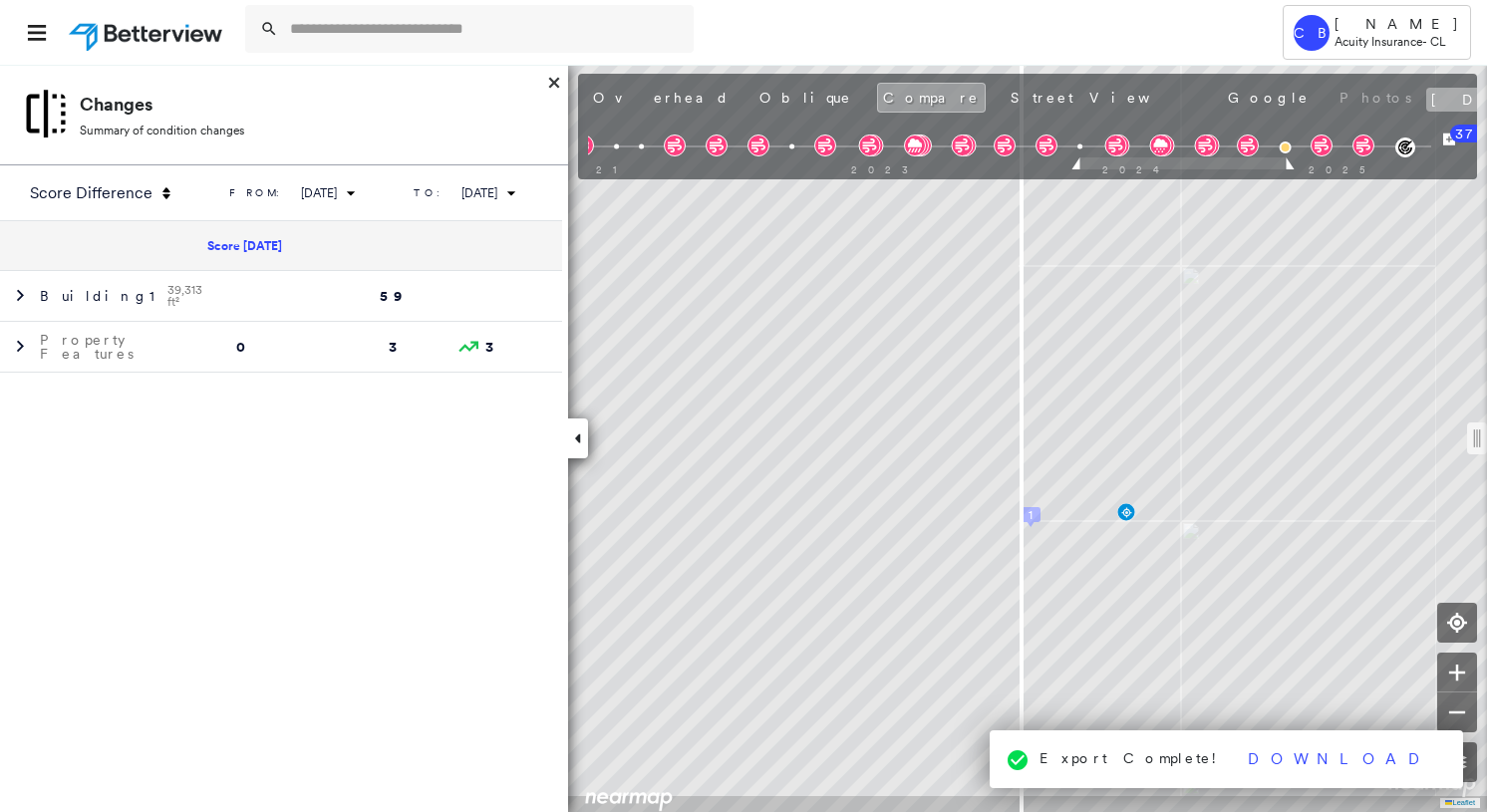 scroll, scrollTop: 2229, scrollLeft: 0, axis: vertical 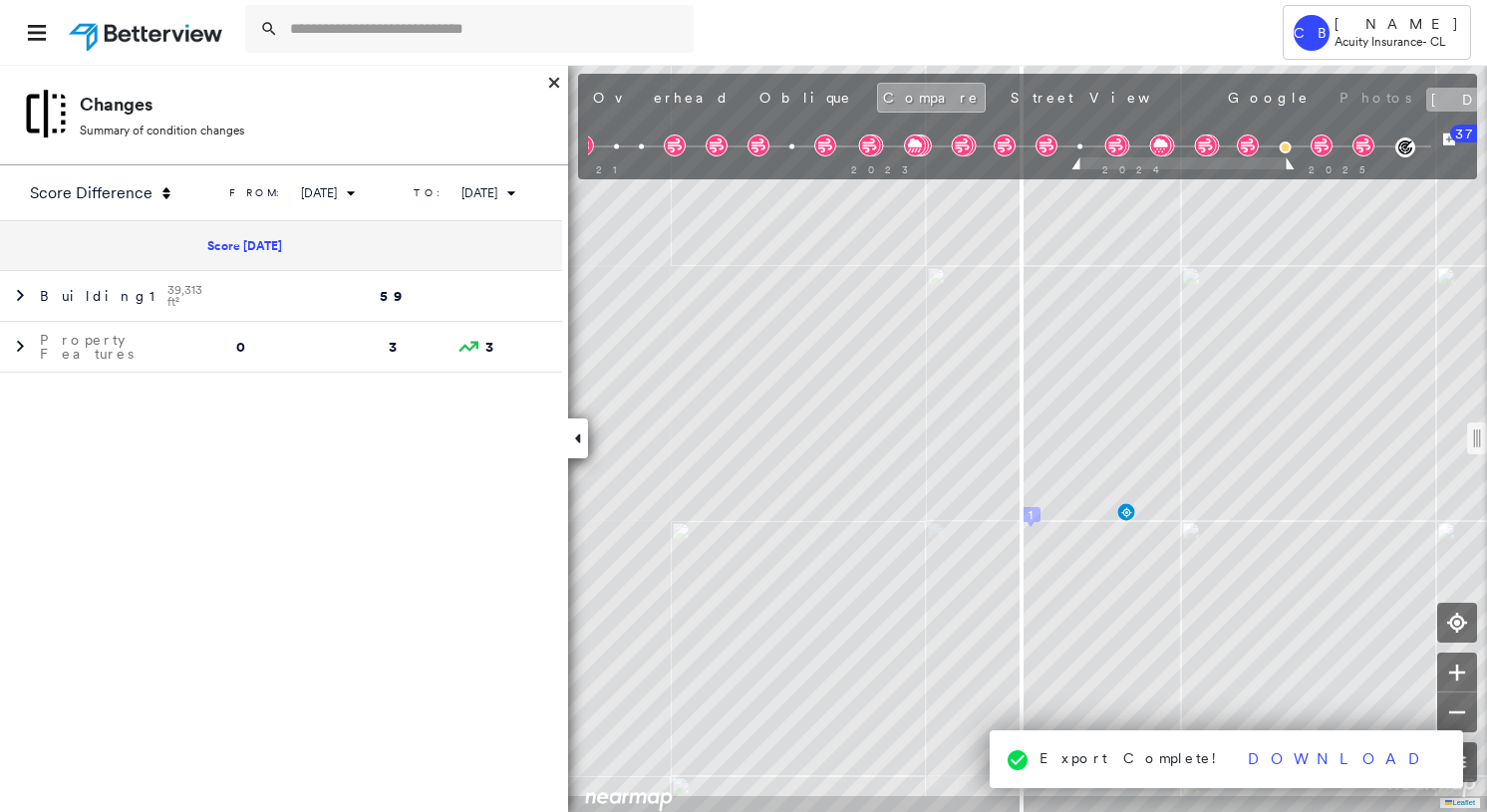 click on "[DATE]" at bounding box center [1502, 100] 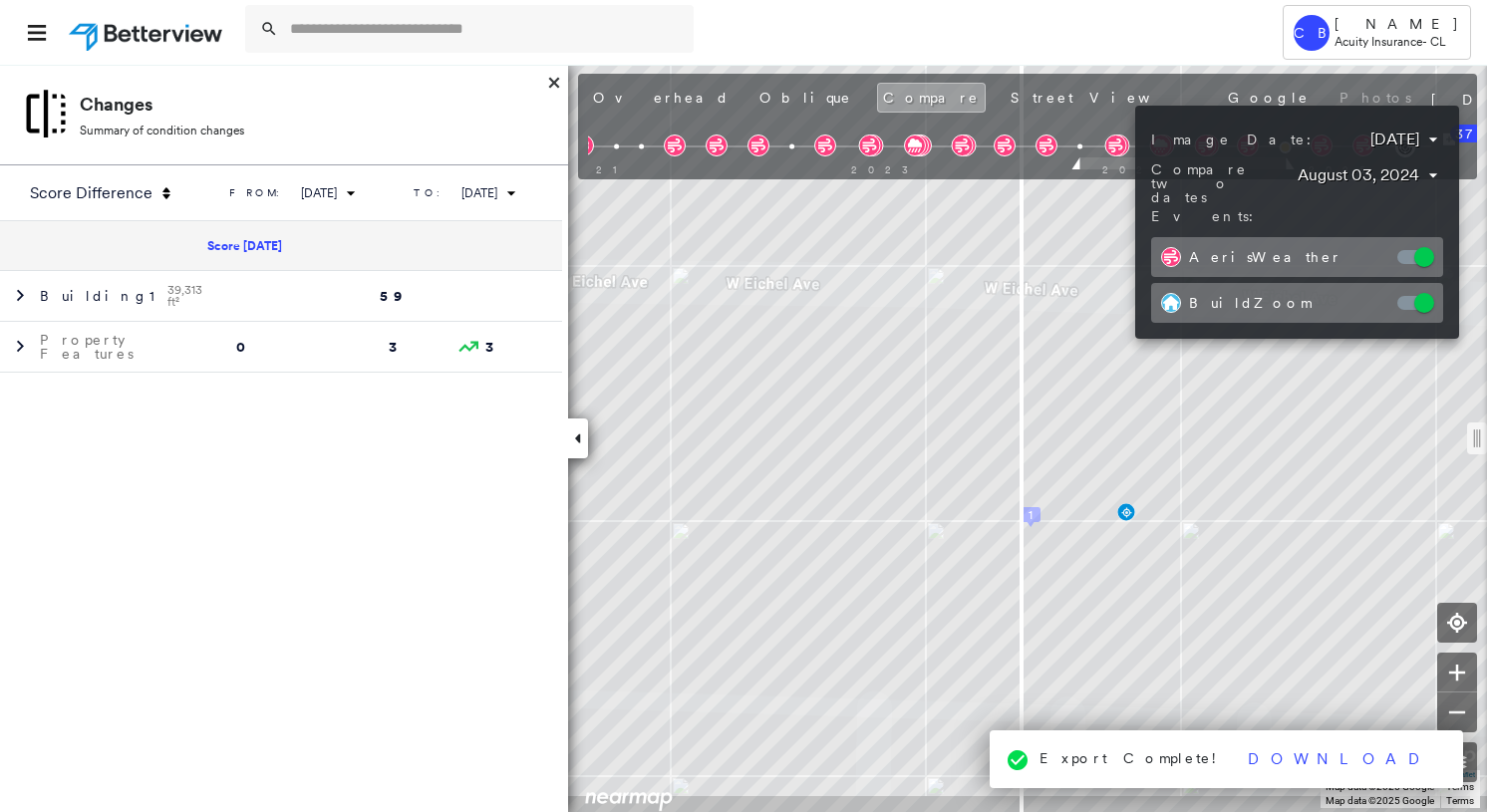 click on "Tower CB [NAME] Acuity Insurance  -   CL [NUMBER] [STREET] ,  [CITY], [STATE] [POSTAL_CODE] [NUMBER]-[NUMBER] [STREET], [CITY] [STATE] [POSTAL_CODE] Assigned to:  - Assigned to:  - [NUMBER]-[NUMBER] [STREET], [CITY] [STATE] [POSTAL_CODE] Assigned to:  - Open Comments Download PDF Report Summary Construction Occupancy Protection Exposure Determination Looking for roof spotlights? Analyze this date Overhead Obliques Street View Roof Spotlight™ Index 0 100 25 50 75 1 Building Roof Scores 0 Buildings Policy Information :  [NUMBER]-[NUMBER] [STREET], [CITY] [STATE] [POSTAL_CODE] Flags :  4 (0 cleared, 4 uncleared) Uncleared Flags (4) Cleared Flags  (0) Damage Flagged [DATE] Clear HIGH High Priority Flagged [DATE] Clear DBRS Yard Debris Flagged [DATE] Clear HAIL HAIL Flagged [DATE] Clear Copilot * ​ Construction Roof Spotlights :  Patching, Active Ponding, Ponding, Staining, Building with Structural Damage and 5 more Property Features :  Yard Debris, Asphalt, Wooden Pallet Roof Age :  9+ years old. 1 Building 1 :  9+ years Roof Size & Shape :  Assessor and MLS Details" at bounding box center (744, 406) 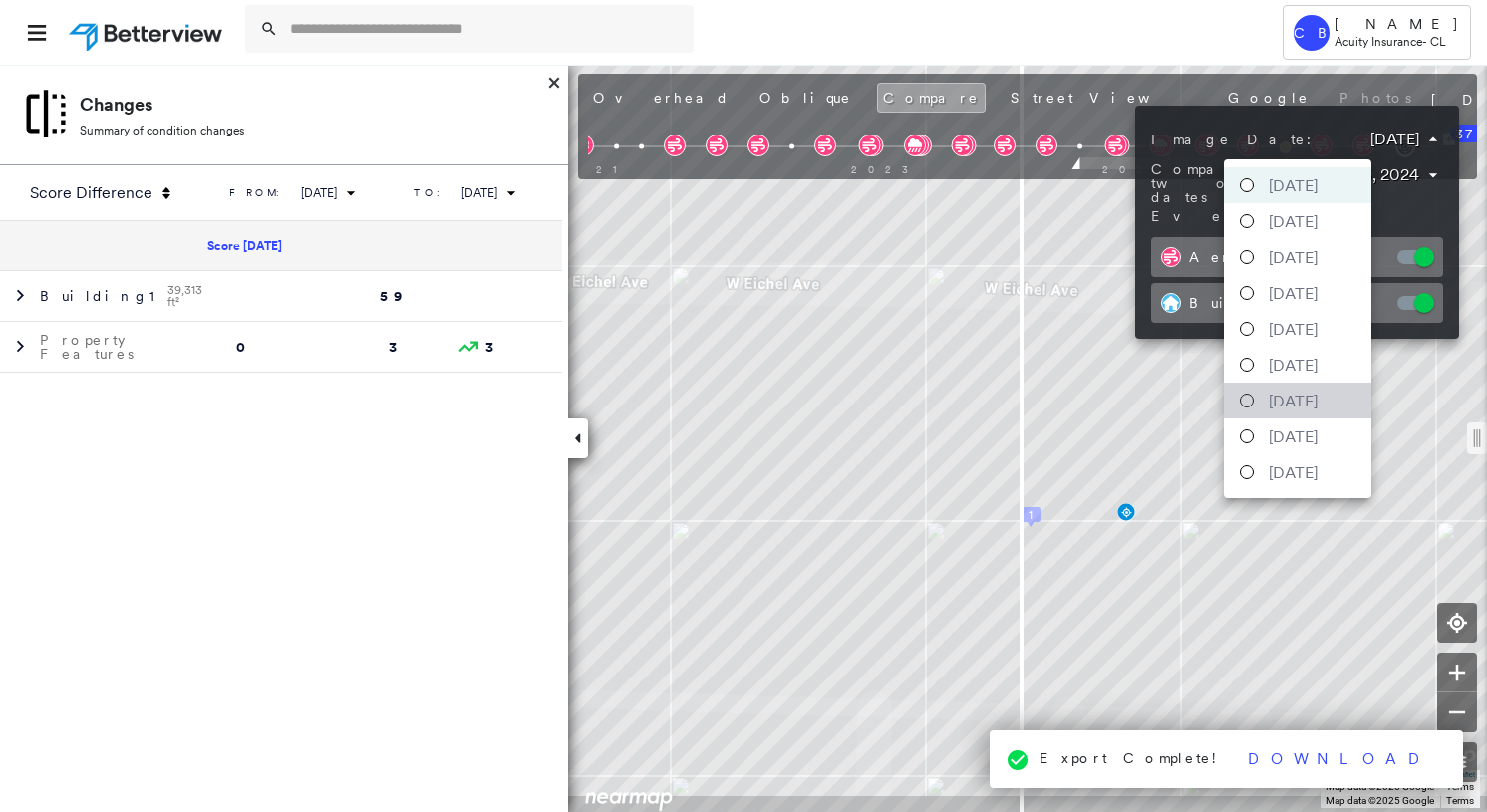click on "[DATE]" at bounding box center (1293, 401) 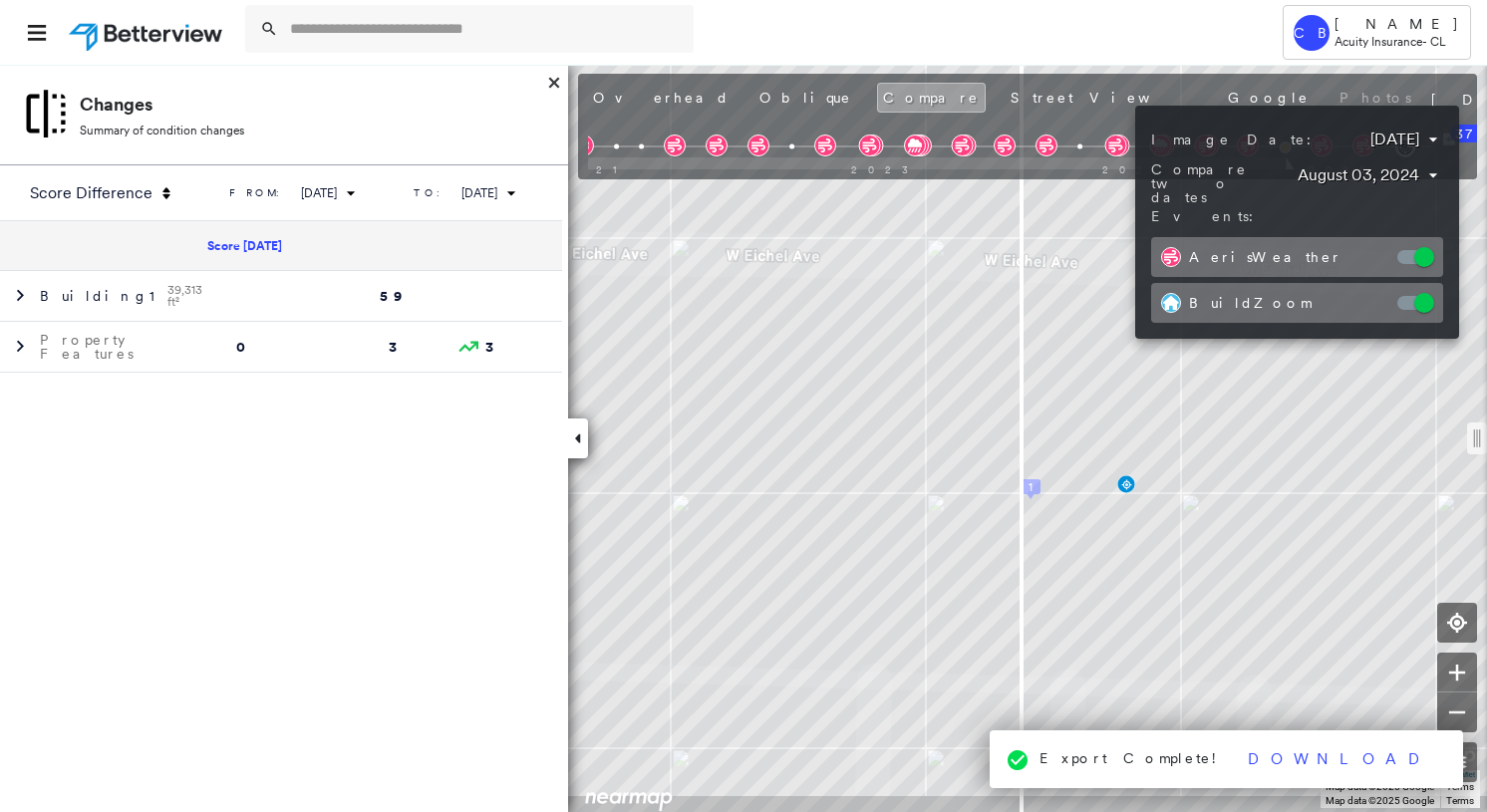click on "Tower CB [NAME] Acuity Insurance  -   CL [NUMBER] [STREET] ,  [CITY], [STATE] [POSTAL_CODE] [NUMBER]-[NUMBER] [STREET], [CITY] [STATE] [POSTAL_CODE] Assigned to:  - Assigned to:  - [NUMBER]-[NUMBER] [STREET], [CITY] [STATE] [POSTAL_CODE] Assigned to:  - Open Comments Download PDF Report Summary Construction Occupancy Protection Exposure Determination Looking for roof spotlights? Analyze this date Overhead Obliques Street View Roof Spotlight™ Index 0 100 25 50 75 1 Building Roof Scores 0 Buildings Policy Information :  [NUMBER]-[NUMBER] [STREET], [CITY] [STATE] [POSTAL_CODE] Flags :  4 (0 cleared, 4 uncleared) Uncleared Flags (4) Cleared Flags  (0) Damage Flagged [DATE] Clear HIGH High Priority Flagged [DATE] Clear DBRS Yard Debris Flagged [DATE] Clear HAIL HAIL Flagged [DATE] Clear Copilot * ​ Construction Roof Spotlights :  Patching, Active Ponding, Ponding, Staining, Building with Structural Damage and 5 more Property Features :  Yard Debris, Asphalt, Wooden Pallet Roof Age :  9+ years old. 1 Building 1 :  9+ years Roof Size & Shape :  Assessor and MLS Details" at bounding box center (744, 406) 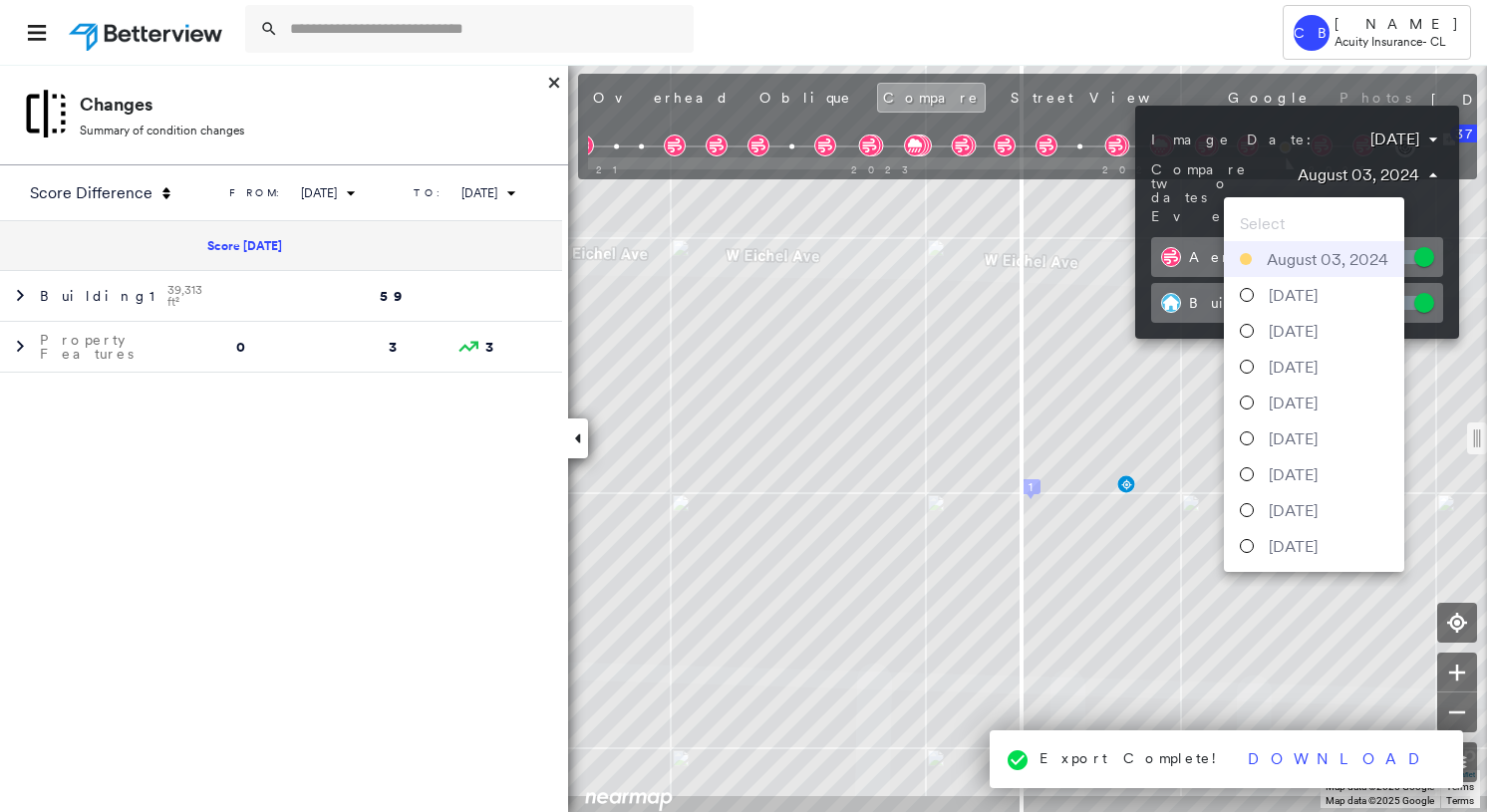 click on "August 03, 2024" at bounding box center (1328, 259) 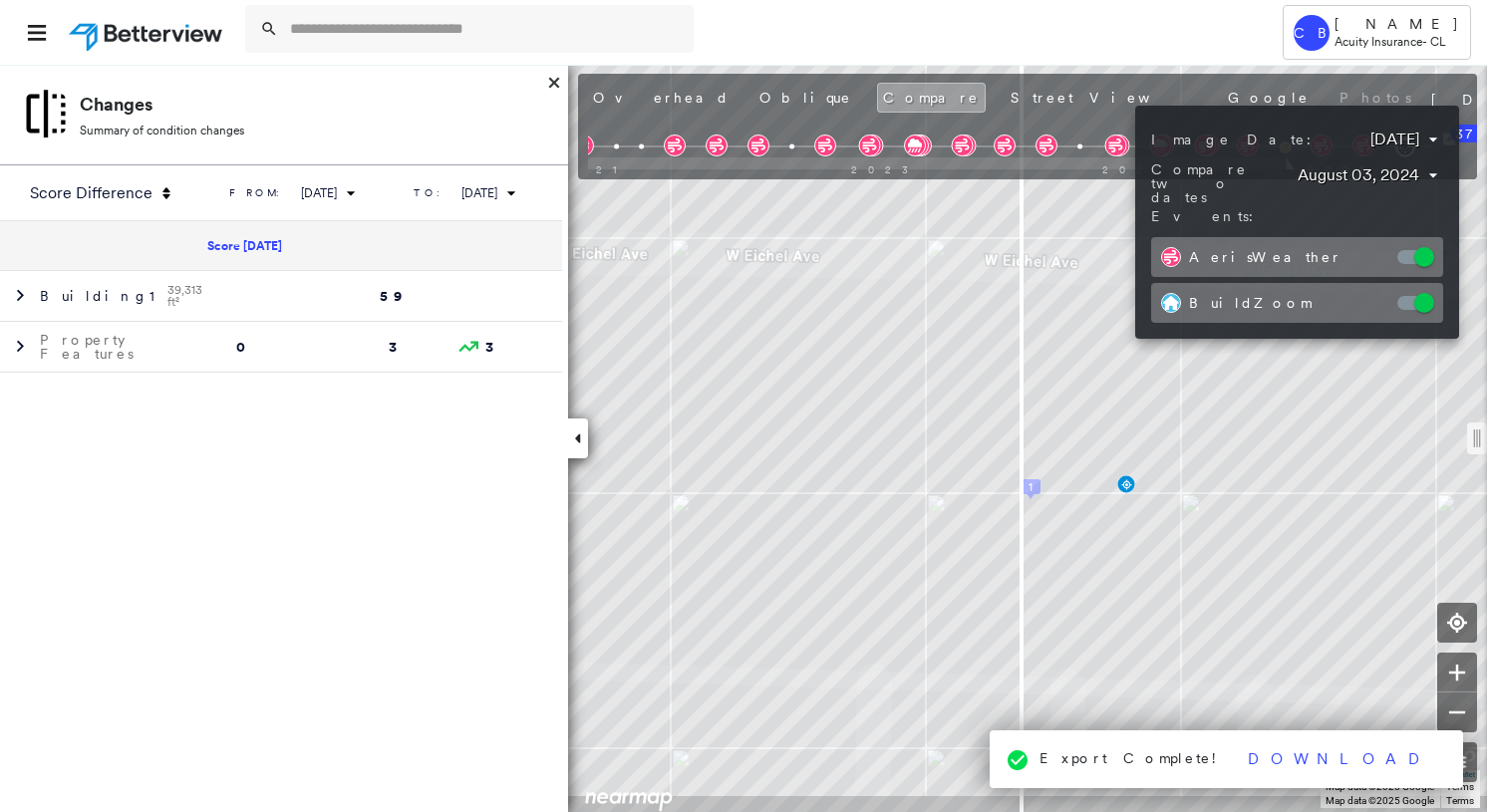 drag, startPoint x: 1025, startPoint y: 446, endPoint x: 869, endPoint y: 438, distance: 156.20499 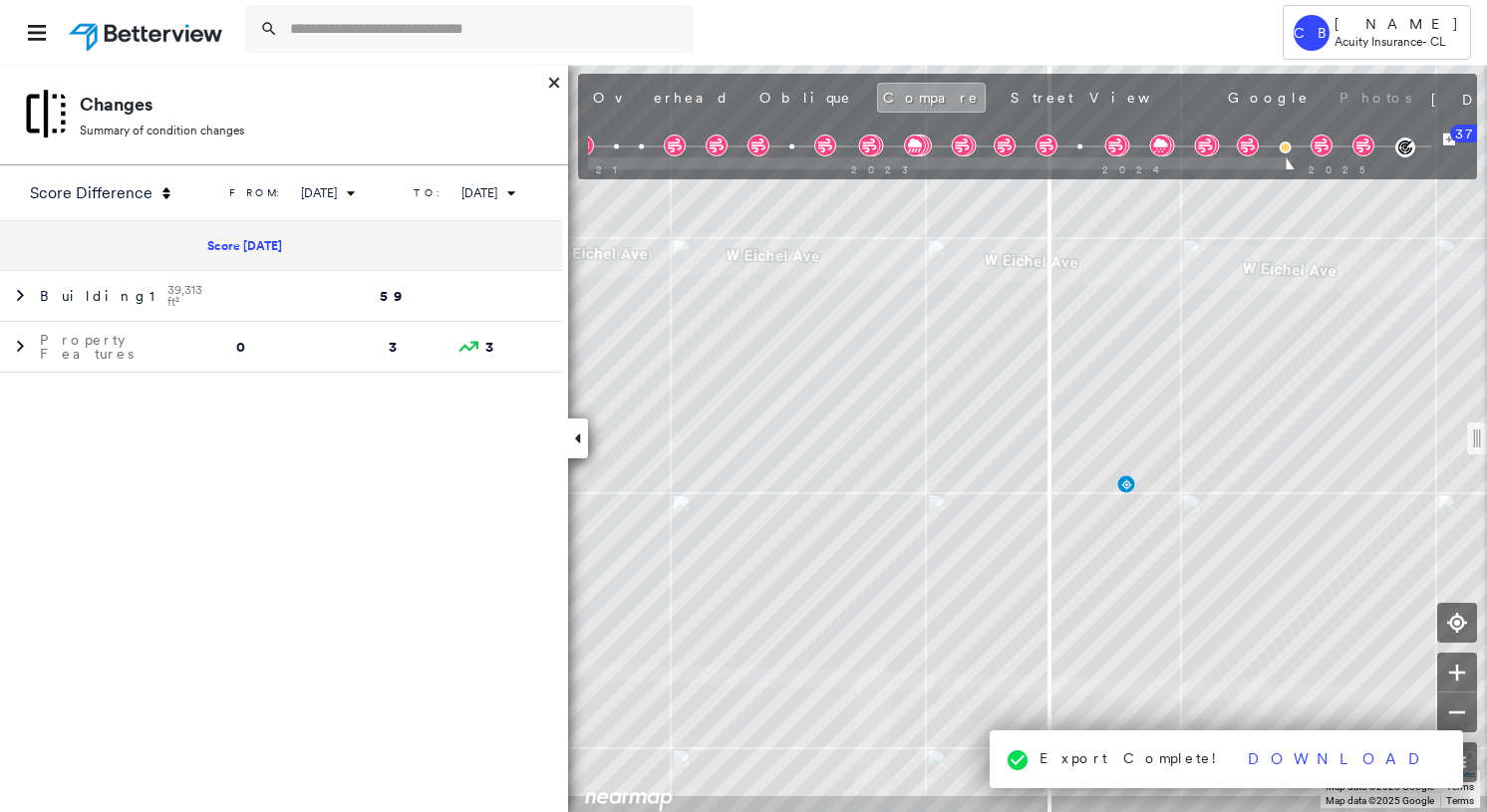 drag, startPoint x: 1032, startPoint y: 448, endPoint x: 1049, endPoint y: 494, distance: 49.040799 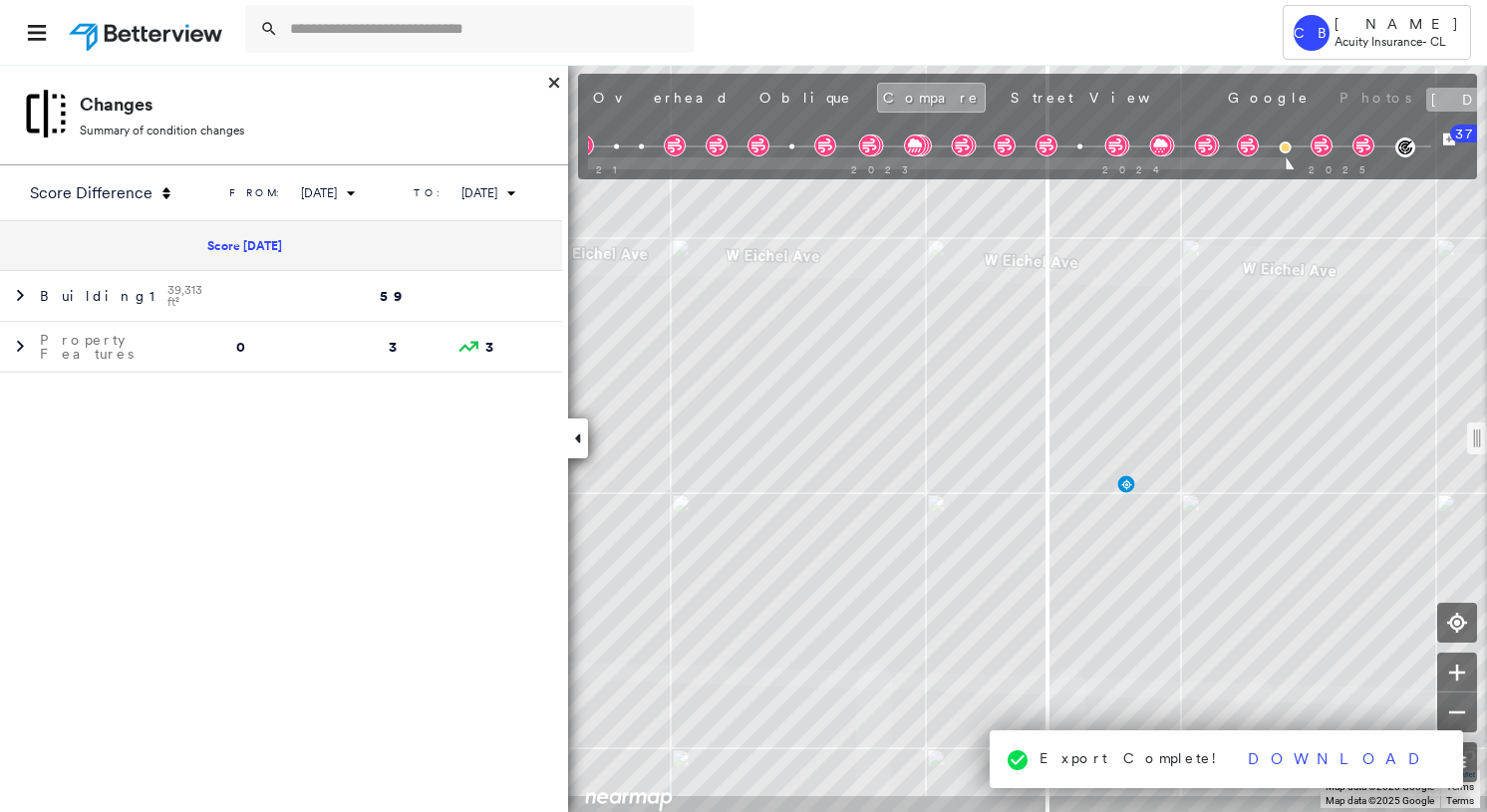 click on "[DATE]" at bounding box center (1502, 100) 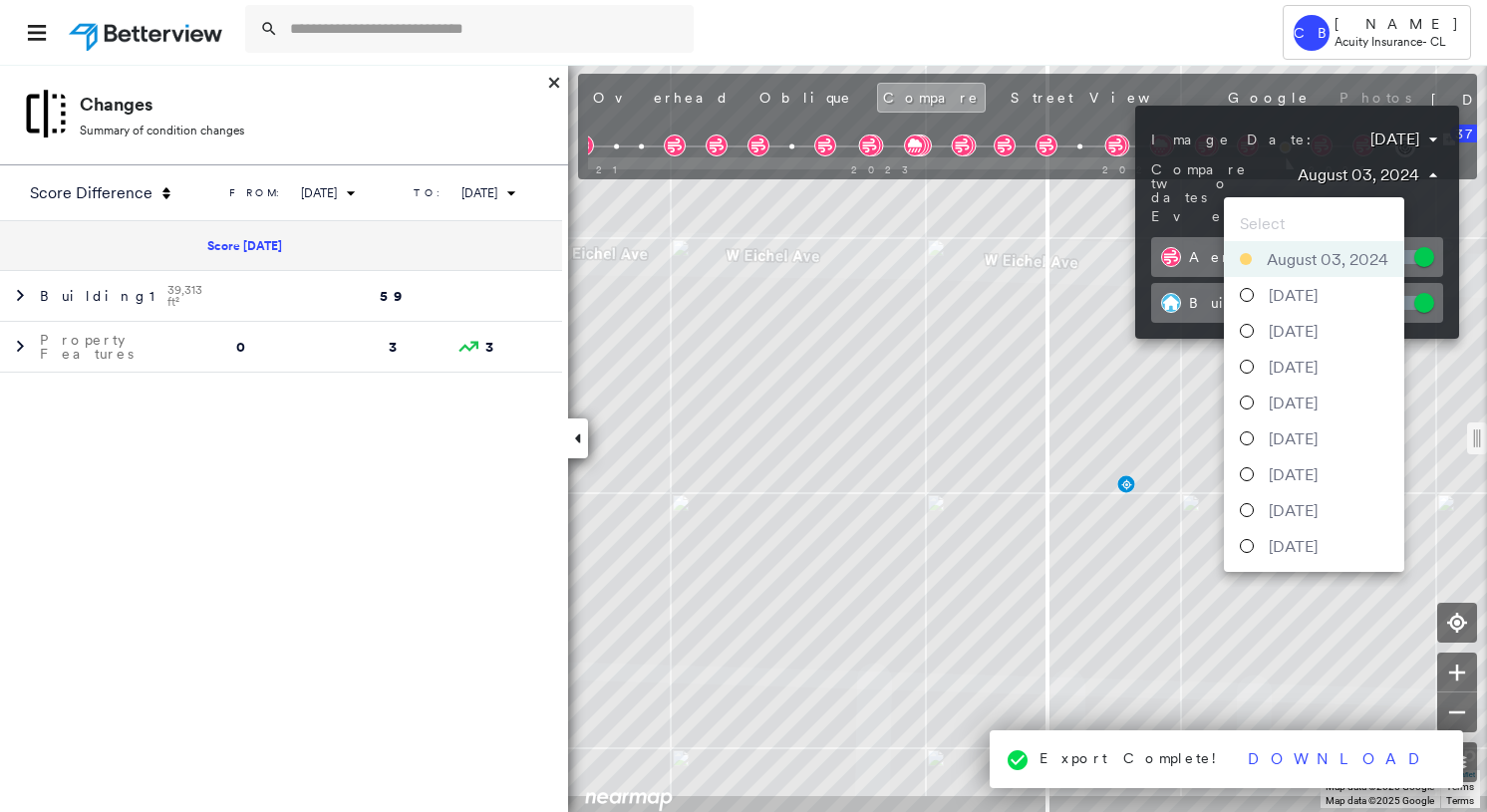 click on "Tower CB [NAME] Acuity Insurance  -   CL [NUMBER] [STREET] ,  [CITY], [STATE] [POSTAL_CODE] [NUMBER]-[NUMBER] [STREET], [CITY] [STATE] [POSTAL_CODE] Assigned to:  - Assigned to:  - [NUMBER]-[NUMBER] [STREET], [CITY] [STATE] [POSTAL_CODE] Assigned to:  - Open Comments Download PDF Report Summary Construction Occupancy Protection Exposure Determination Looking for roof spotlights? Analyze this date Overhead Obliques Street View Roof Spotlight™ Index 0 100 25 50 75 1 Building Roof Scores 0 Buildings Policy Information :  [NUMBER]-[NUMBER] [STREET], [CITY] [STATE] [POSTAL_CODE] Flags :  4 (0 cleared, 4 uncleared) Uncleared Flags (4) Cleared Flags  (0) Damage Flagged [DATE] Clear HIGH High Priority Flagged [DATE] Clear DBRS Yard Debris Flagged [DATE] Clear HAIL HAIL Flagged [DATE] Clear Copilot * ​ Construction Roof Spotlights :  Patching, Active Ponding, Ponding, Staining, Building with Structural Damage and 5 more Property Features :  Yard Debris, Asphalt, Wooden Pallet Roof Age :  9+ years old. 1 Building 1 :  9+ years Roof Size & Shape :  Assessor and MLS Details" at bounding box center (744, 406) 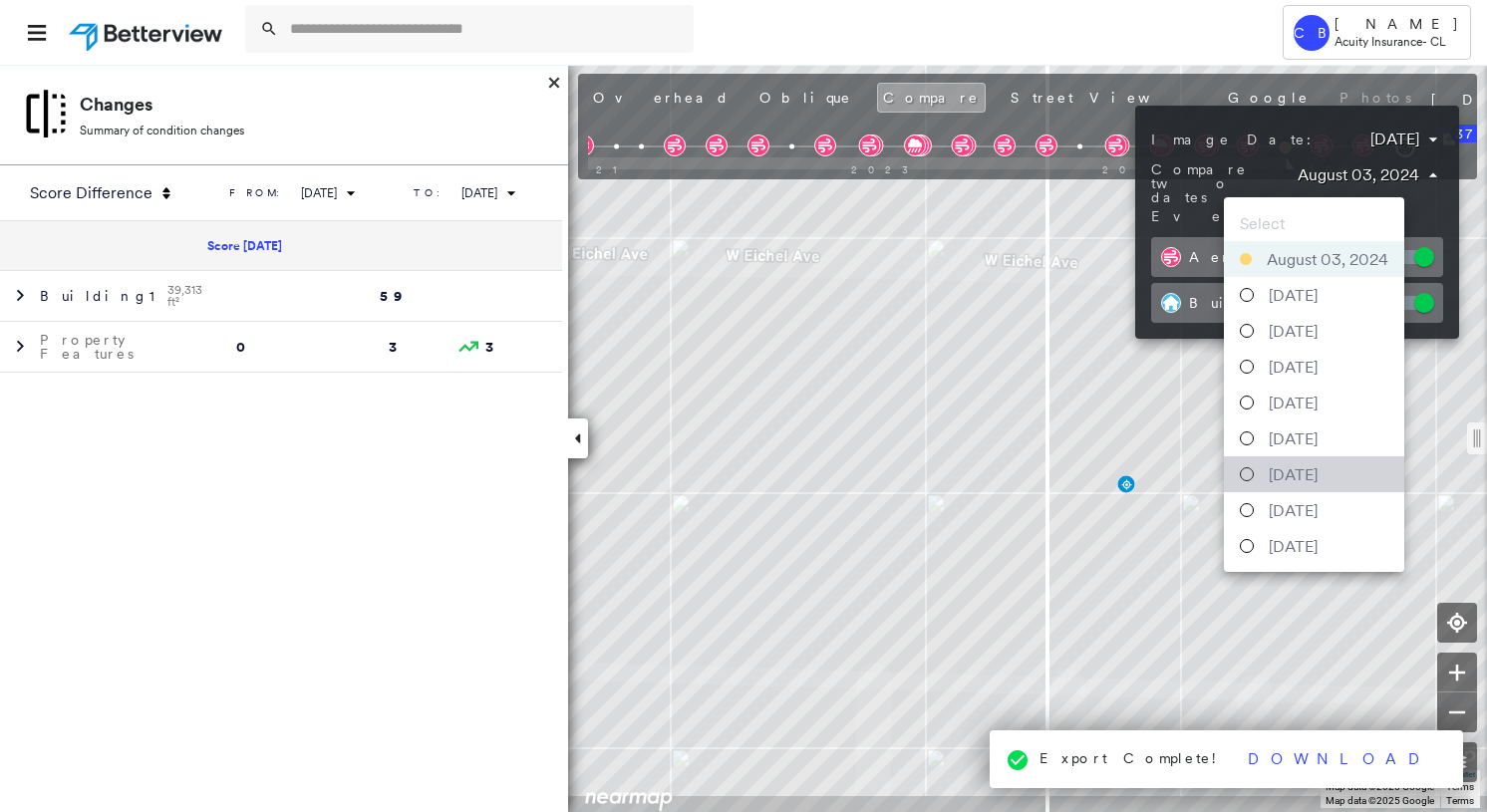 click on "[DATE]" at bounding box center [1293, 474] 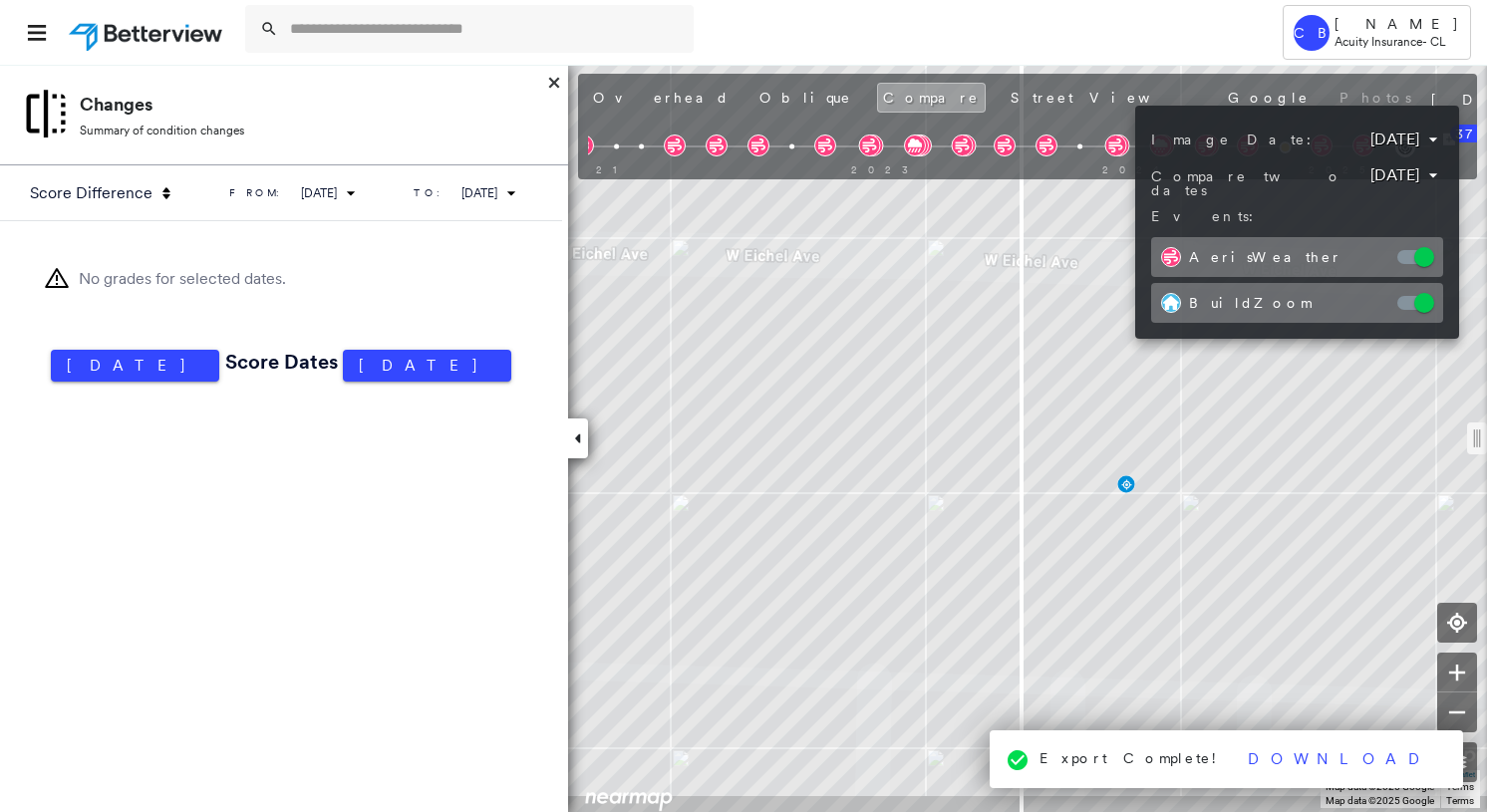 drag, startPoint x: 1015, startPoint y: 440, endPoint x: 1113, endPoint y: 446, distance: 98.1835 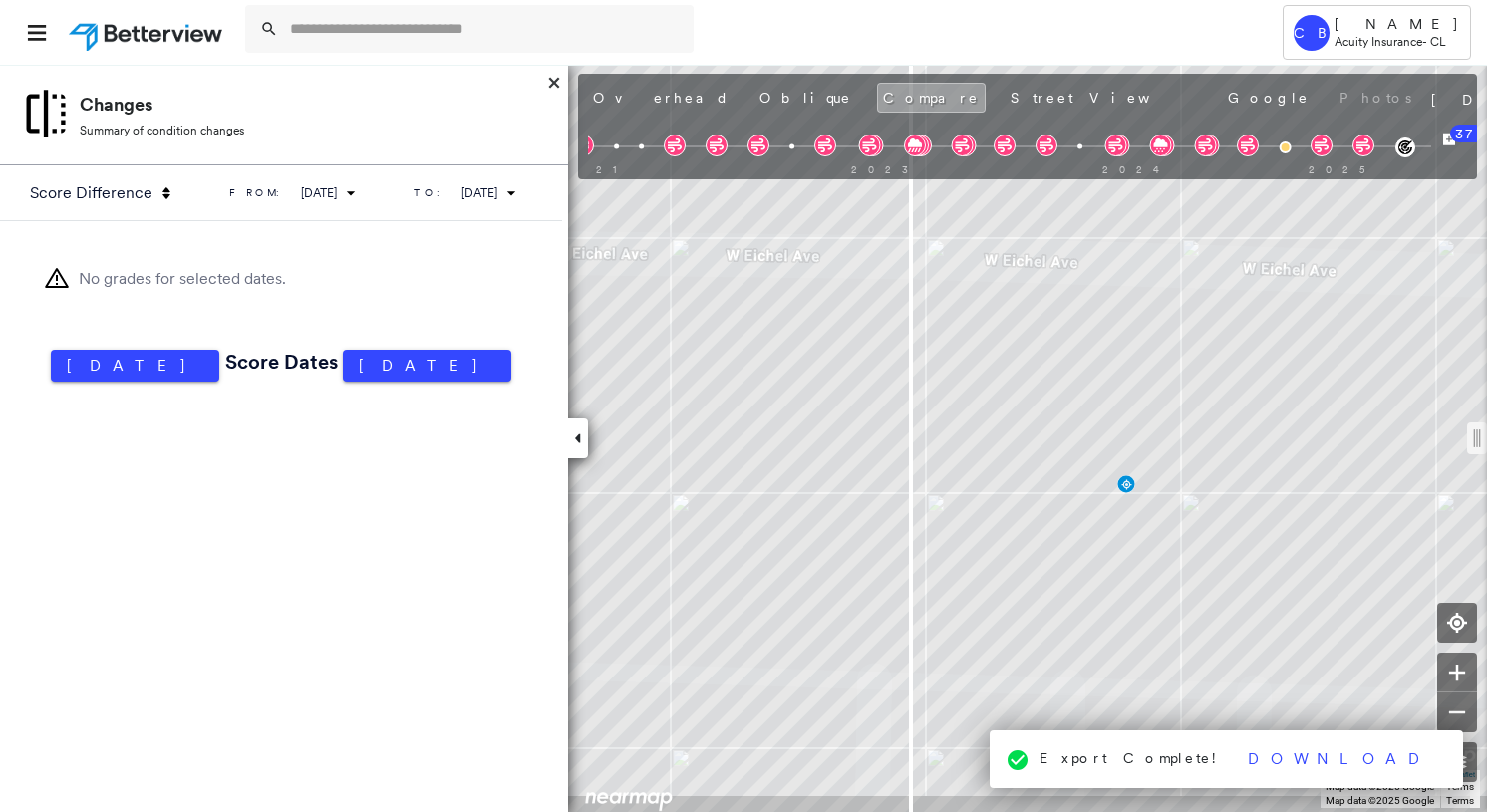 drag, startPoint x: 1025, startPoint y: 449, endPoint x: 911, endPoint y: 483, distance: 118.96218 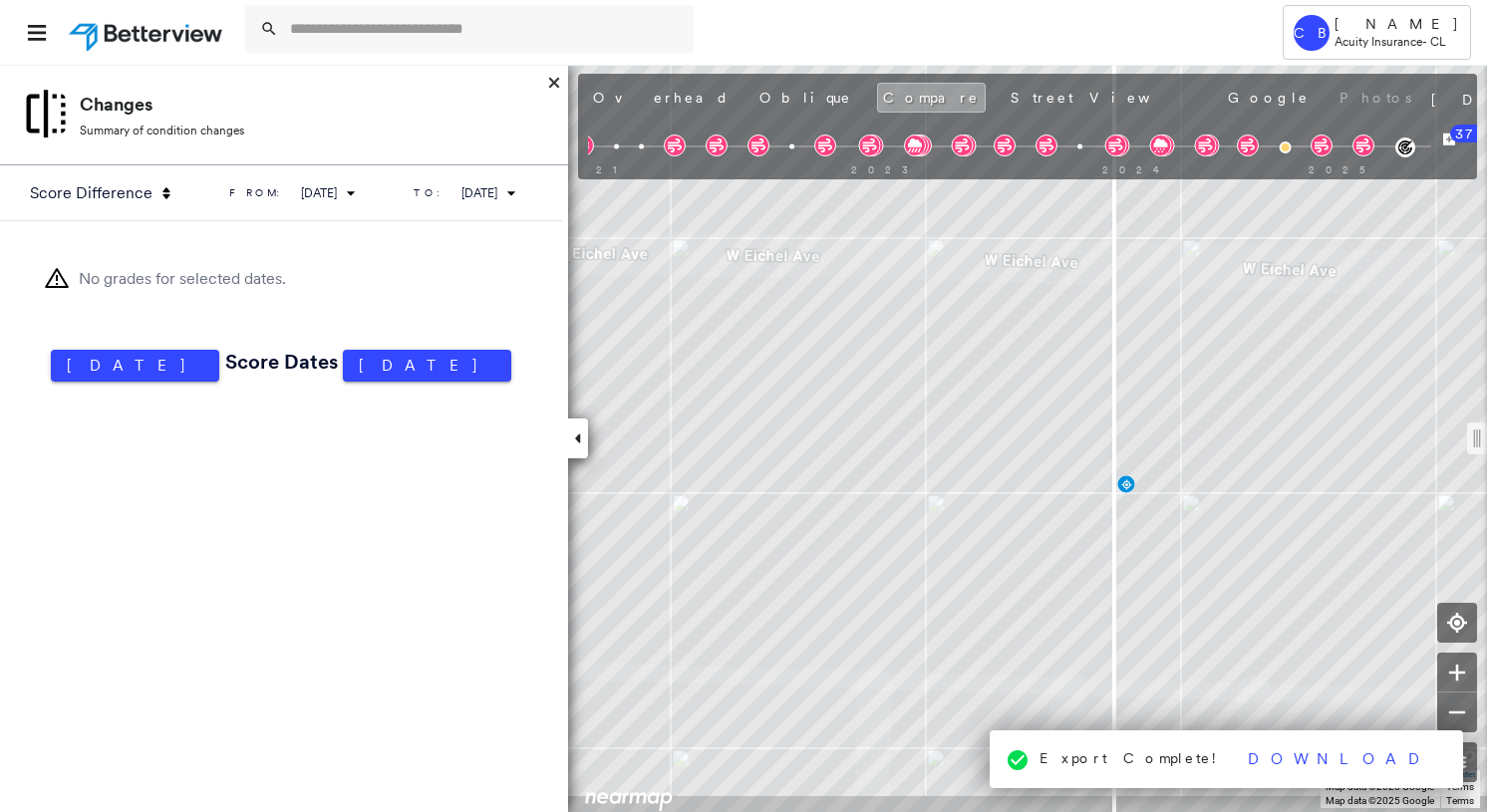 drag, startPoint x: 913, startPoint y: 457, endPoint x: 1116, endPoint y: 527, distance: 214.73006 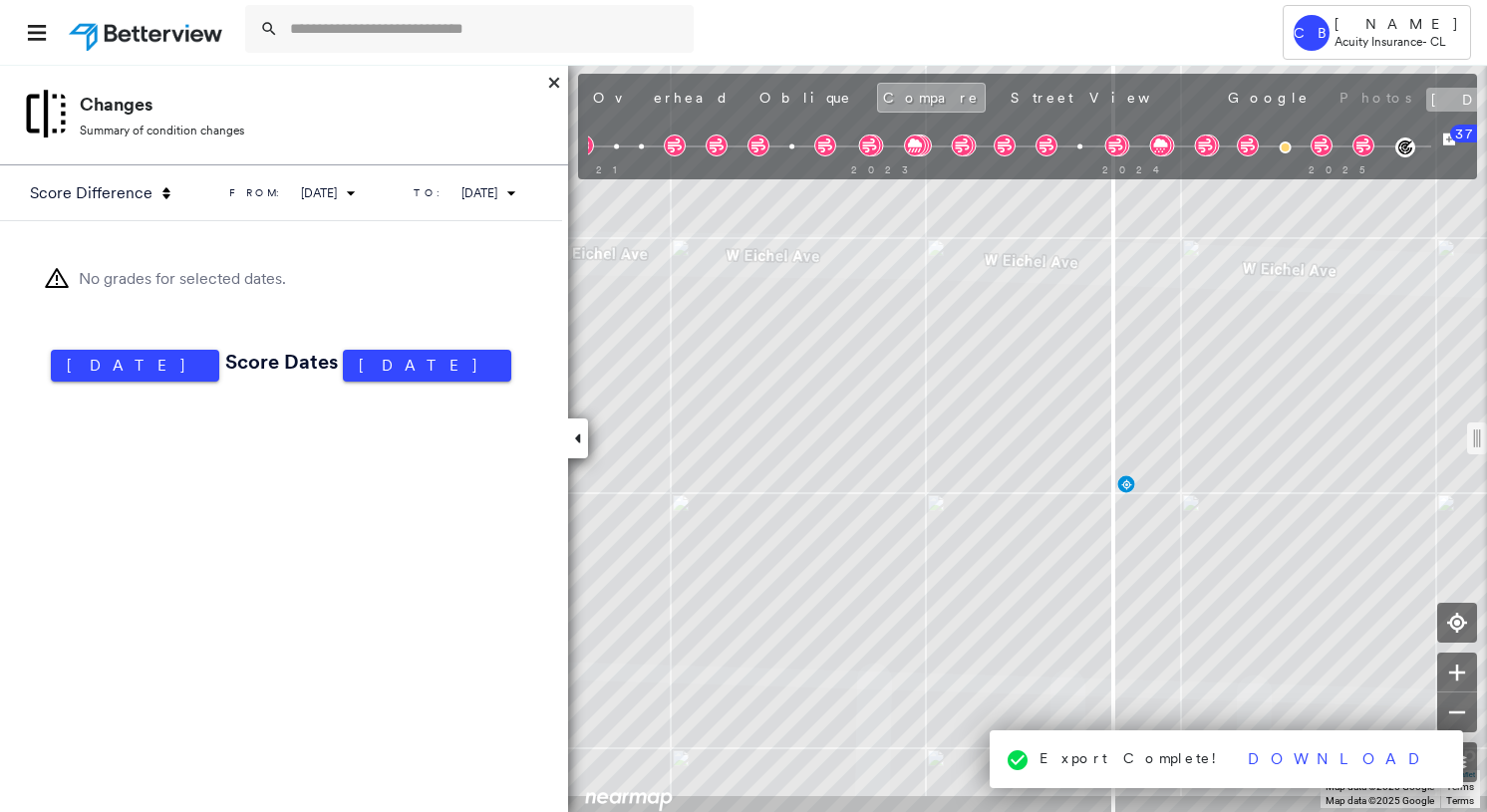 click on "[DATE]" at bounding box center [1493, 100] 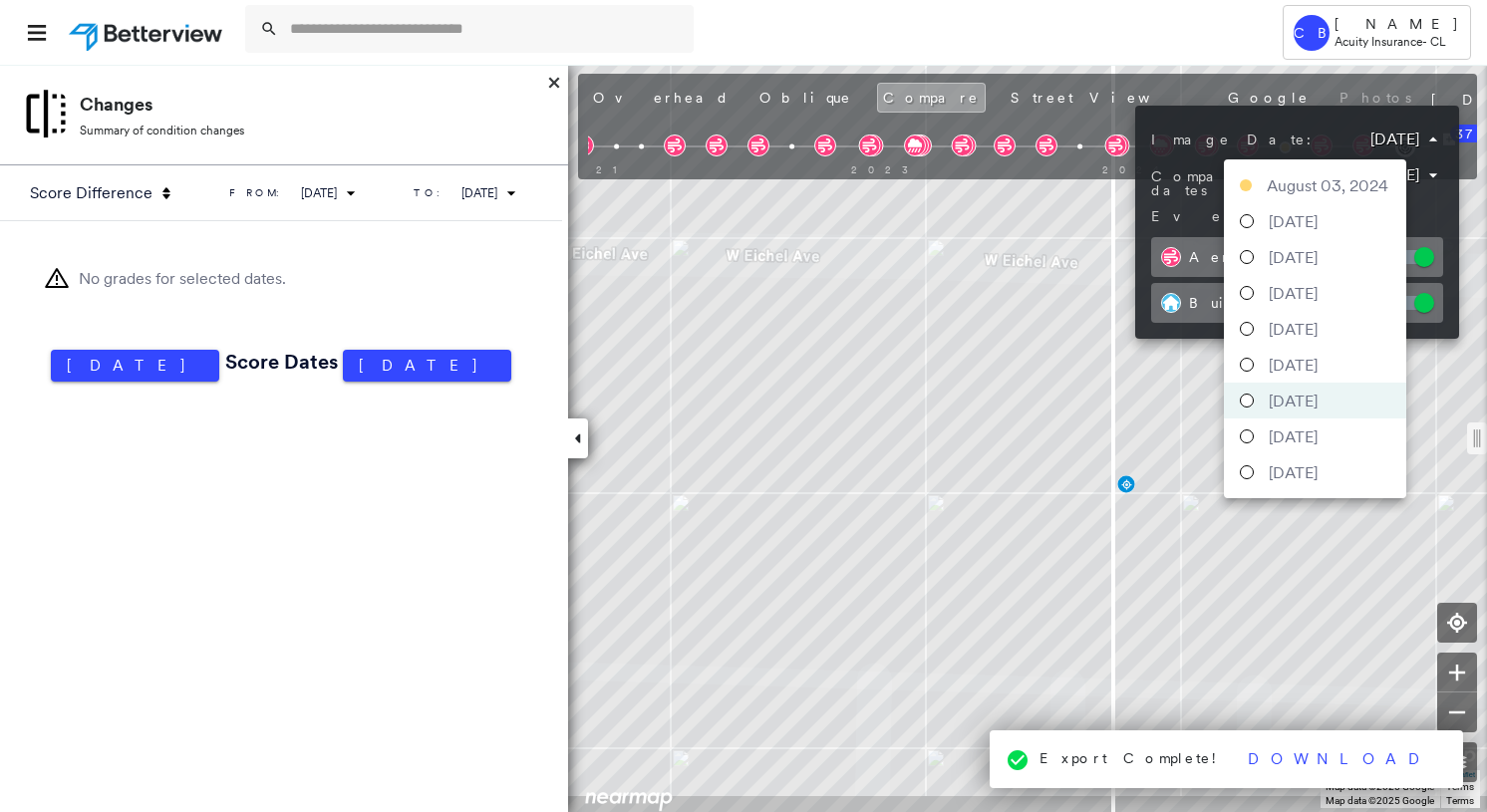 click on "Tower CB [NAME] Acuity Insurance  -   CL [NUMBER] [STREET] ,  [CITY], [STATE] [POSTAL_CODE] [NUMBER]-[NUMBER] [STREET], [CITY] [STATE] [POSTAL_CODE] Assigned to:  - Assigned to:  - [NUMBER]-[NUMBER] [STREET], [CITY] [STATE] [POSTAL_CODE] Assigned to:  - Open Comments Download PDF Report Summary Construction Occupancy Protection Exposure Determination Looking for roof spotlights? Analyze this date Overhead Obliques Street View Roof Spotlight™ Index 0 100 25 50 75 1 Building Roof Scores 0 Buildings Policy Information :  [NUMBER]-[NUMBER] [STREET], [CITY] [STATE] [POSTAL_CODE] Flags :  4 (0 cleared, 4 uncleared) Uncleared Flags (4) Cleared Flags  (0) Damage Flagged [DATE] Clear HIGH High Priority Flagged [DATE] Clear DBRS Yard Debris Flagged [DATE] Clear HAIL HAIL Flagged [DATE] Clear Copilot * ​ Construction Roof Spotlights :  Patching, Active Ponding, Ponding, Staining, Building with Structural Damage and 5 more Property Features :  Yard Debris, Asphalt, Wooden Pallet Roof Age :  9+ years old. 1 Building 1 :  9+ years Roof Size & Shape :  Assessor and MLS Details" at bounding box center (744, 406) 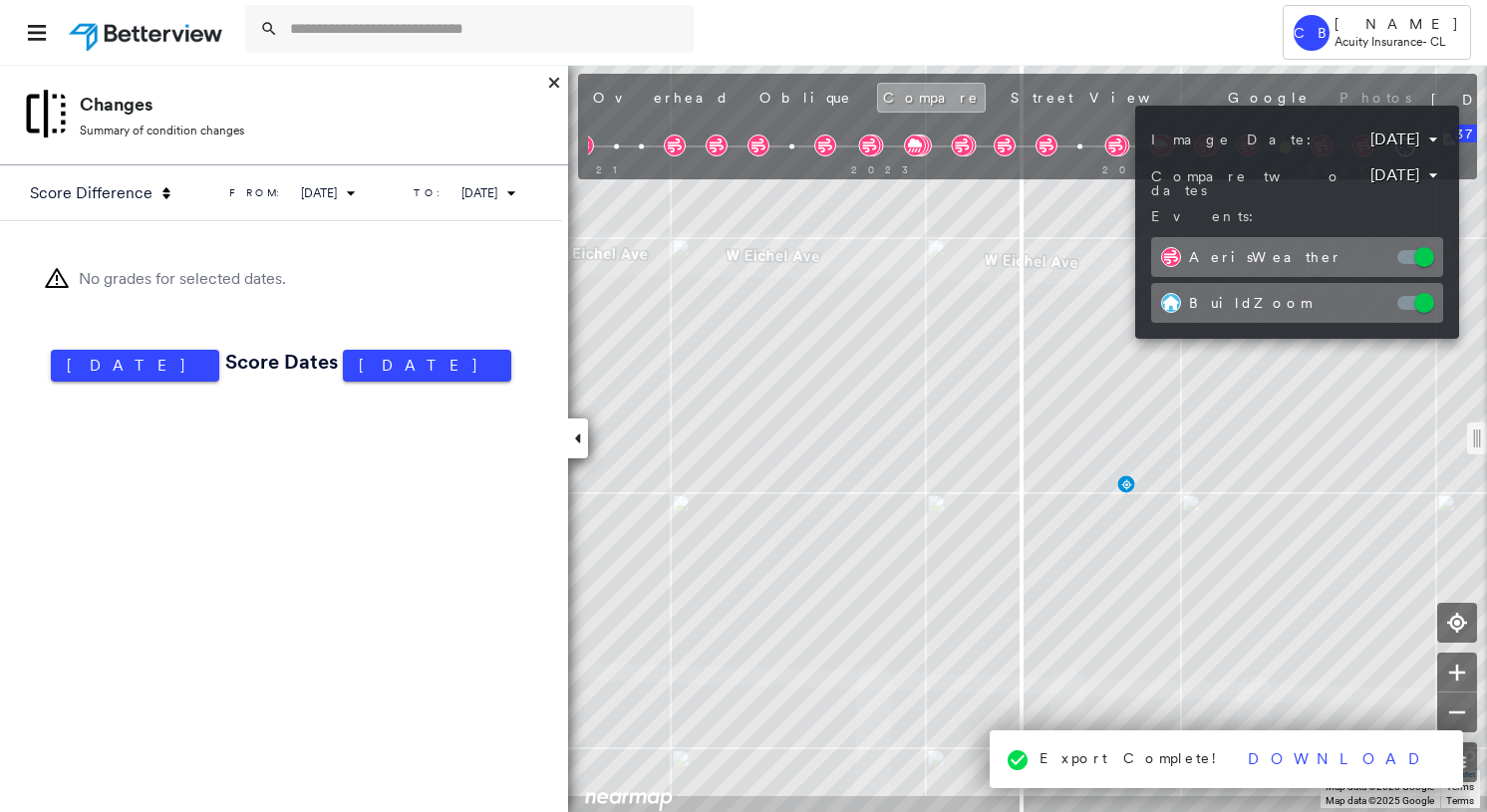 drag, startPoint x: 1026, startPoint y: 450, endPoint x: 888, endPoint y: 448, distance: 138.0145 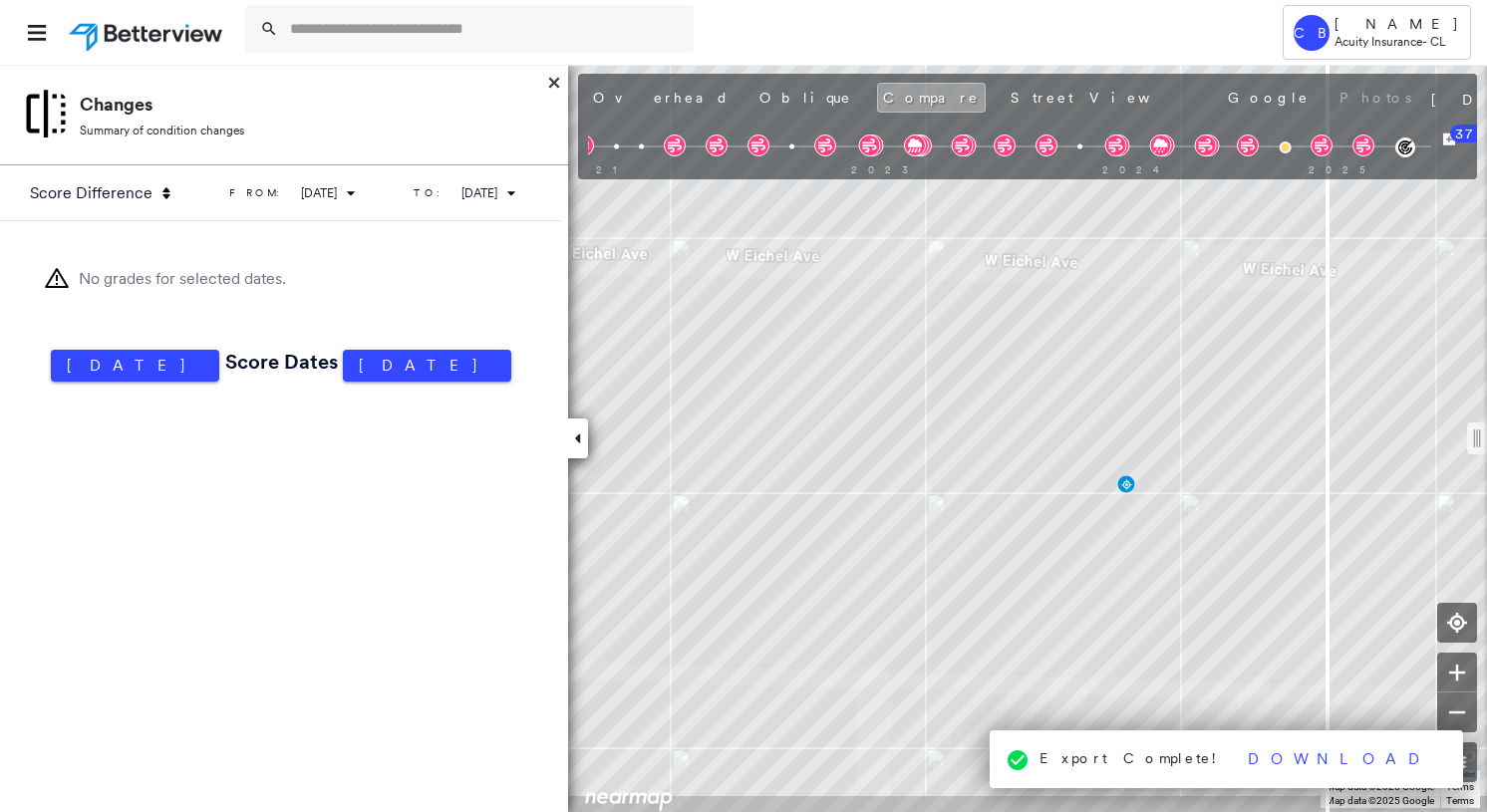drag, startPoint x: 1030, startPoint y: 451, endPoint x: 1334, endPoint y: 531, distance: 314.3501 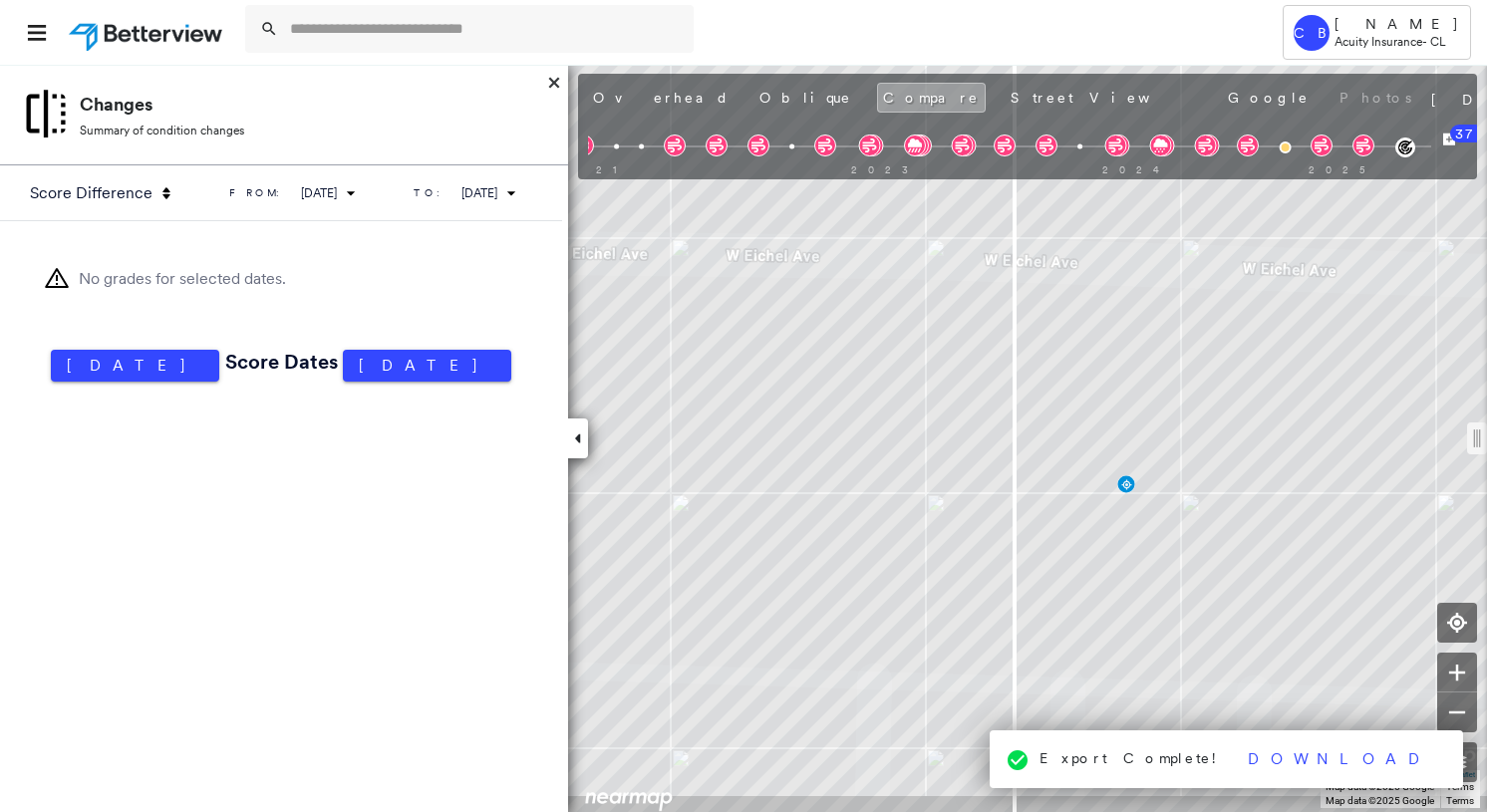 drag, startPoint x: 1339, startPoint y: 448, endPoint x: 1016, endPoint y: 474, distance: 324.04475 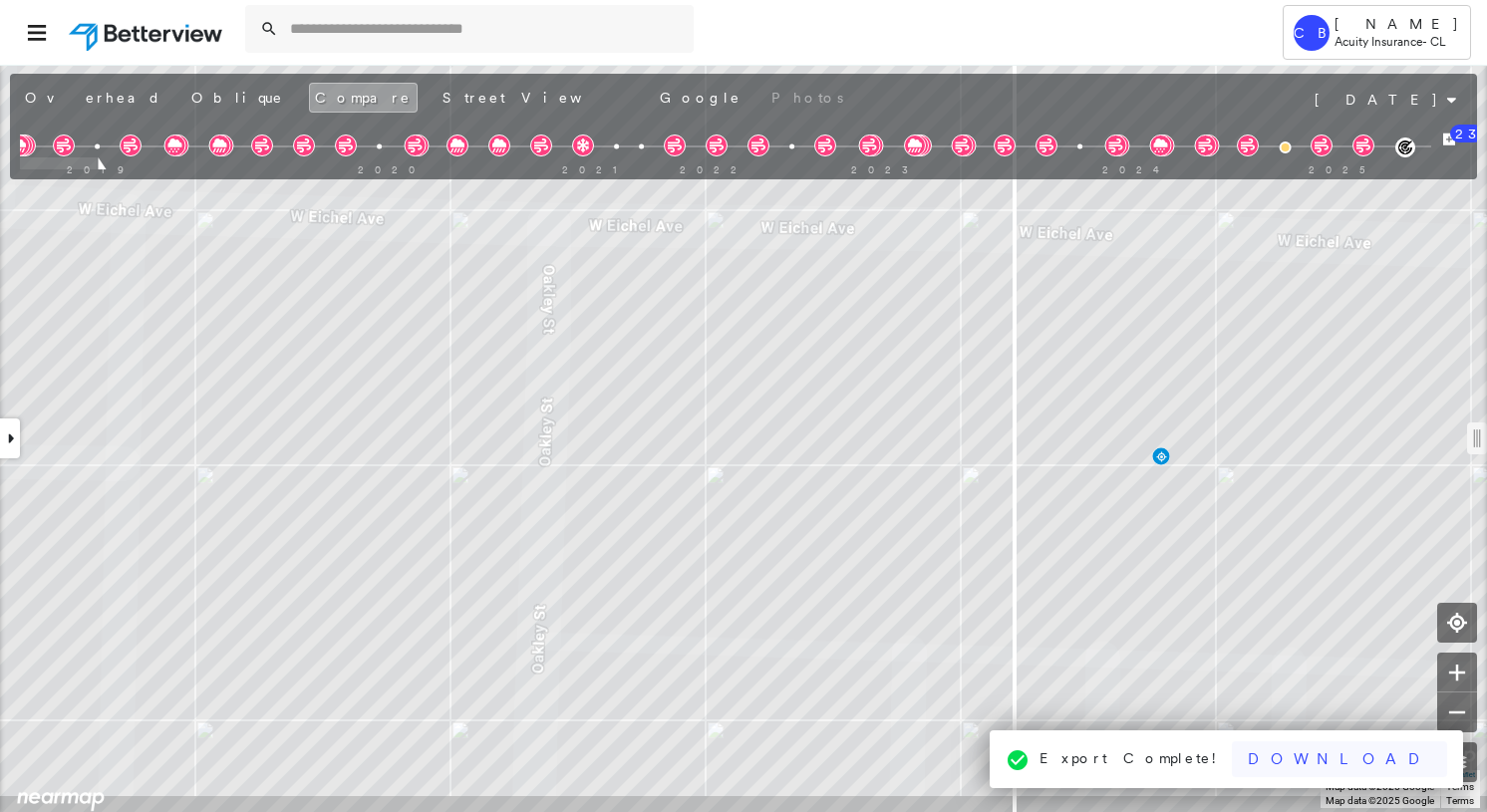 click on "Download" at bounding box center [1339, 759] 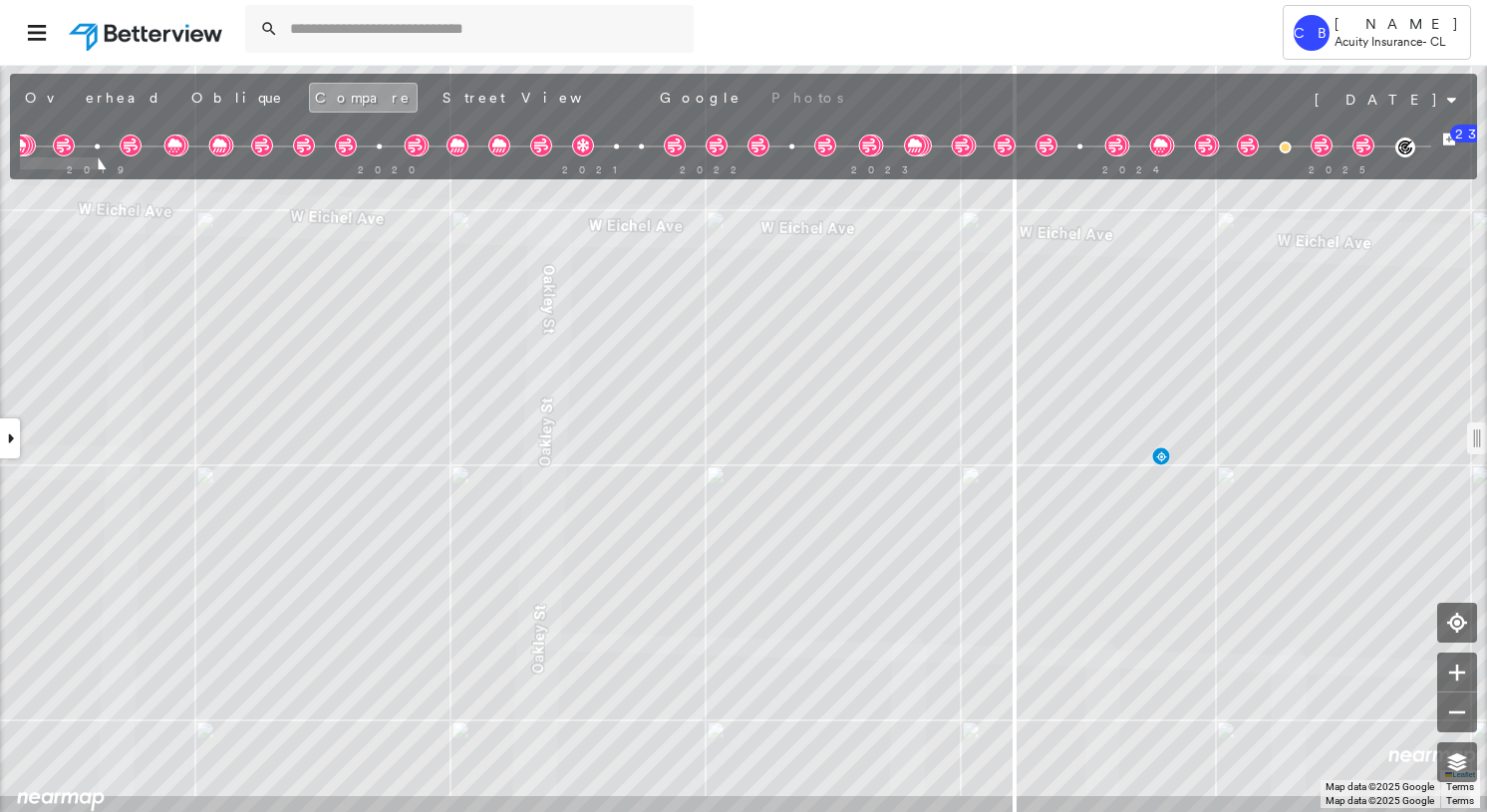 click at bounding box center [10, 438] 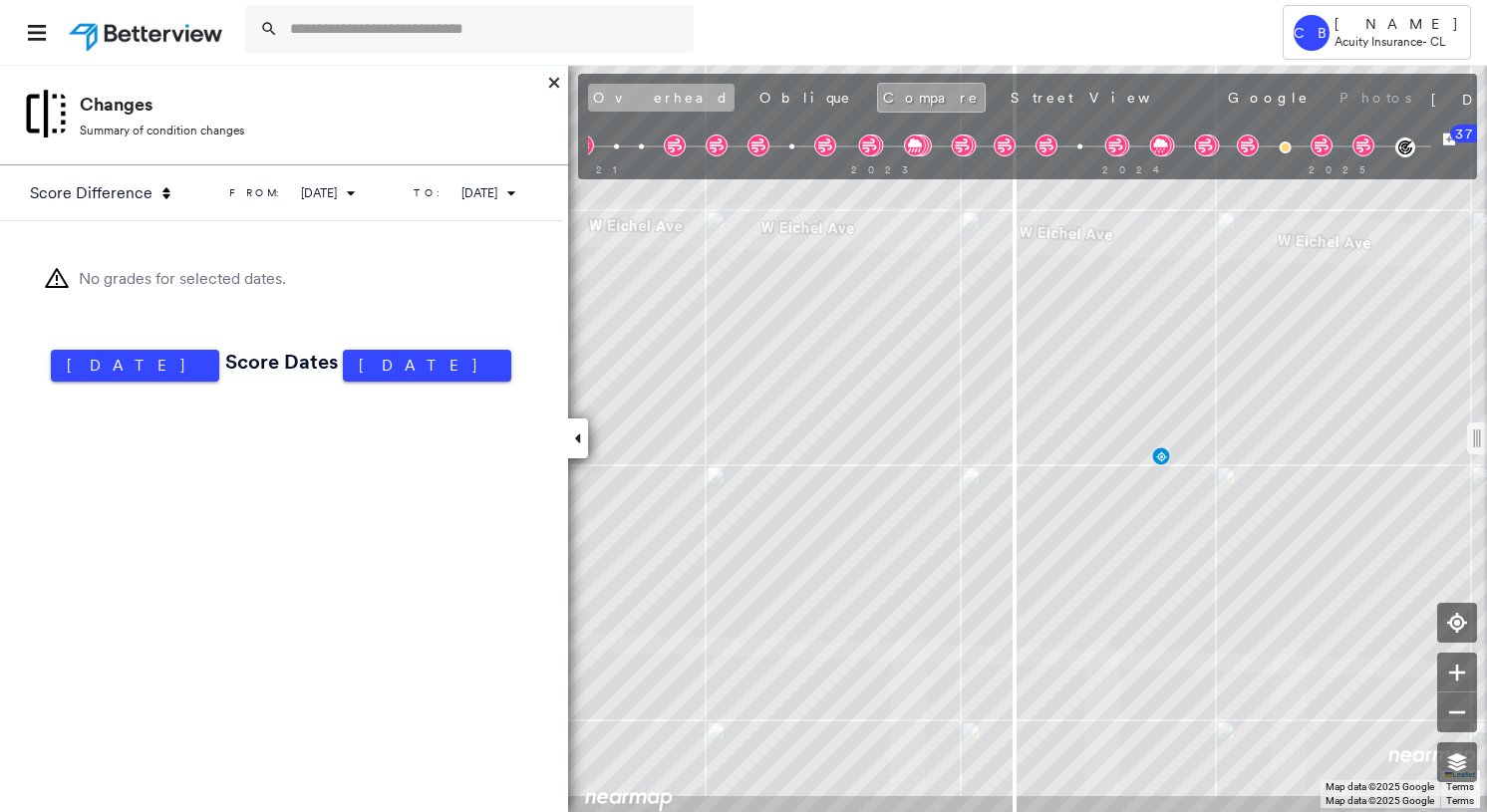 click on "Overhead" at bounding box center [661, 98] 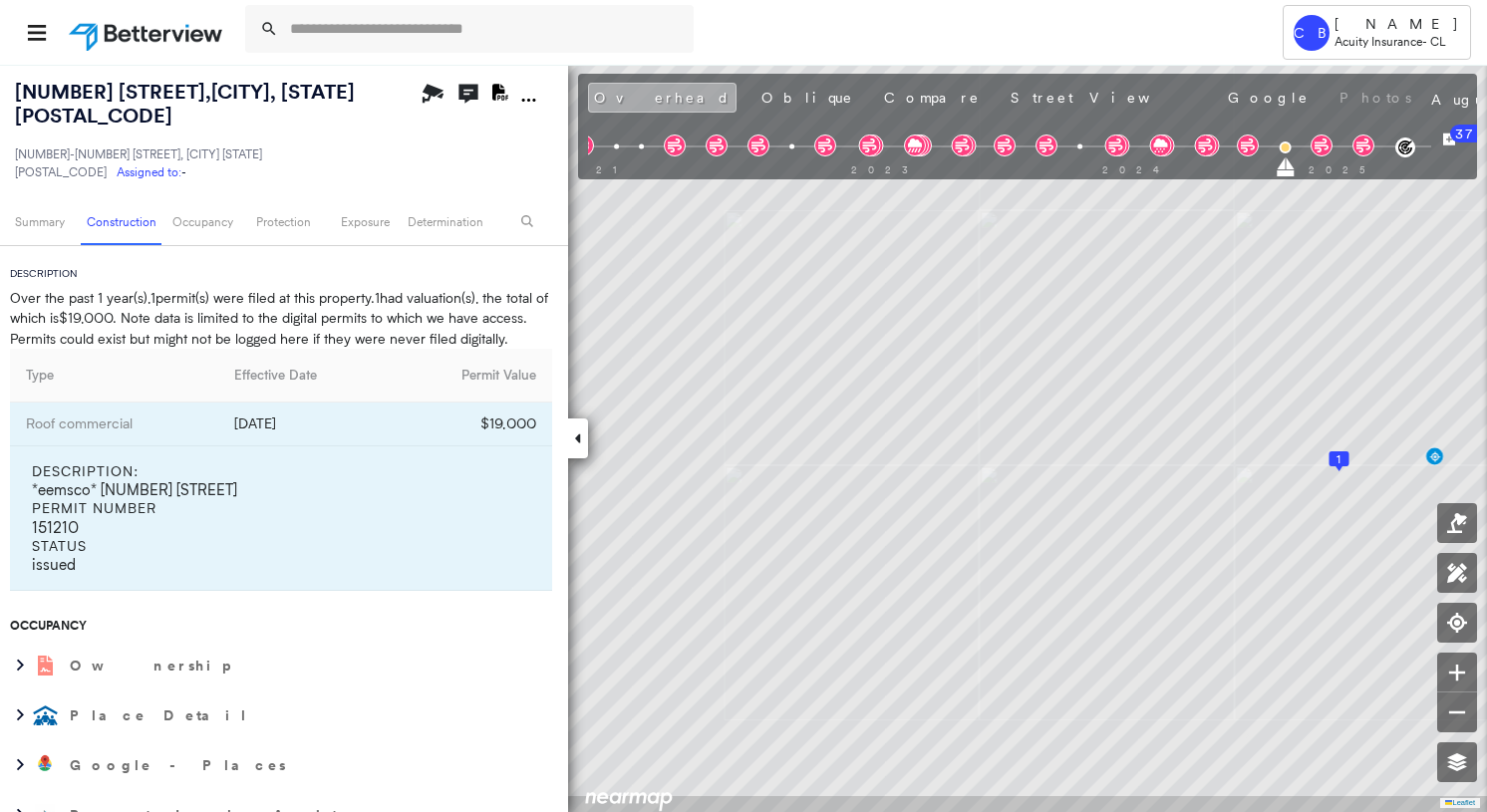 scroll, scrollTop: 2179, scrollLeft: 0, axis: vertical 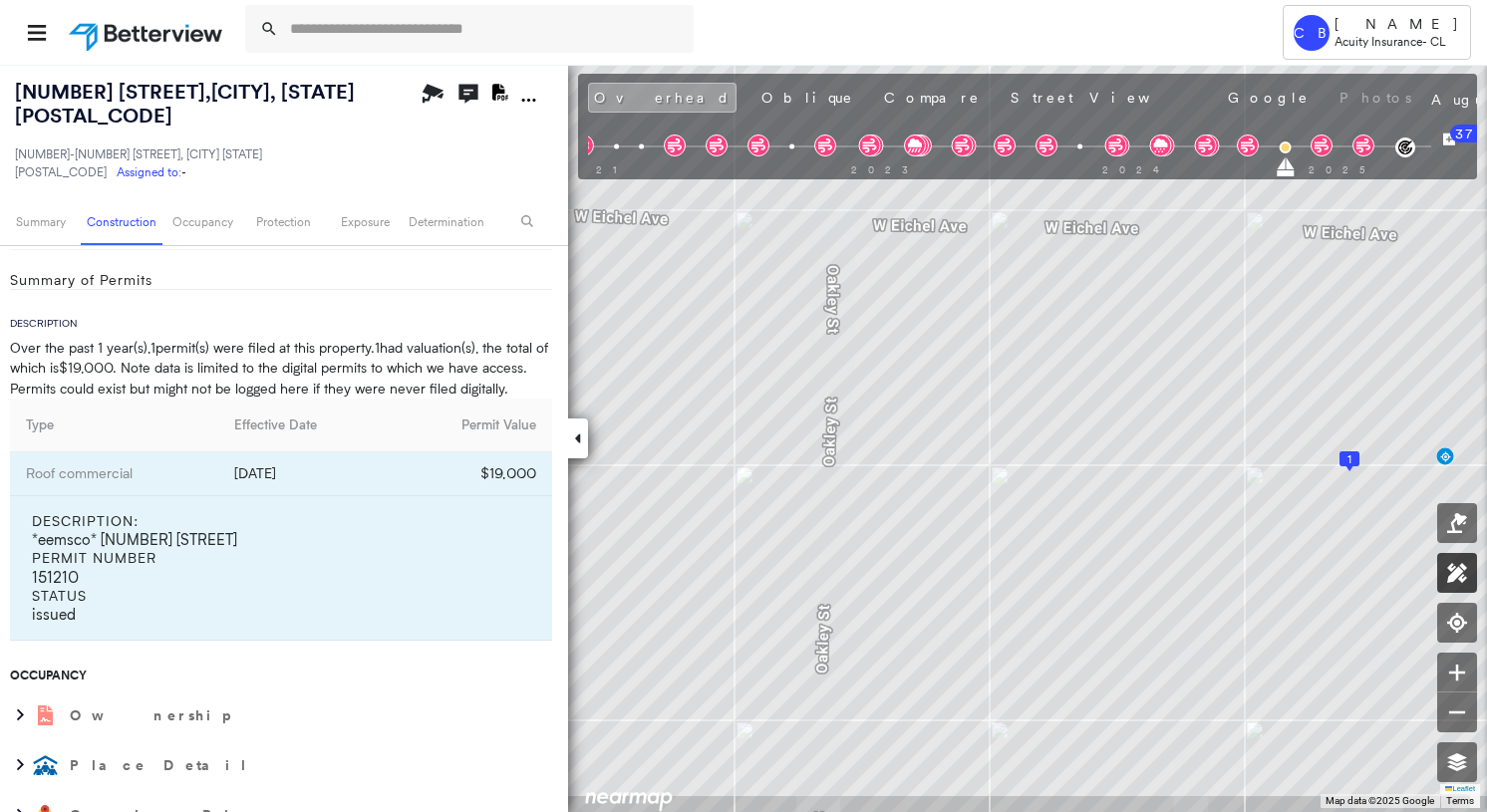 click on "Policy Information :  [NUMBER]-[NUMBER] [STREET], [CITY] [STATE] [POSTAL_CODE] Flags :  4 (0 cleared, 4 uncleared) Uncleared Flags (4) Cleared Flags  (0) Damage Flagged [DATE] Clear HIGH High Priority Flagged [DATE] Clear DBRS Yard Debris Flagged [DATE] Clear HAIL HAIL Flagged [DATE] Clear Copilot Welcome to Copilot! 😊
I'm here to help. You can ask me anything about this property. I might not know everything, but I'm learning more every day!  Right now, I am 100% experimental and I might even display something inaccurate. Your questions help me to learn and your understanding helps me to grow! * ​ Construction :" at bounding box center (744, 437) 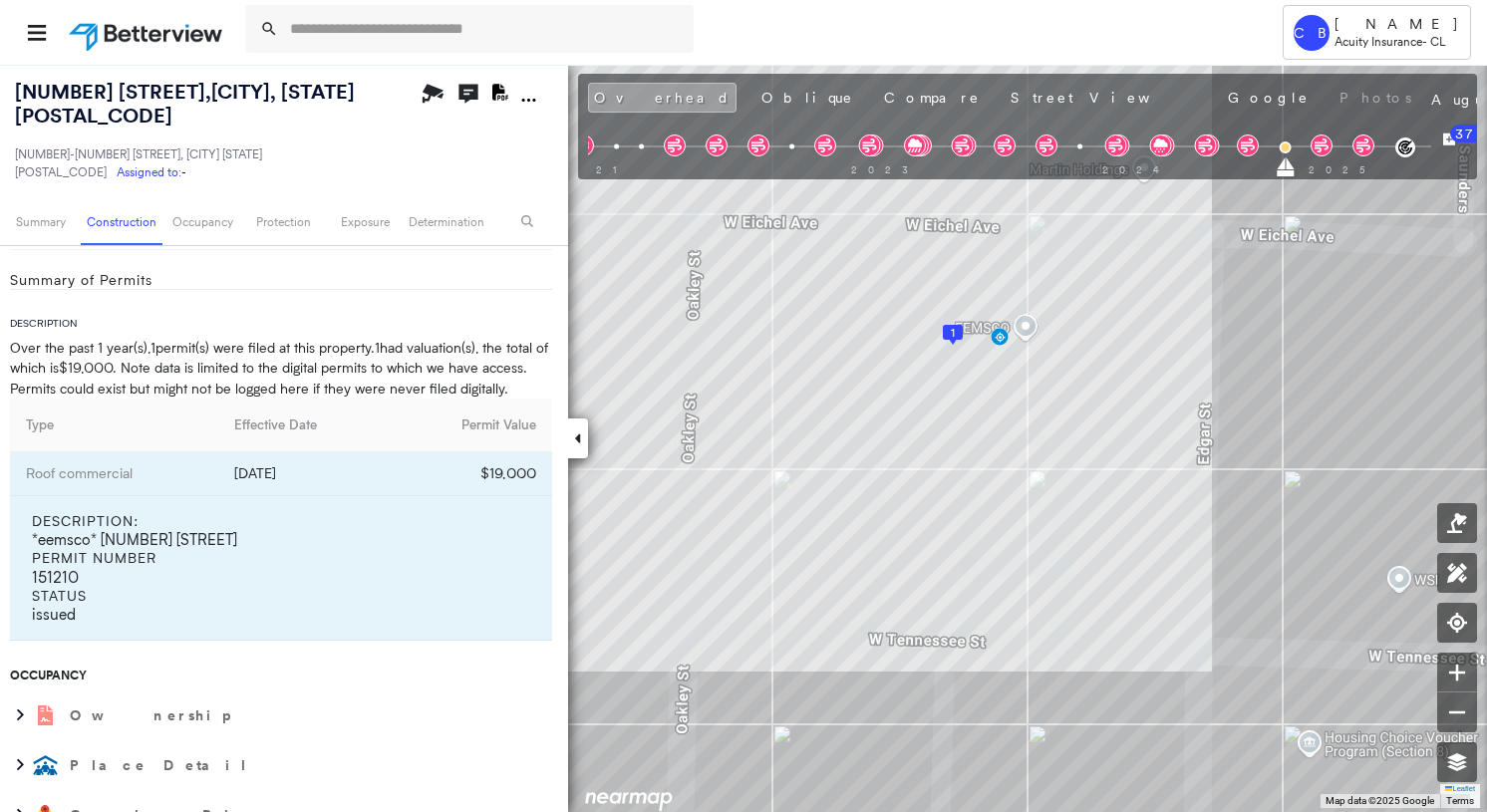click at bounding box center [578, 438] 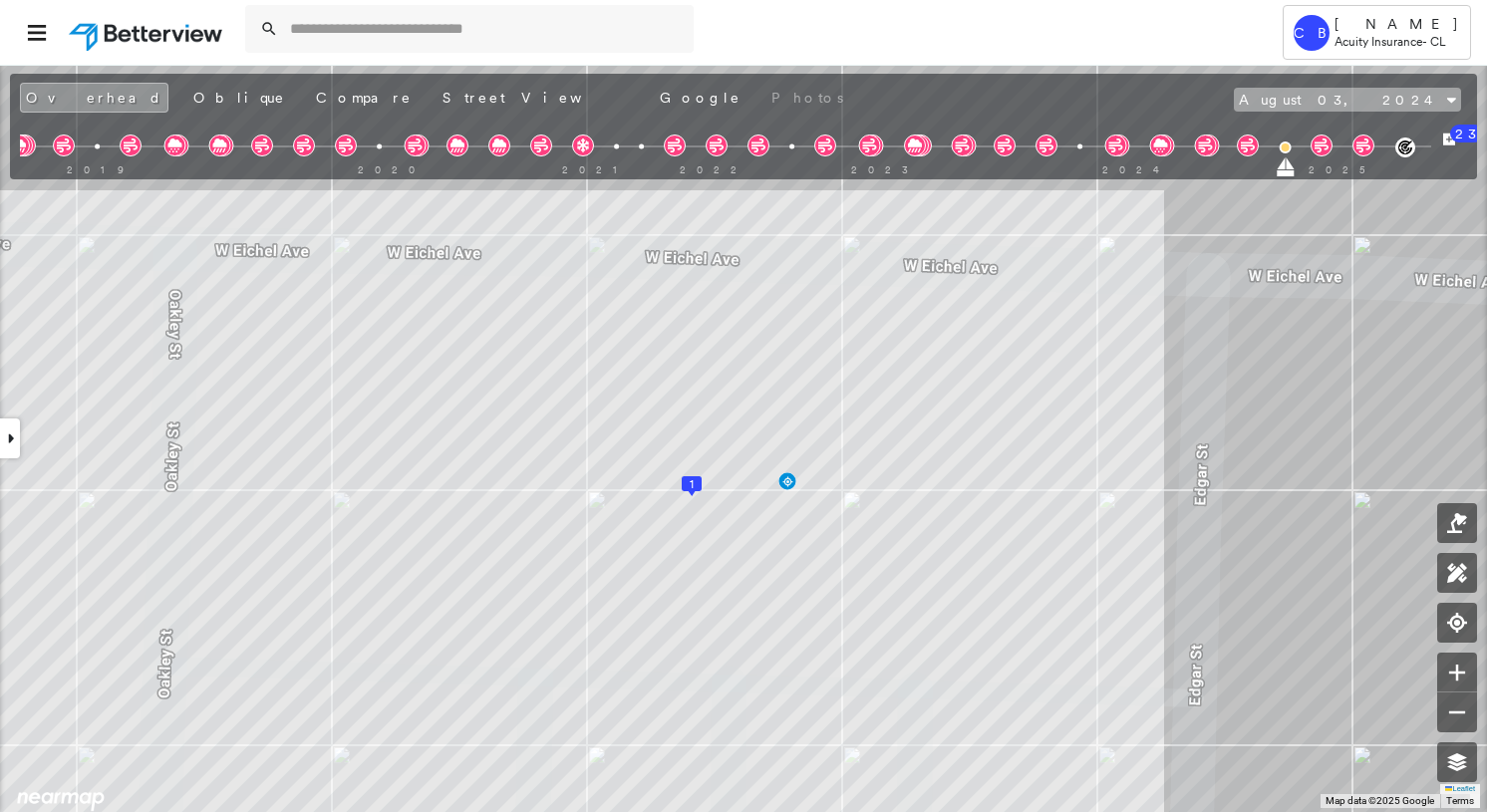 click on "August 03, 2024" at bounding box center [1338, 100] 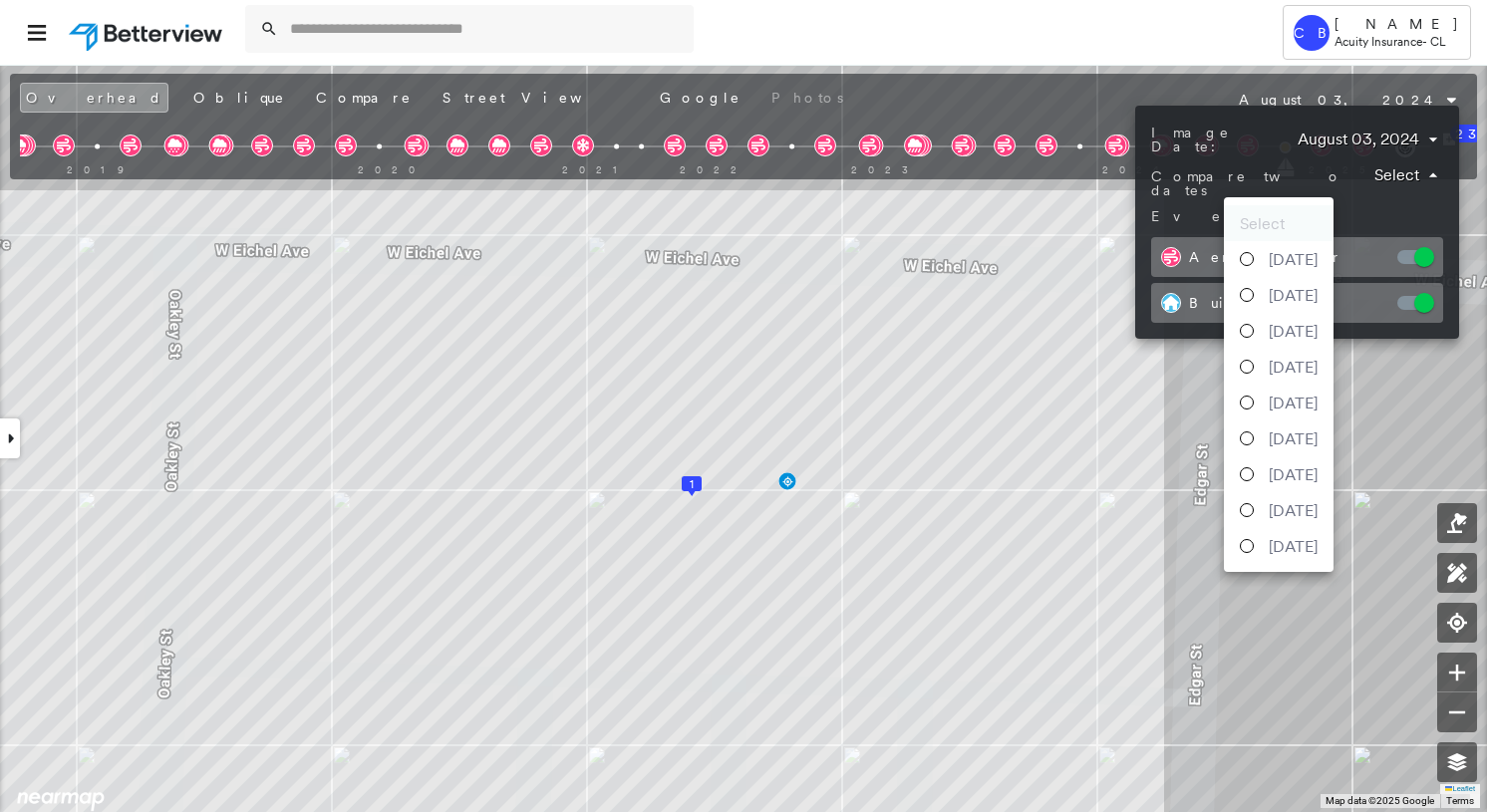 click on "Tower CB [NAME] Acuity Insurance  -   CL [NUMBER] [STREET] ,  [CITY], [STATE] [POSTAL_CODE] [NUMBER]-[NUMBER] [STREET], [CITY] [STATE] [POSTAL_CODE] Assigned to:  - Assigned to:  - [NUMBER]-[NUMBER] [STREET], [CITY] [STATE] [POSTAL_CODE] Assigned to:  - Open Comments Download PDF Report Summary Construction Occupancy Protection Exposure Determination Overhead Obliques Street View Roof Spotlight™ Index :  59 out of 100 0 100 25 50 75 1 Building Roof Scores 1 Buildings Policy Information :  [NUMBER]-[NUMBER] [STREET], [CITY] [STATE] [POSTAL_CODE] Flags :  4 (0 cleared, 4 uncleared) Uncleared Flags (4) Cleared Flags  (0) Damage Flagged [DATE] Clear HIGH High Priority Flagged [DATE] Clear DBRS Yard Debris Flagged [DATE] Clear HAIL HAIL Flagged [DATE] Clear Copilot * ​ Construction Roof Spotlights :  Patching, Active Ponding, Ponding, Staining, Building with Structural Damage and 5 more Property Features :  Yard Debris, Asphalt, Wooden Pallet Roof Age :  9+ years old. 1 Building 1 :  9+ years Roof Size & Shape :  Assessor and MLS Details" at bounding box center [744, 406] 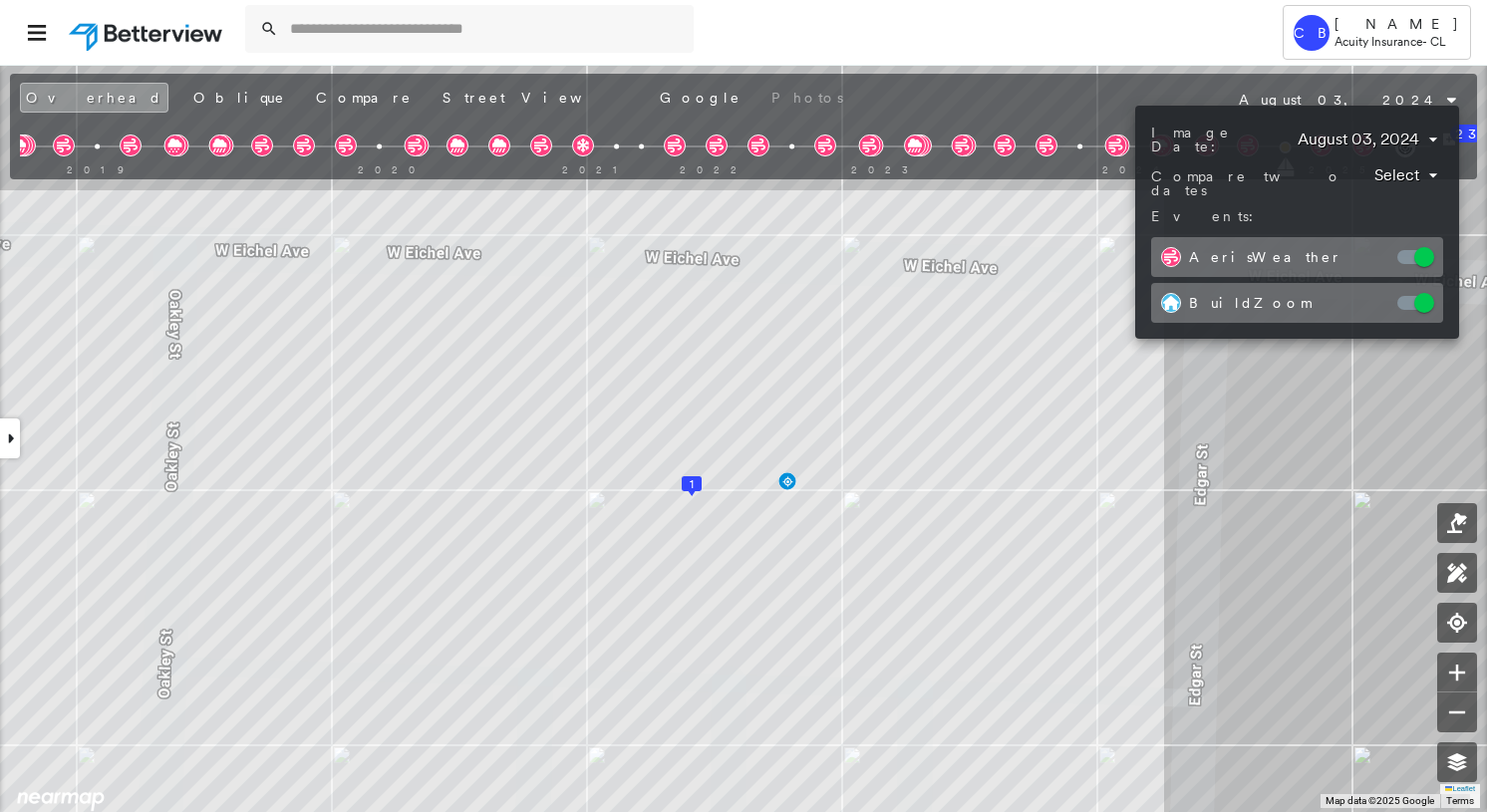 click at bounding box center [744, 406] 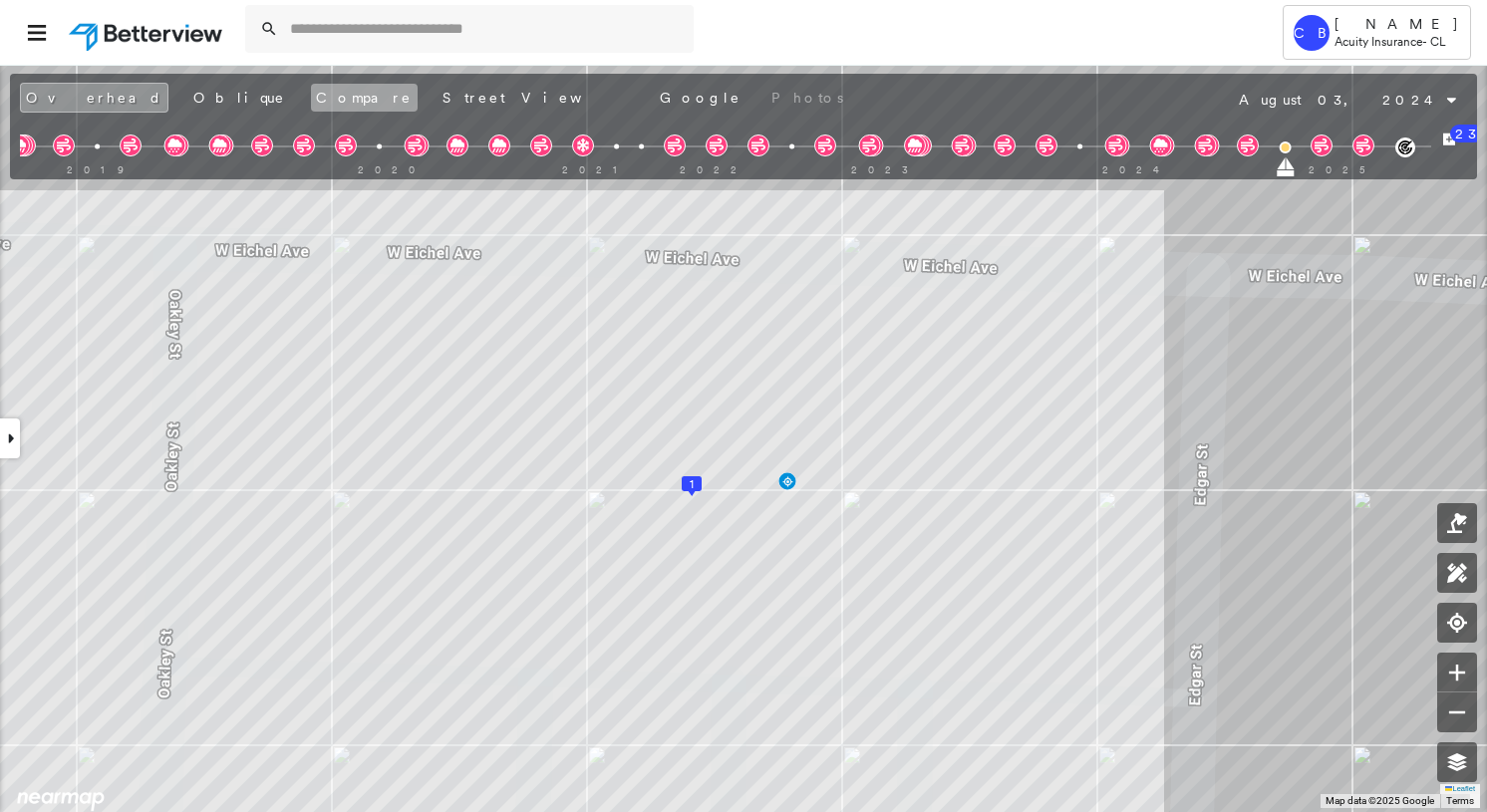 click on "Compare" at bounding box center (364, 98) 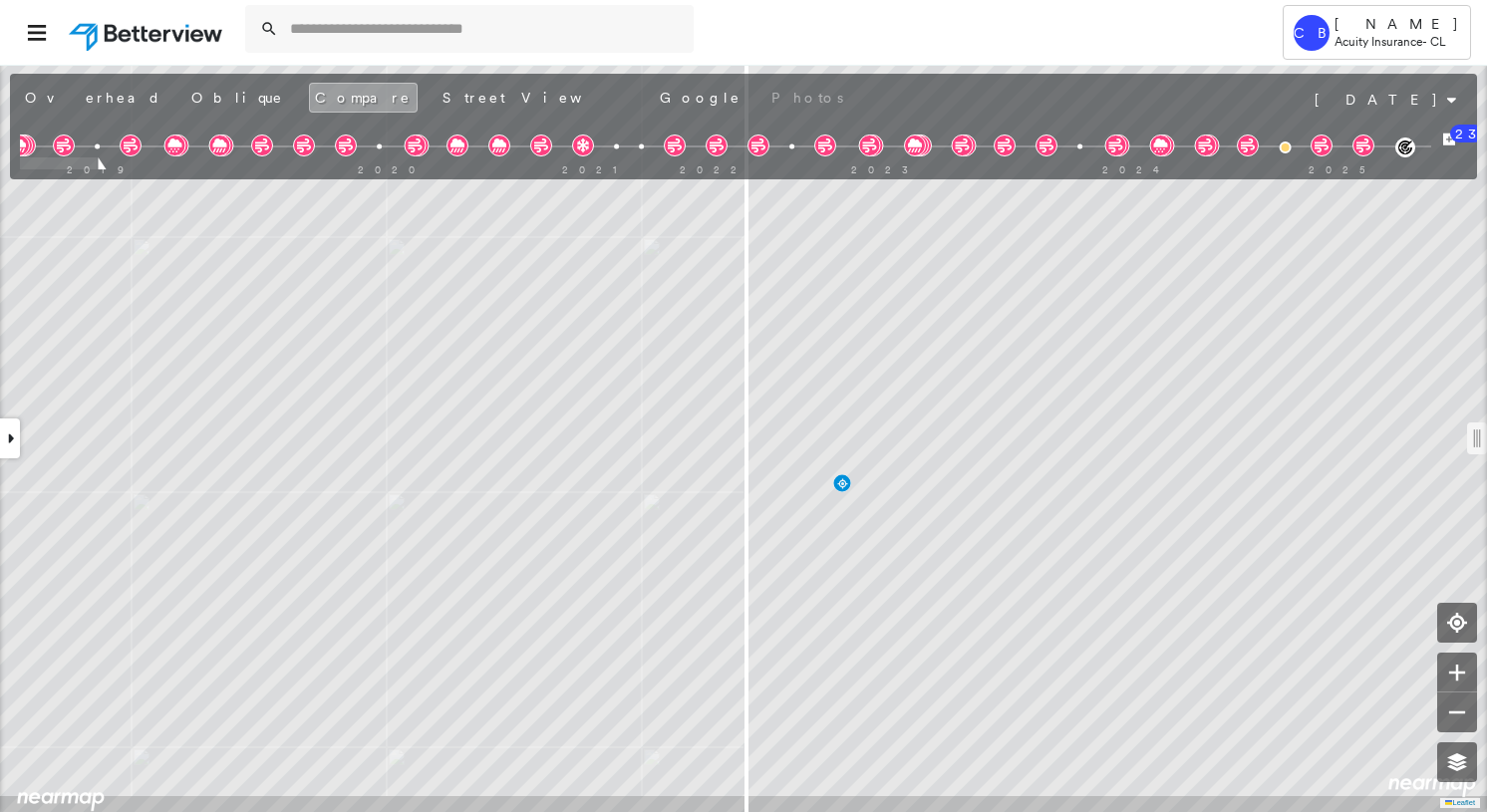 scroll, scrollTop: 2229, scrollLeft: 0, axis: vertical 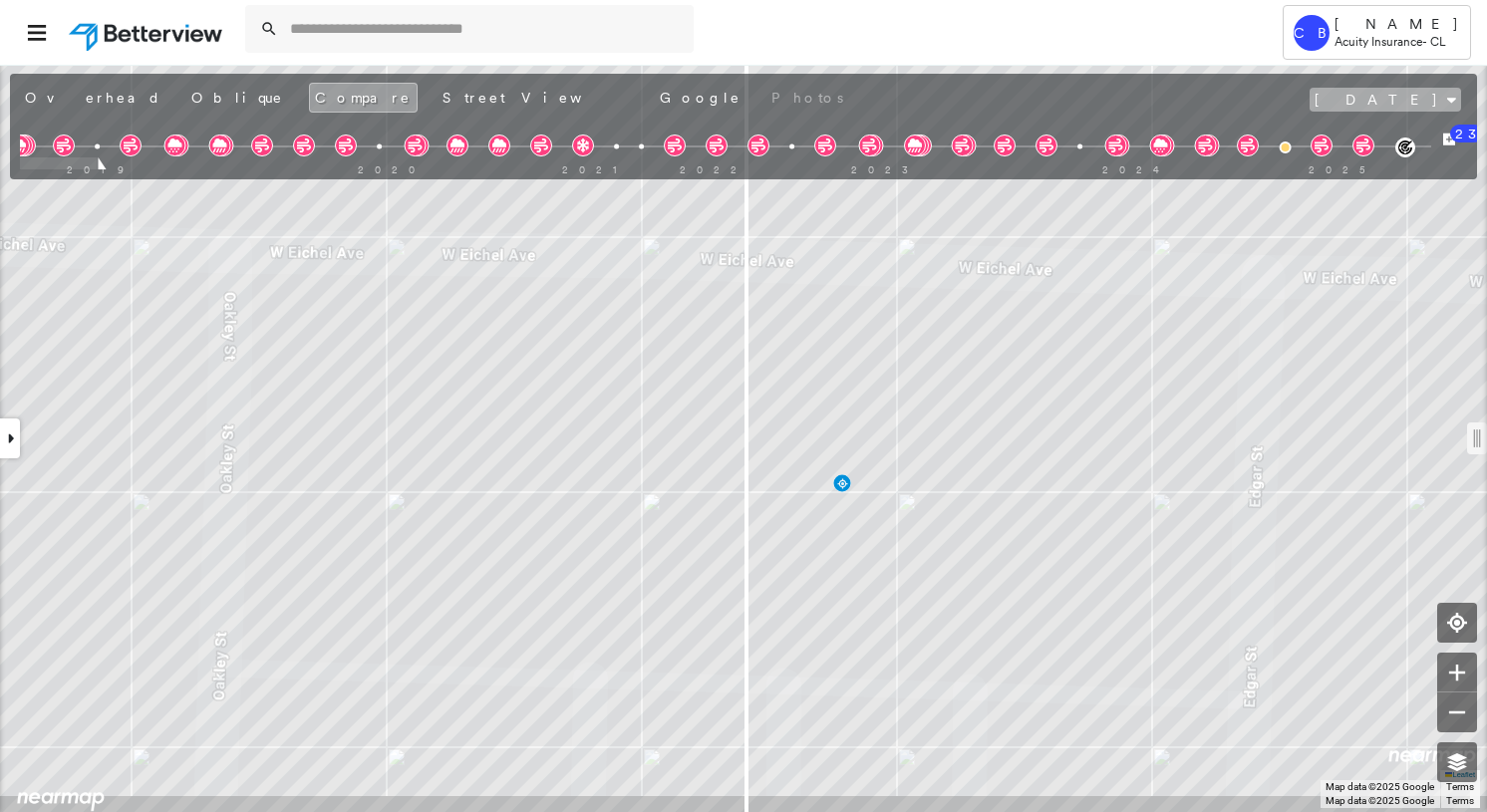 click on "[DATE]" at bounding box center [1376, 100] 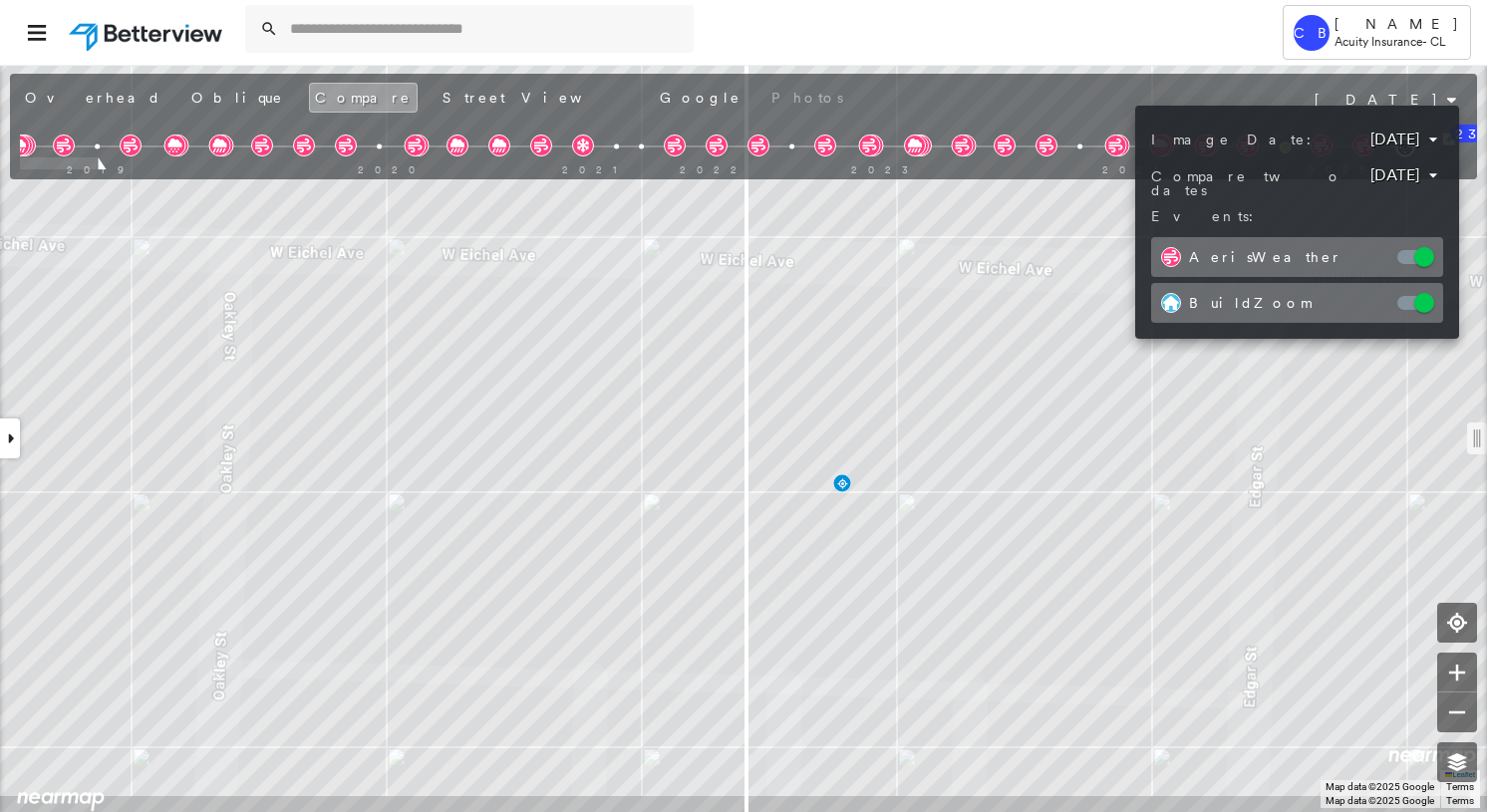 click on "Tower CB [NAME] Acuity Insurance  -   CL [NUMBER] [STREET] ,  [CITY], [STATE] [POSTAL_CODE] [NUMBER]-[NUMBER] [STREET], [CITY] [STATE] [POSTAL_CODE] Assigned to:  - Assigned to:  - [NUMBER]-[NUMBER] [STREET], [CITY] [STATE] [POSTAL_CODE] Assigned to:  - Open Comments Download PDF Report Summary Construction Occupancy Protection Exposure Determination Looking for roof spotlights? Analyze this date Overhead Obliques Street View Roof Spotlight™ Index 0 100 25 50 75 1 Building Roof Scores 0 Buildings Policy Information :  [NUMBER]-[NUMBER] [STREET], [CITY] [STATE] [POSTAL_CODE] Flags :  4 (0 cleared, 4 uncleared) Uncleared Flags (4) Cleared Flags  (0) Damage Flagged [DATE] Clear HIGH High Priority Flagged [DATE] Clear DBRS Yard Debris Flagged [DATE] Clear HAIL HAIL Flagged [DATE] Clear Copilot * ​ Construction Roof Spotlights :  Patching, Active Ponding, Ponding, Staining, Building with Structural Damage and 5 more Property Features :  Yard Debris, Asphalt, Wooden Pallet Roof Age :  9+ years old. 1 Building 1 :  9+ years Roof Size & Shape :  Assessor and MLS Details" at bounding box center [744, 406] 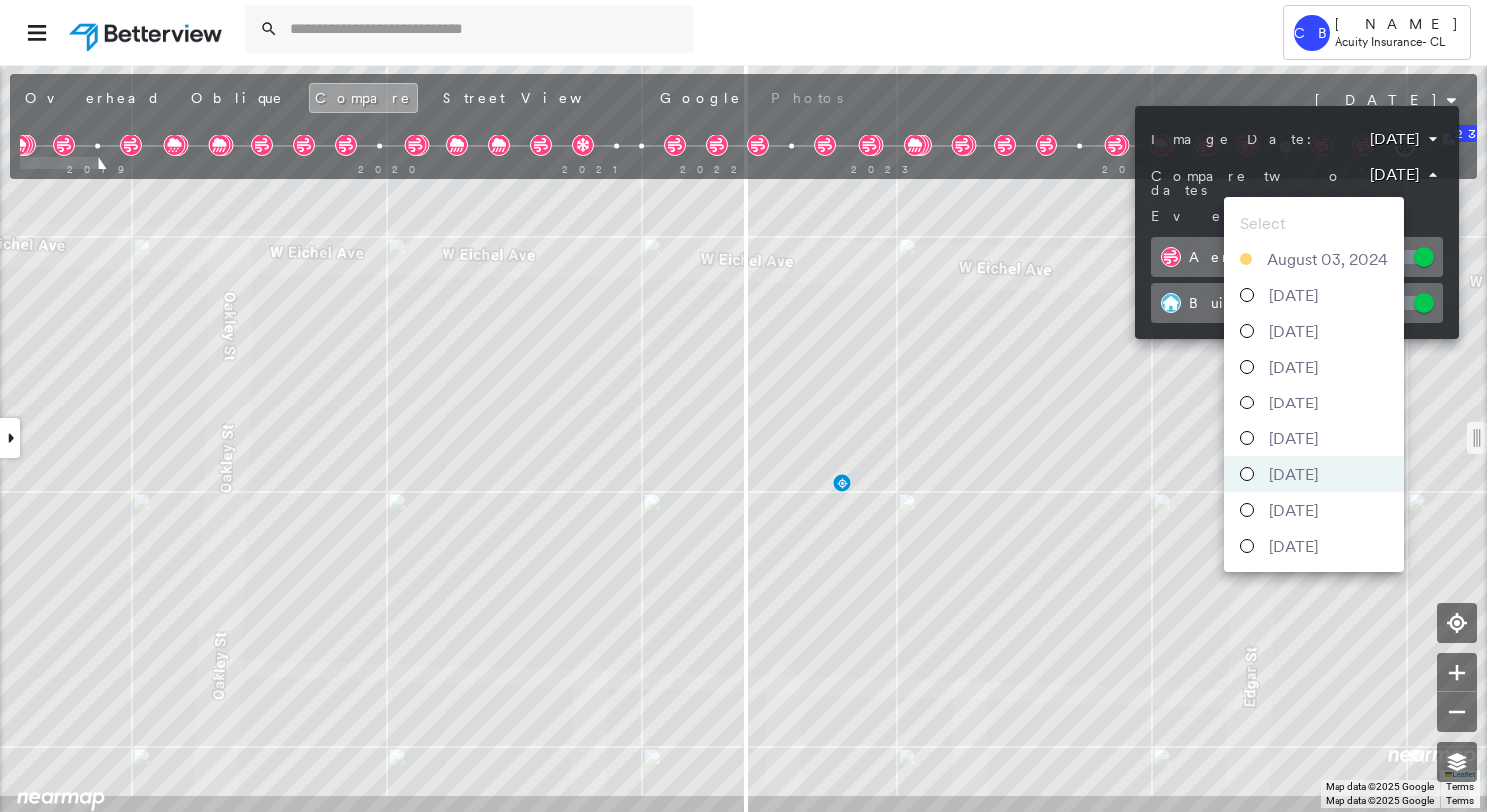 click on "August 03, 2024" at bounding box center [1328, 259] 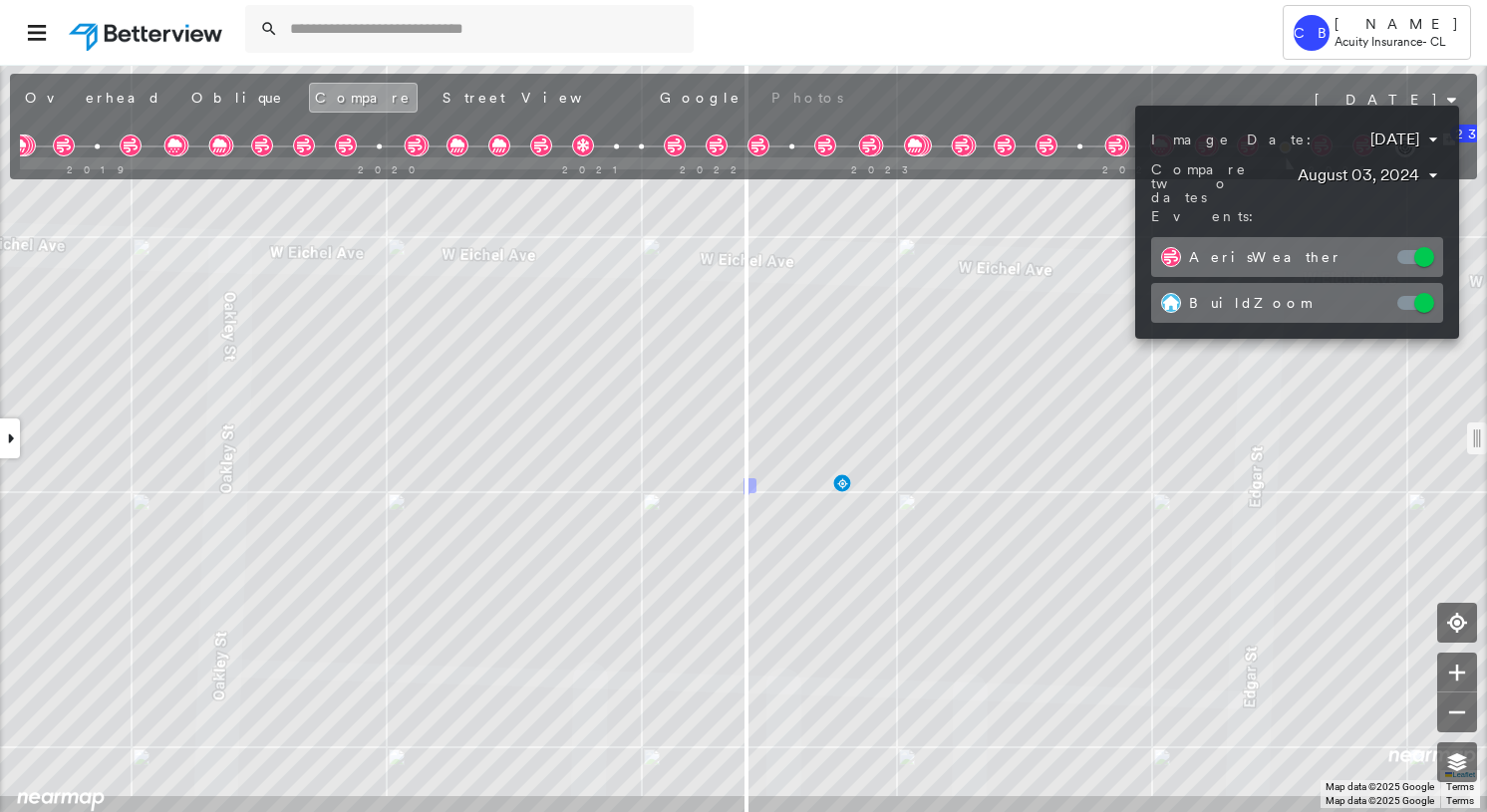 drag, startPoint x: 744, startPoint y: 450, endPoint x: 637, endPoint y: 448, distance: 107.01869 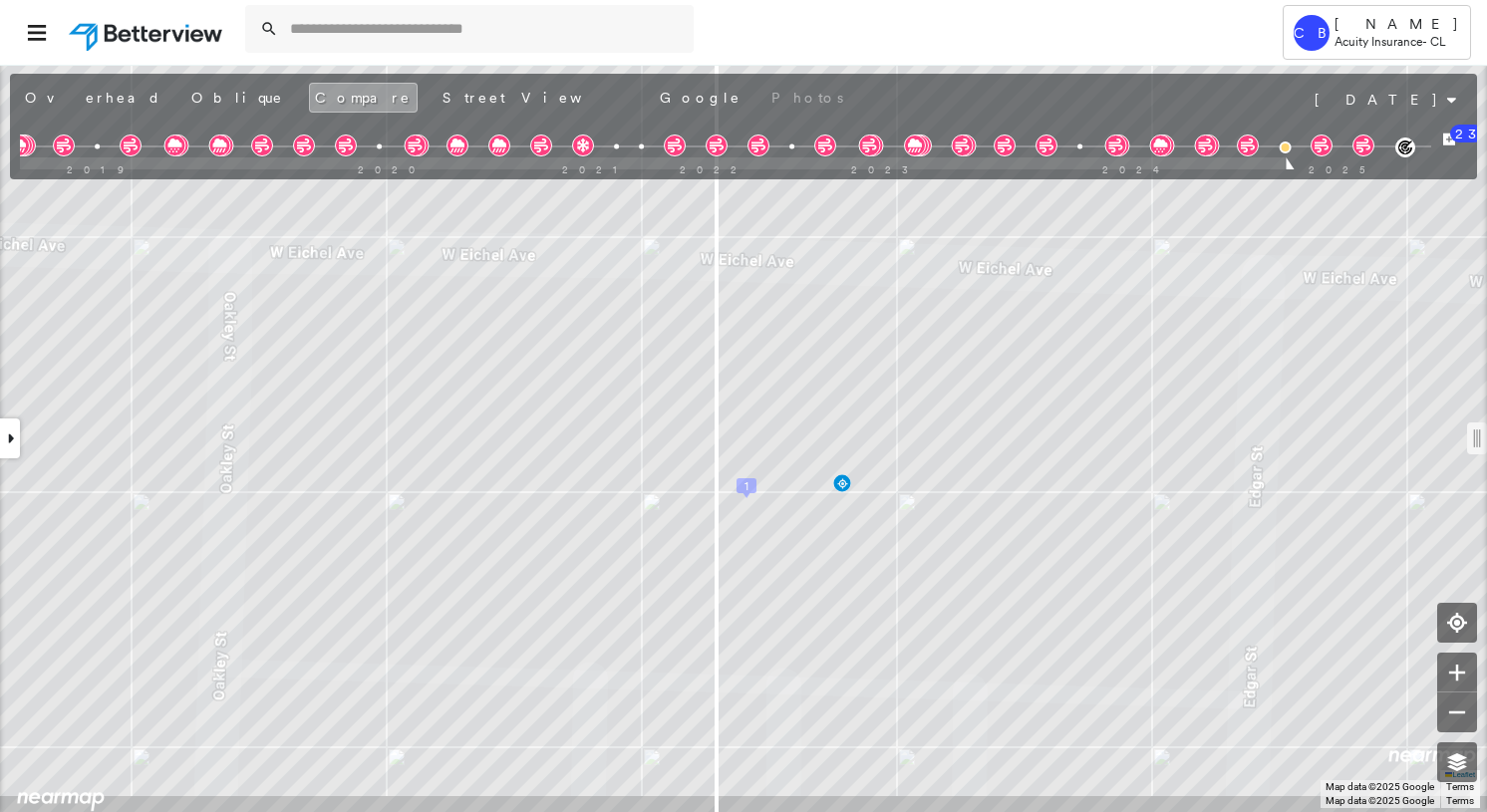 drag, startPoint x: 746, startPoint y: 450, endPoint x: 714, endPoint y: 471, distance: 38.275318 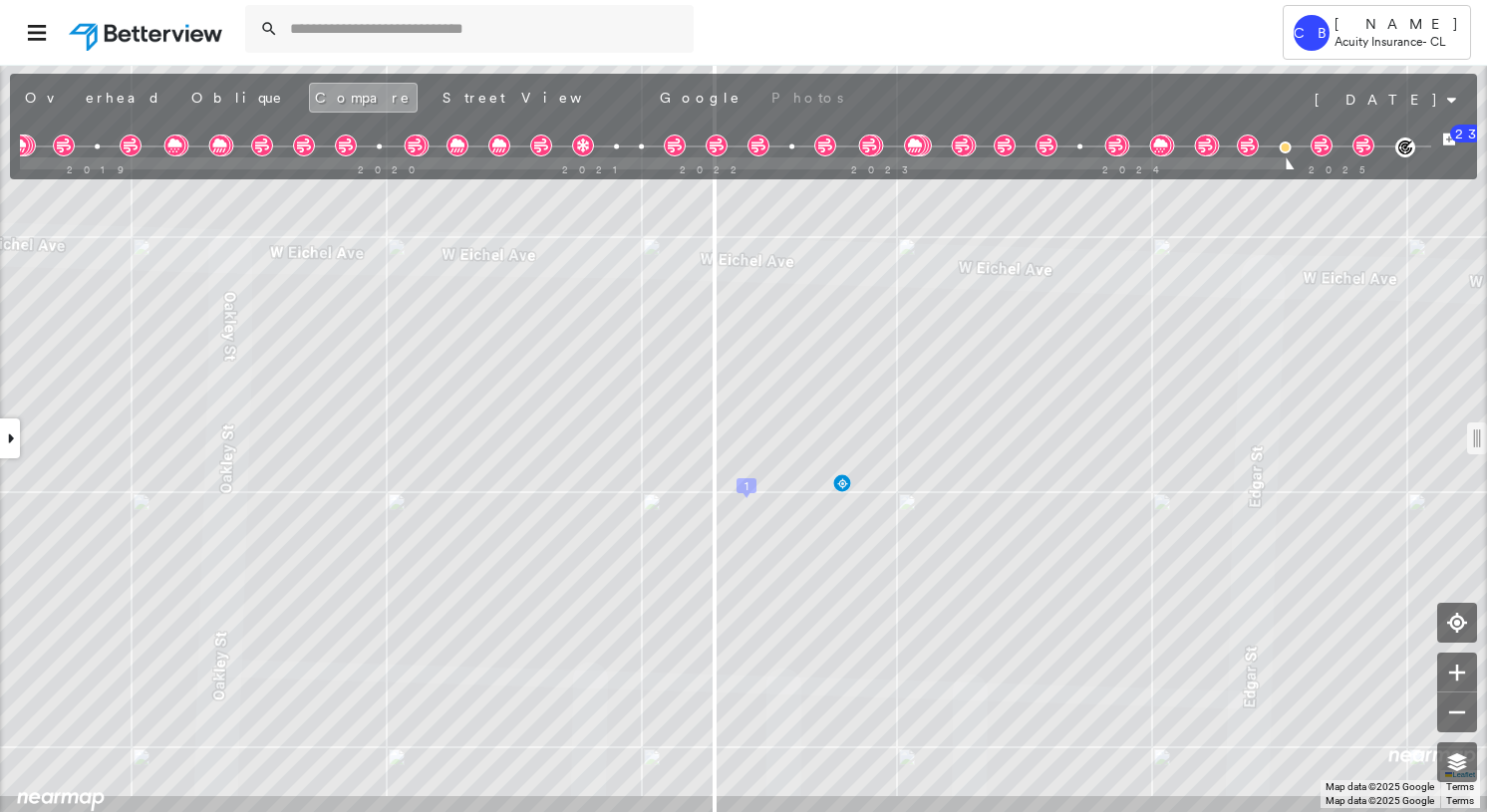 drag, startPoint x: 716, startPoint y: 441, endPoint x: 712, endPoint y: 474, distance: 33.24154 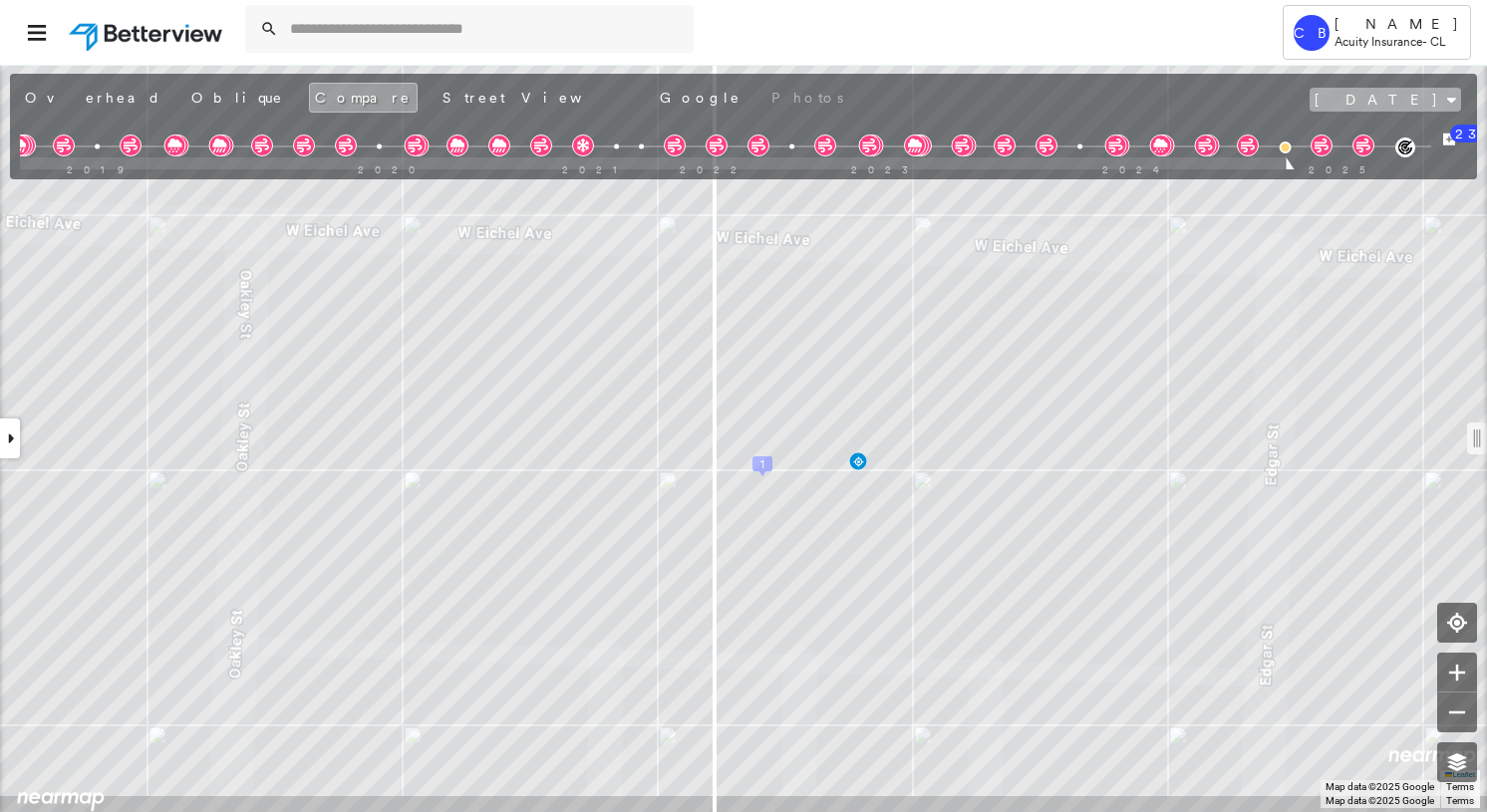 click 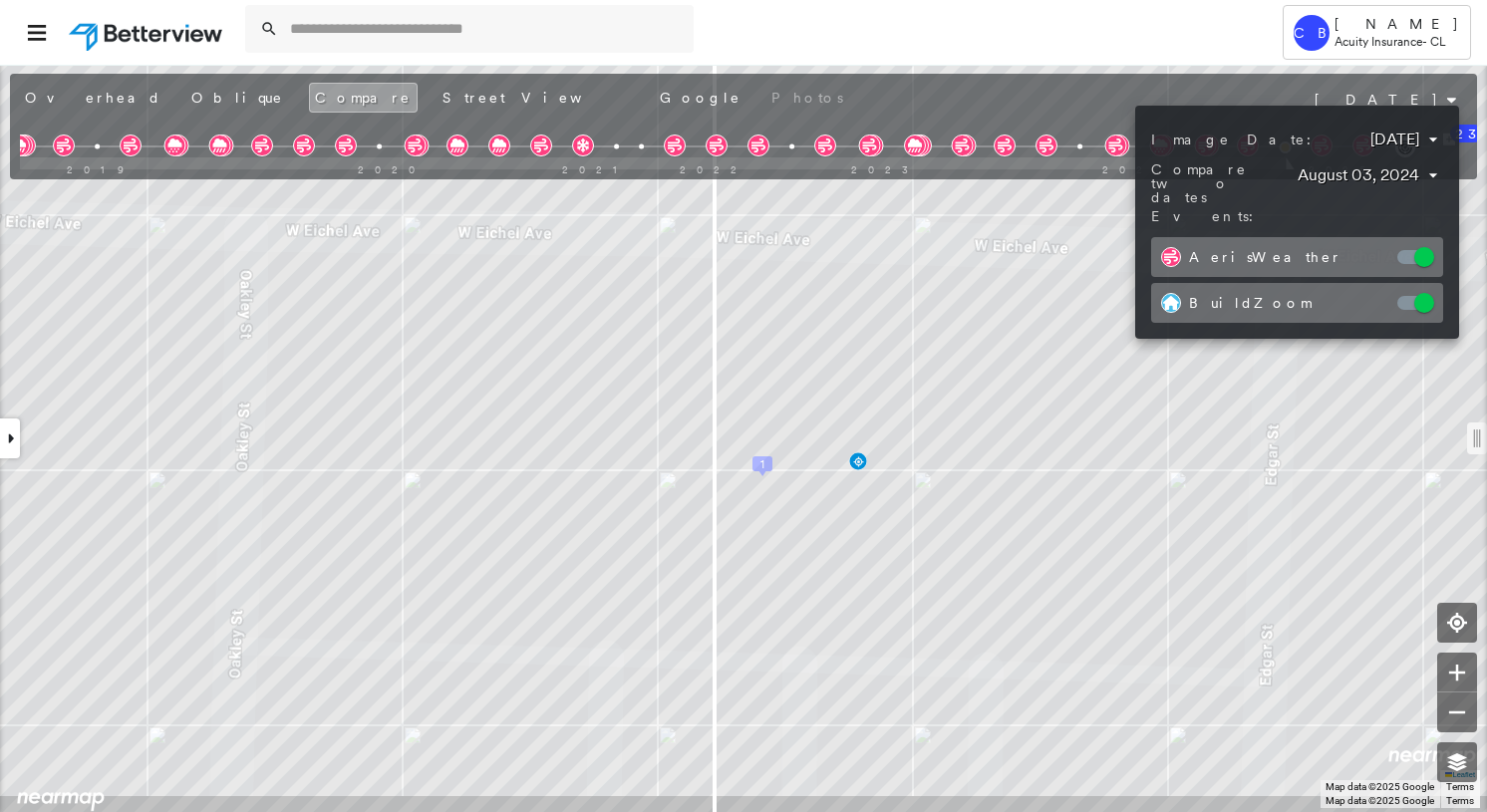drag, startPoint x: 713, startPoint y: 436, endPoint x: 665, endPoint y: 445, distance: 48.83646 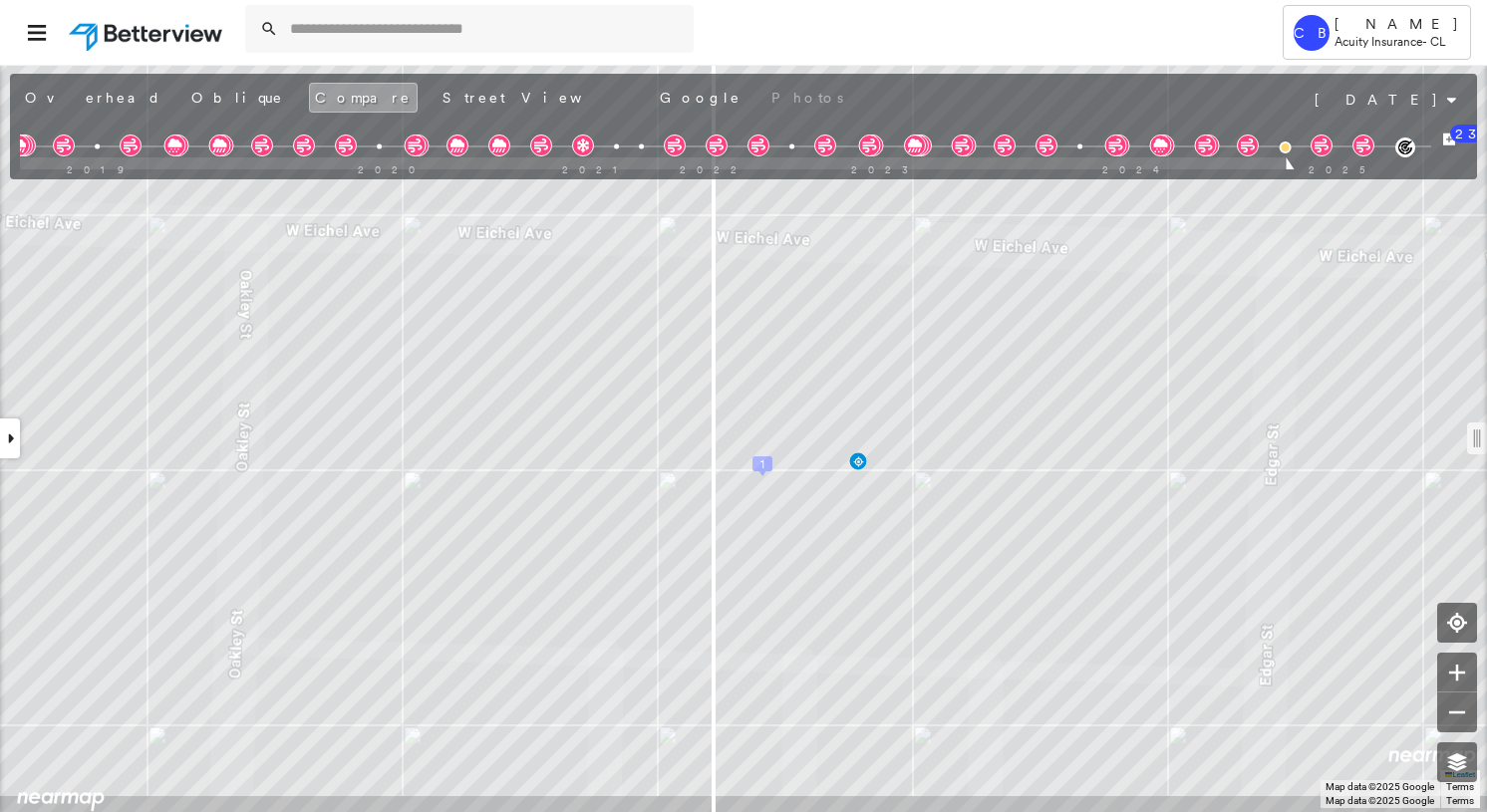 drag, startPoint x: 706, startPoint y: 453, endPoint x: 711, endPoint y: 467, distance: 14.866069 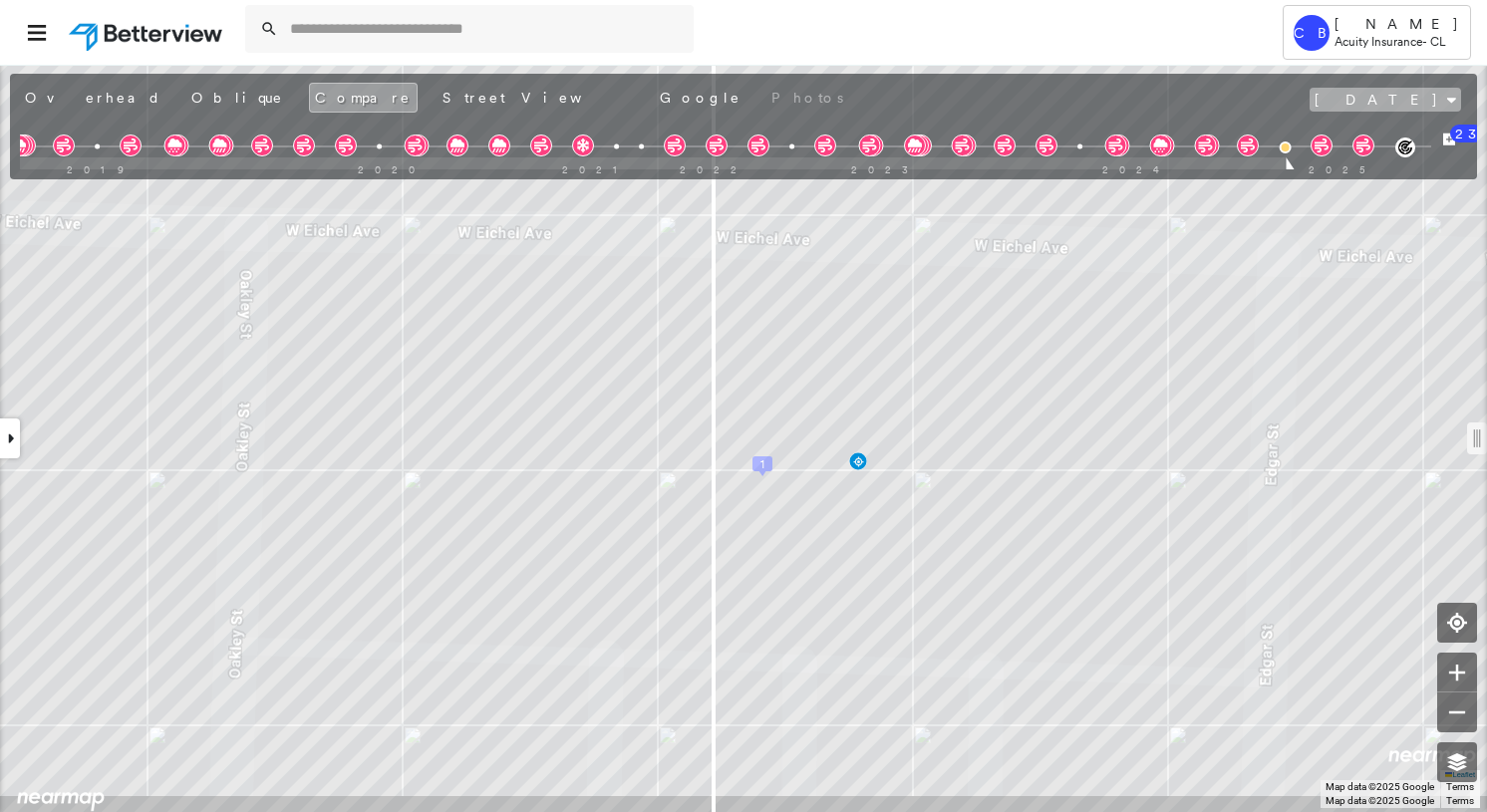 click 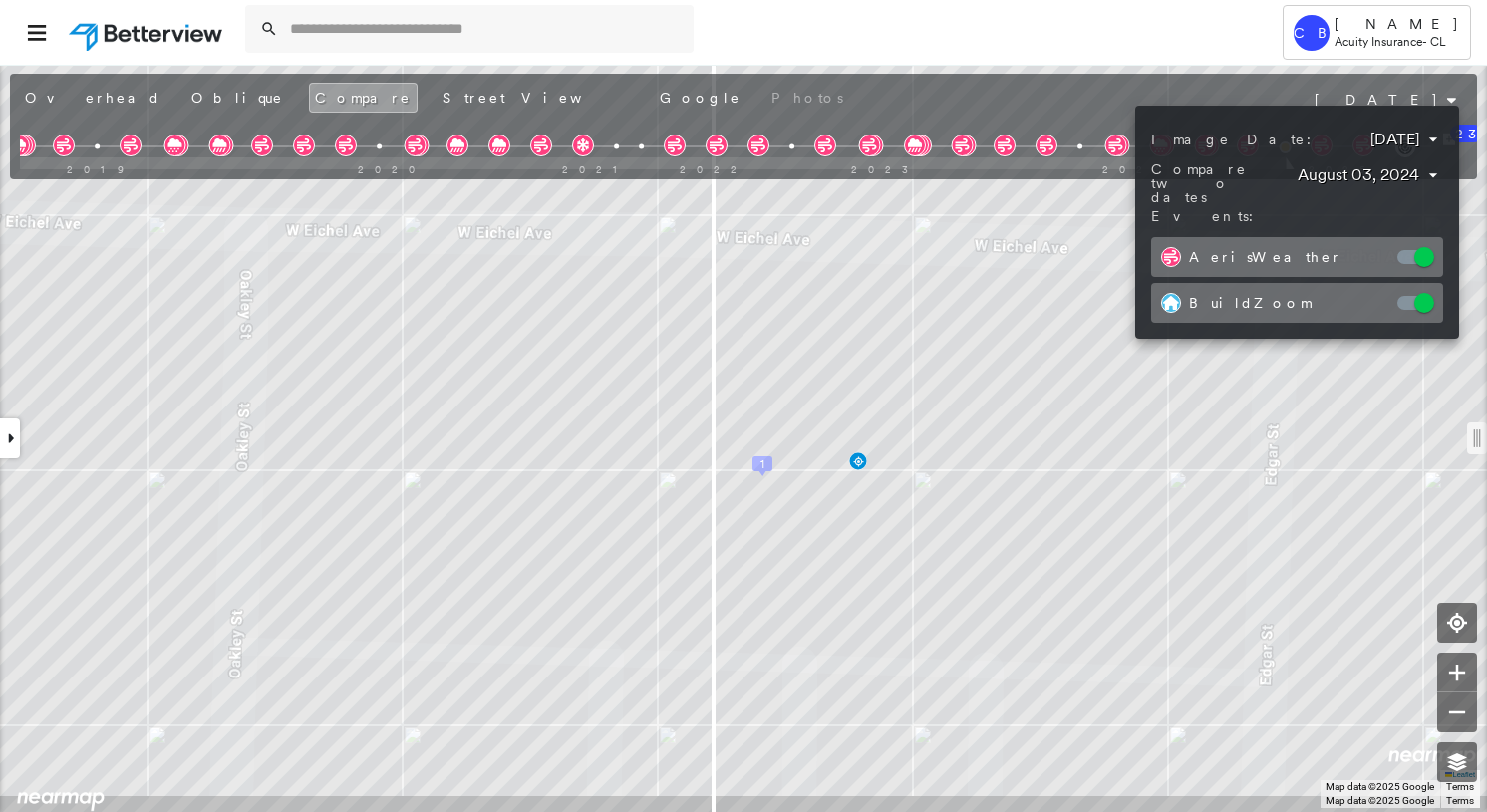 click on "Tower CB [NAME] Acuity Insurance  -   CL [NUMBER] [STREET] ,  [CITY], [STATE] [POSTAL_CODE] [NUMBER]-[NUMBER] [STREET], [CITY] [STATE] [POSTAL_CODE] Assigned to:  - Assigned to:  - [NUMBER]-[NUMBER] [STREET], [CITY] [STATE] [POSTAL_CODE] Assigned to:  - Open Comments Download PDF Report Summary Construction Occupancy Protection Exposure Determination Looking for roof spotlights? Analyze this date Overhead Obliques Street View Roof Spotlight™ Index 0 100 25 50 75 1 Building Roof Scores 0 Buildings Policy Information :  [NUMBER]-[NUMBER] [STREET], [CITY] [STATE] [POSTAL_CODE] Flags :  4 (0 cleared, 4 uncleared) Uncleared Flags (4) Cleared Flags  (0) Damage Flagged [DATE] Clear HIGH High Priority Flagged [DATE] Clear DBRS Yard Debris Flagged [DATE] Clear HAIL HAIL Flagged [DATE] Clear Copilot * ​ Construction Roof Spotlights :  Patching, Active Ponding, Ponding, Staining, Building with Structural Damage and 5 more Property Features :  Yard Debris, Asphalt, Wooden Pallet Roof Age :  9+ years old. 1 Building 1 :  9+ years Roof Size & Shape :  Assessor and MLS Details" at bounding box center (744, 406) 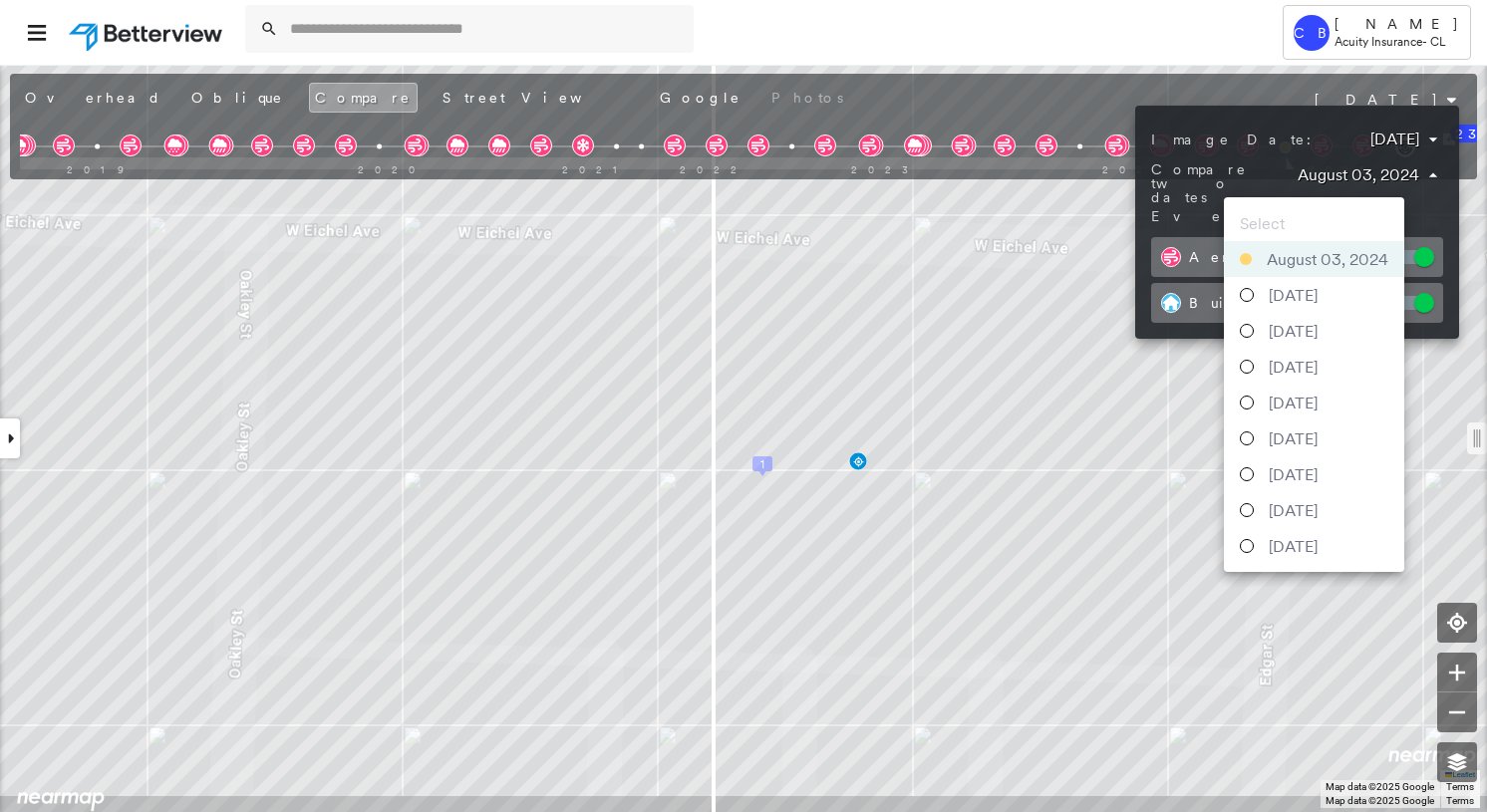 click on "[DATE]" at bounding box center [1293, 474] 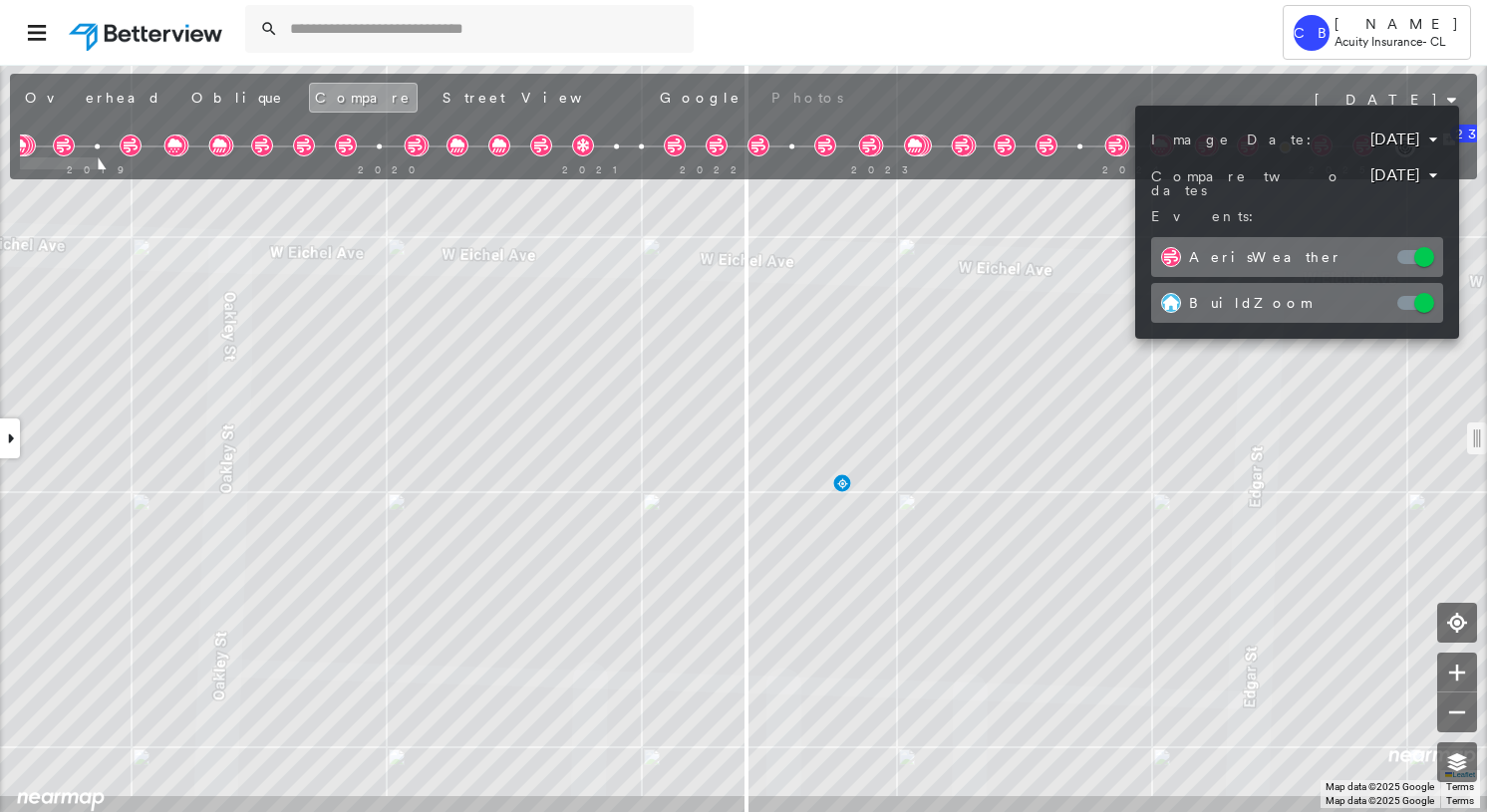 drag, startPoint x: 744, startPoint y: 443, endPoint x: 695, endPoint y: 456, distance: 50.695167 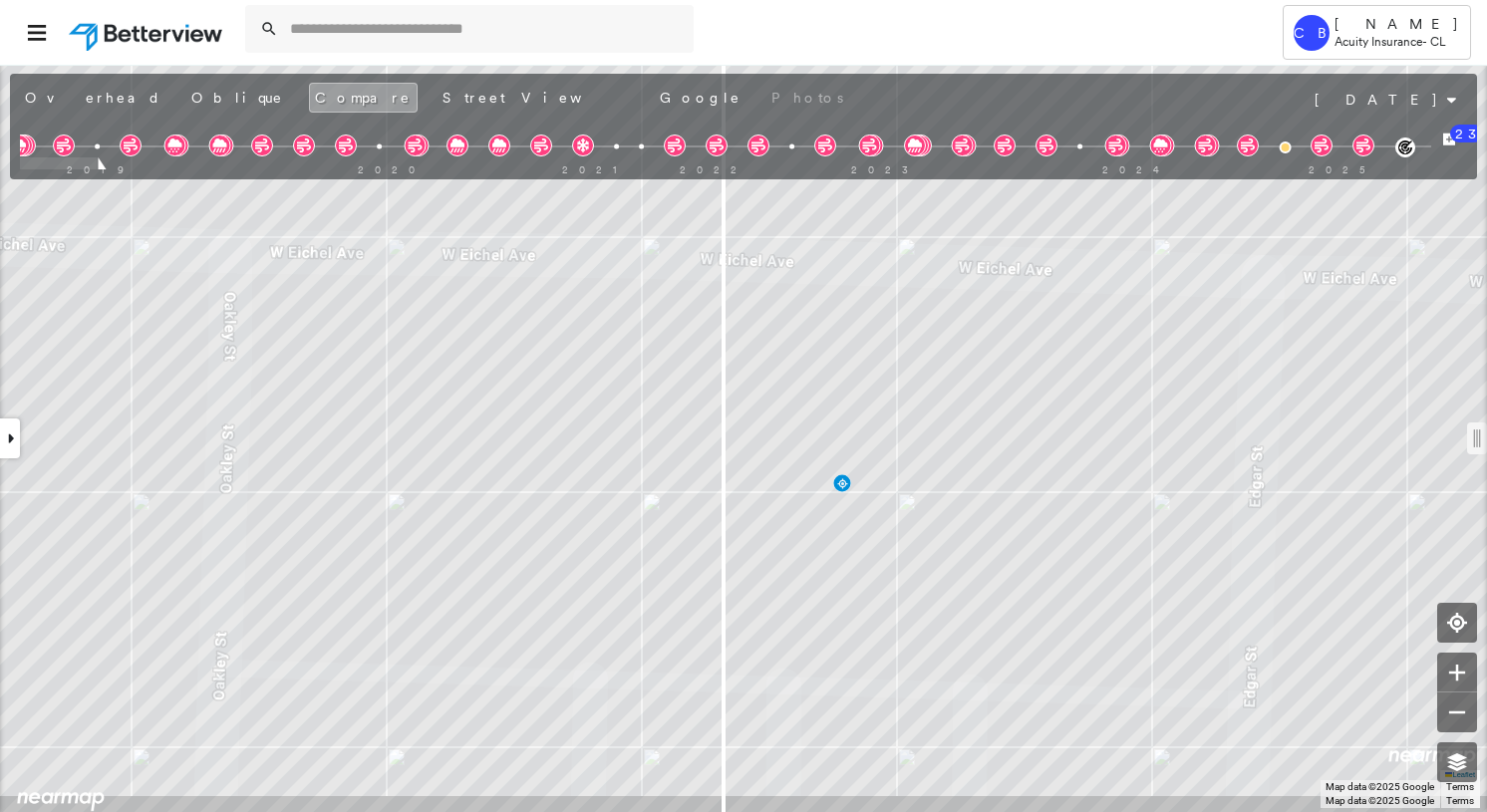 drag, startPoint x: 739, startPoint y: 445, endPoint x: 721, endPoint y: 483, distance: 42.047592 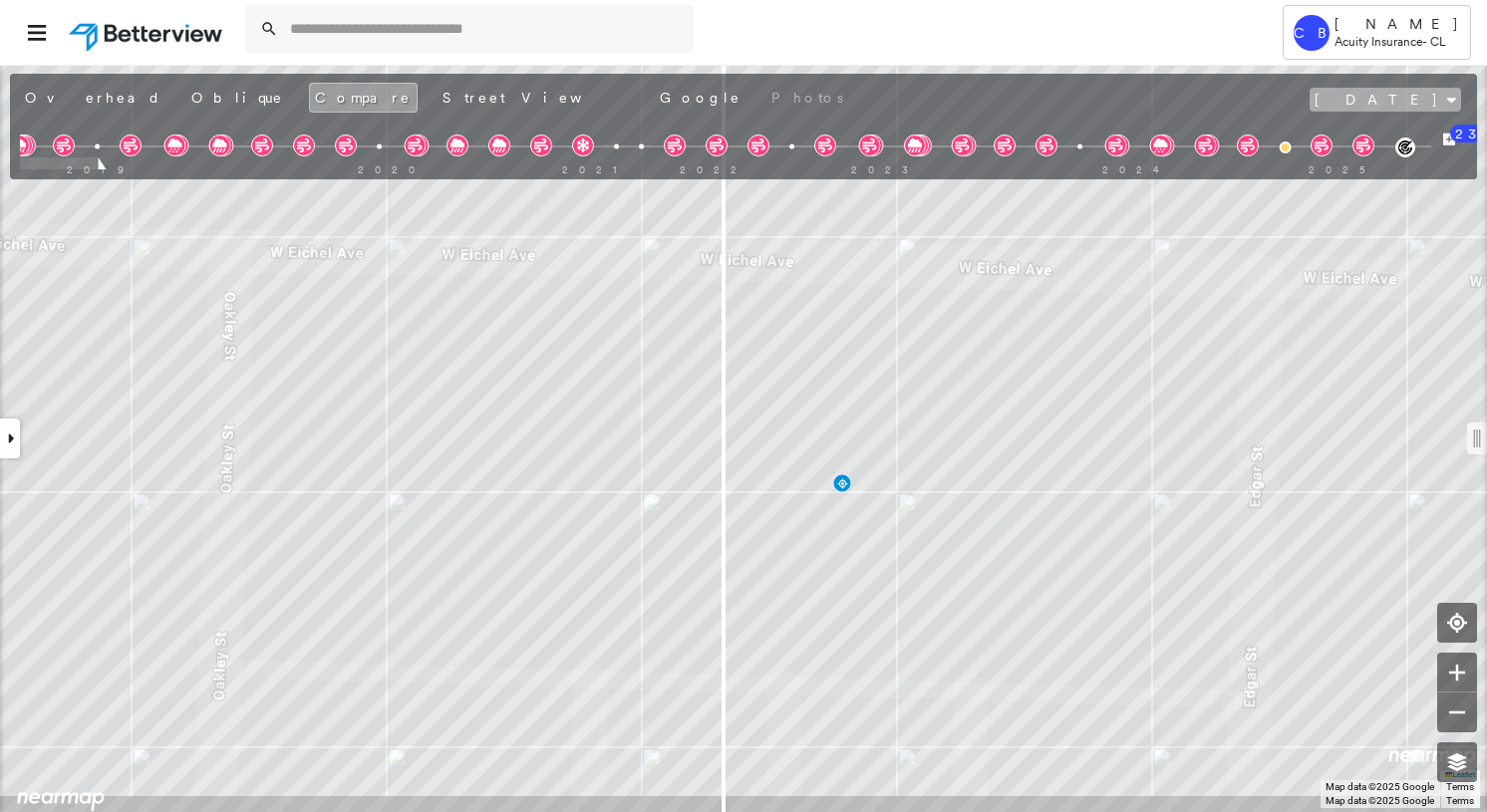 click on "[DATE]" at bounding box center [1376, 100] 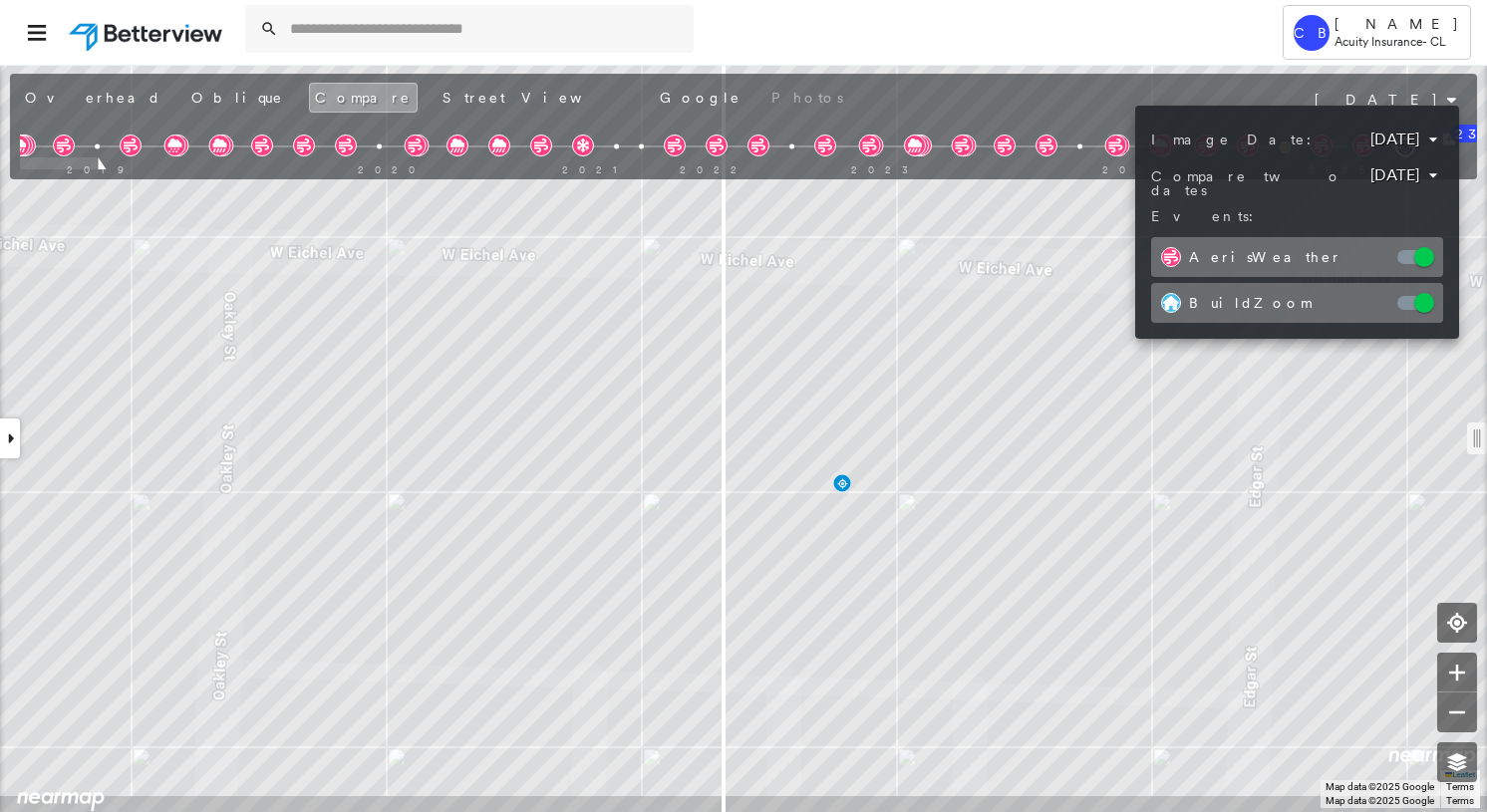 click on "Tower CB [NAME] Acuity Insurance  -   CL [NUMBER] [STREET] ,  [CITY], [STATE] [POSTAL_CODE] [NUMBER]-[NUMBER] [STREET], [CITY] [STATE] [POSTAL_CODE] Assigned to:  - Assigned to:  - [NUMBER]-[NUMBER] [STREET], [CITY] [STATE] [POSTAL_CODE] Assigned to:  - Open Comments Download PDF Report Summary Construction Occupancy Protection Exposure Determination Looking for roof spotlights? Analyze this date Overhead Obliques Street View Roof Spotlight™ Index 0 100 25 50 75 1 Building Roof Scores 0 Buildings Policy Information :  [NUMBER]-[NUMBER] [STREET], [CITY] [STATE] [POSTAL_CODE] Flags :  4 (0 cleared, 4 uncleared) Uncleared Flags (4) Cleared Flags  (0) Damage Flagged [DATE] Clear HIGH High Priority Flagged [DATE] Clear DBRS Yard Debris Flagged [DATE] Clear HAIL HAIL Flagged [DATE] Clear Copilot * ​ Construction Roof Spotlights :  Patching, Active Ponding, Ponding, Staining, Building with Structural Damage and 5 more Property Features :  Yard Debris, Asphalt, Wooden Pallet Roof Age :  9+ years old. 1 Building 1 :  9+ years Roof Size & Shape :  Assessor and MLS Details" at bounding box center [744, 406] 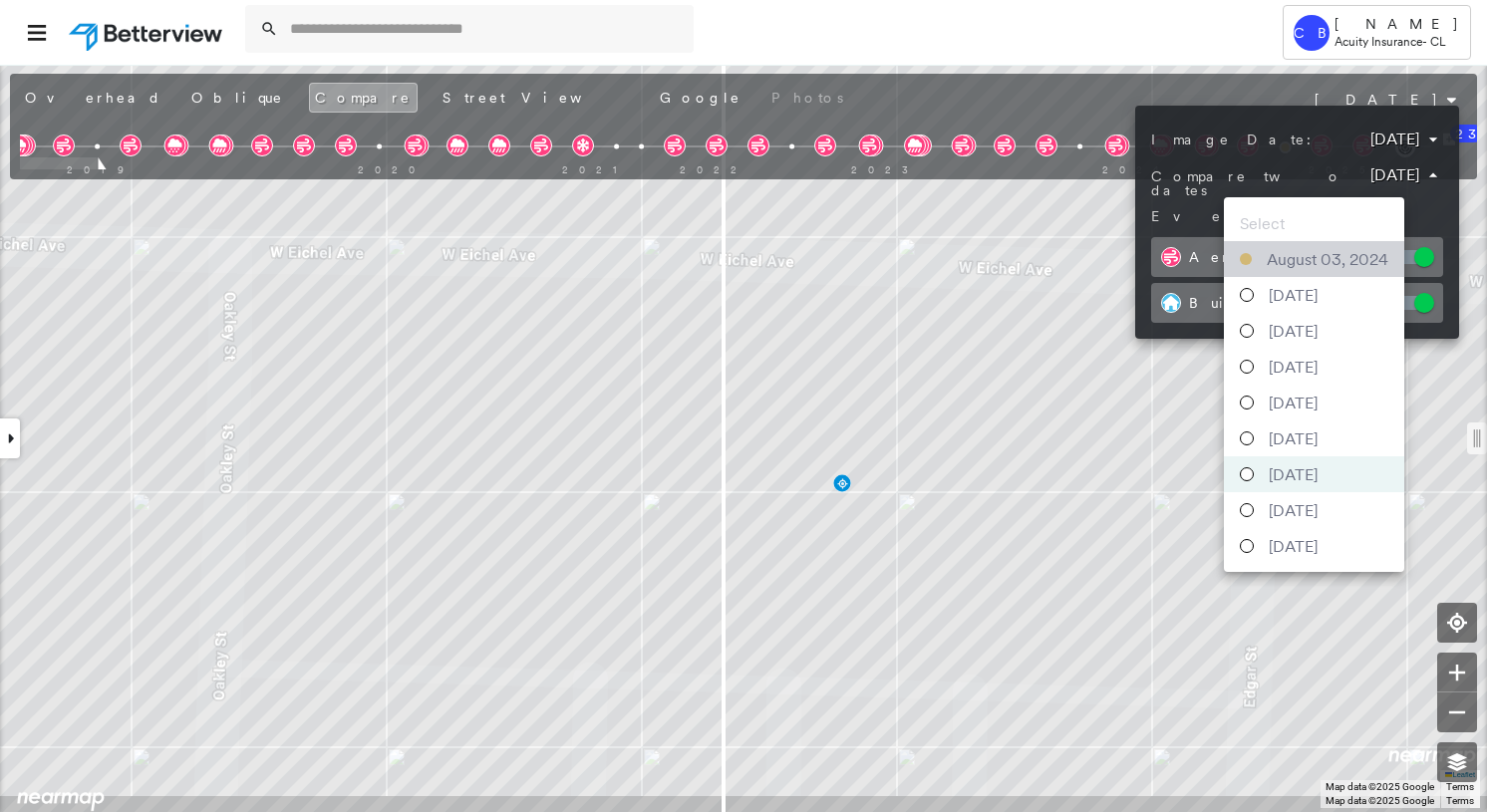 click on "August 03, 2024" at bounding box center [1328, 259] 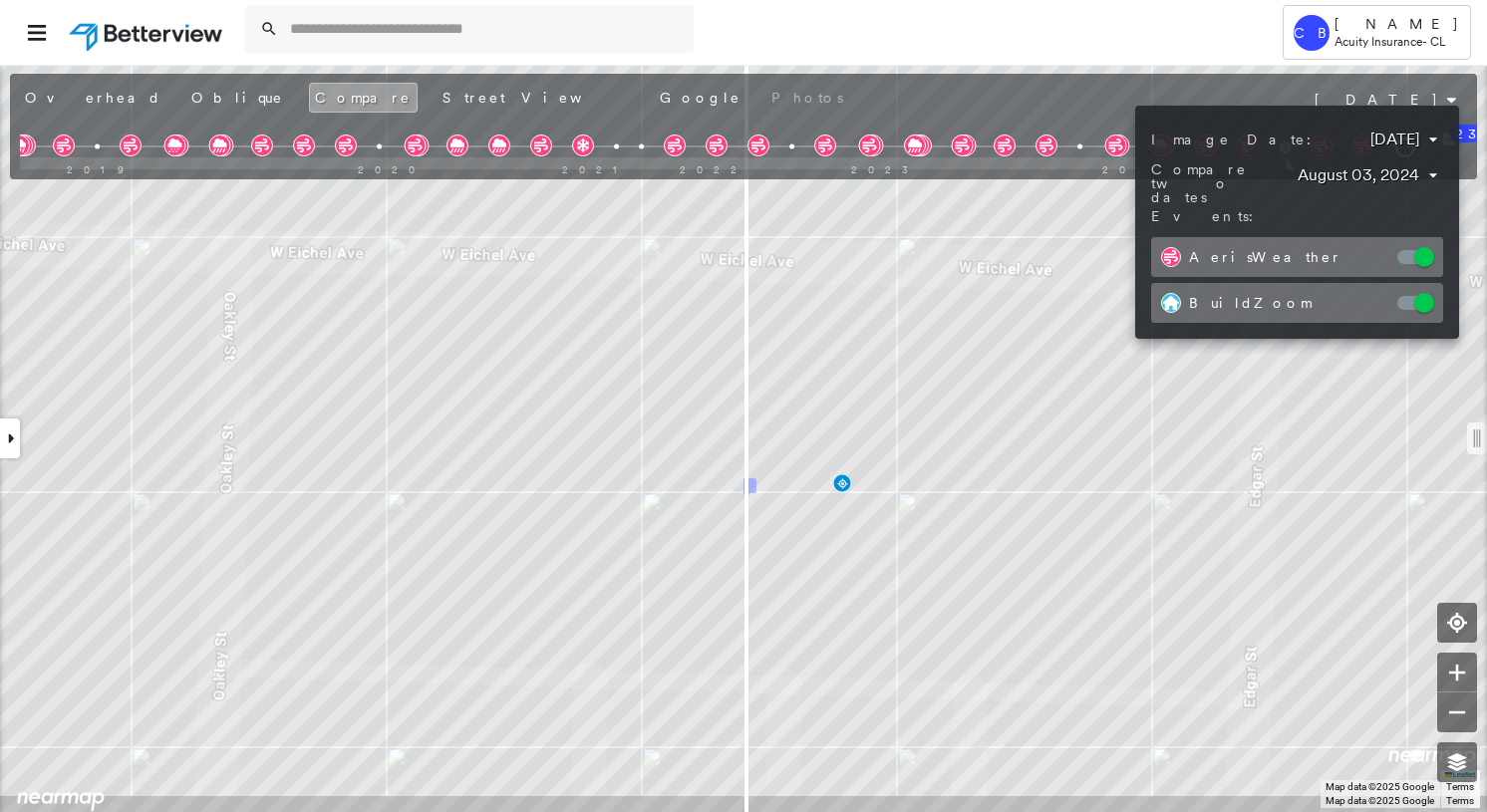 drag, startPoint x: 743, startPoint y: 445, endPoint x: 721, endPoint y: 448, distance: 22.203603 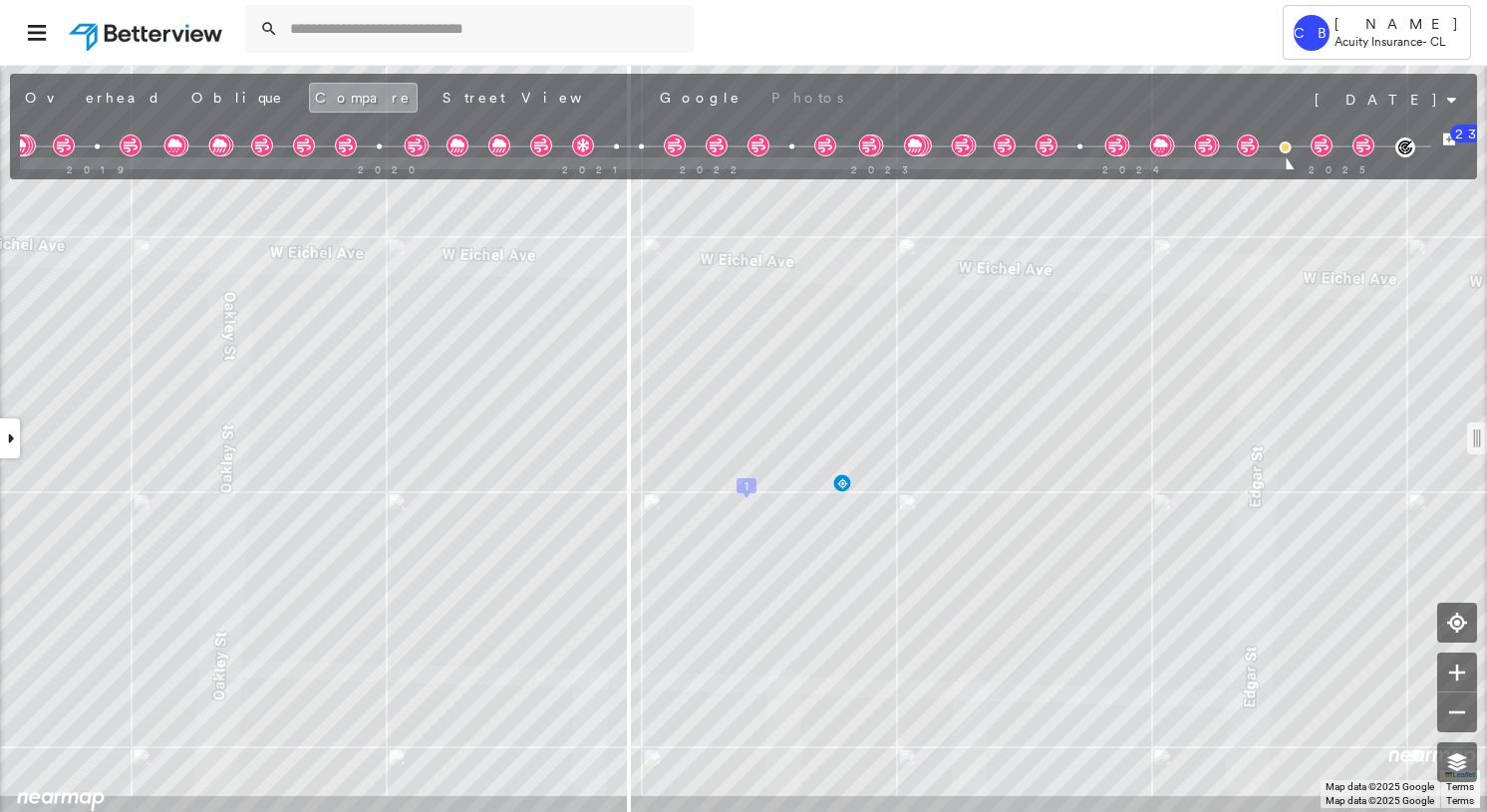 drag, startPoint x: 744, startPoint y: 447, endPoint x: 624, endPoint y: 451, distance: 120.06665 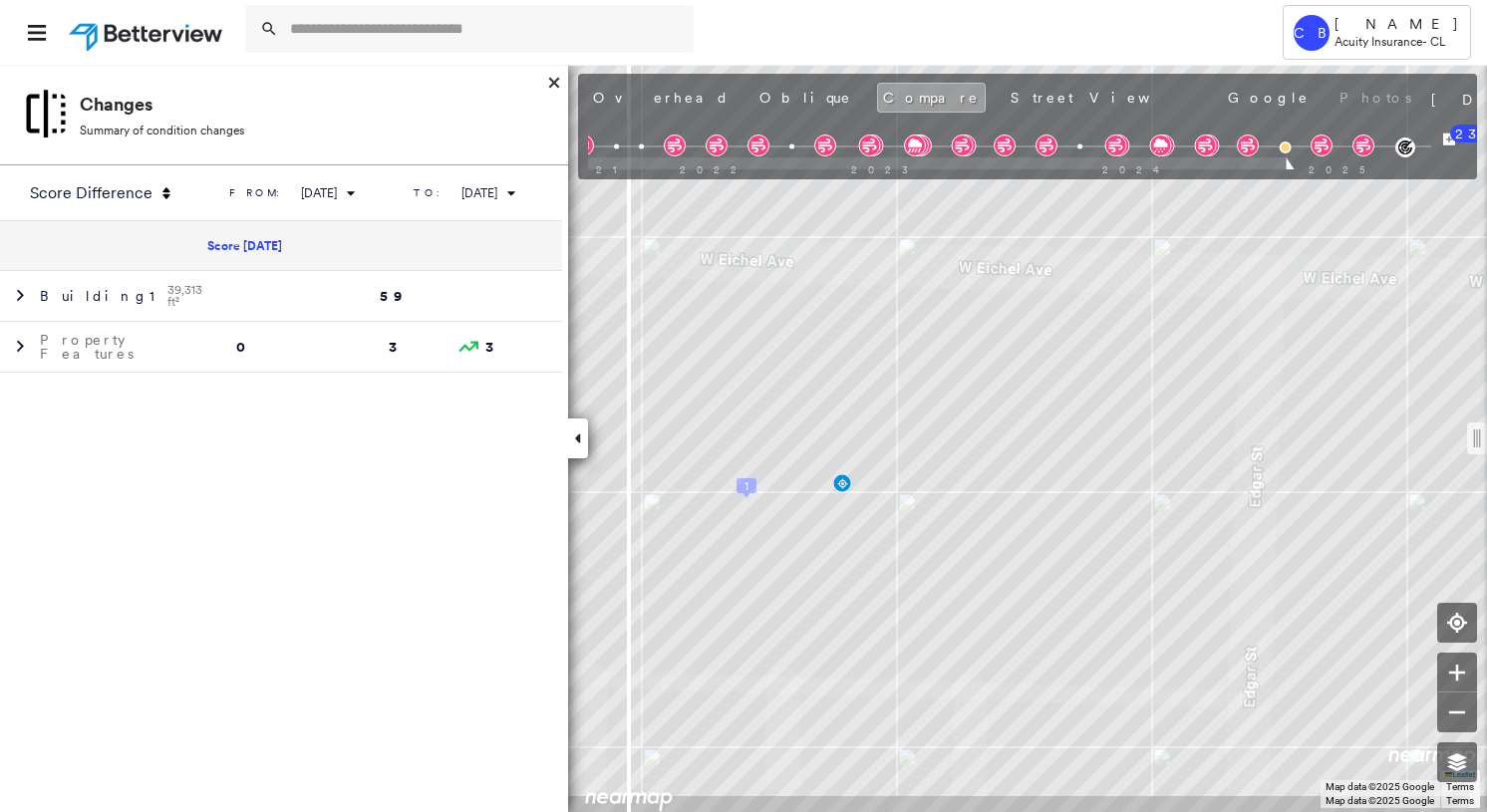 click on "**********" at bounding box center (284, 437) 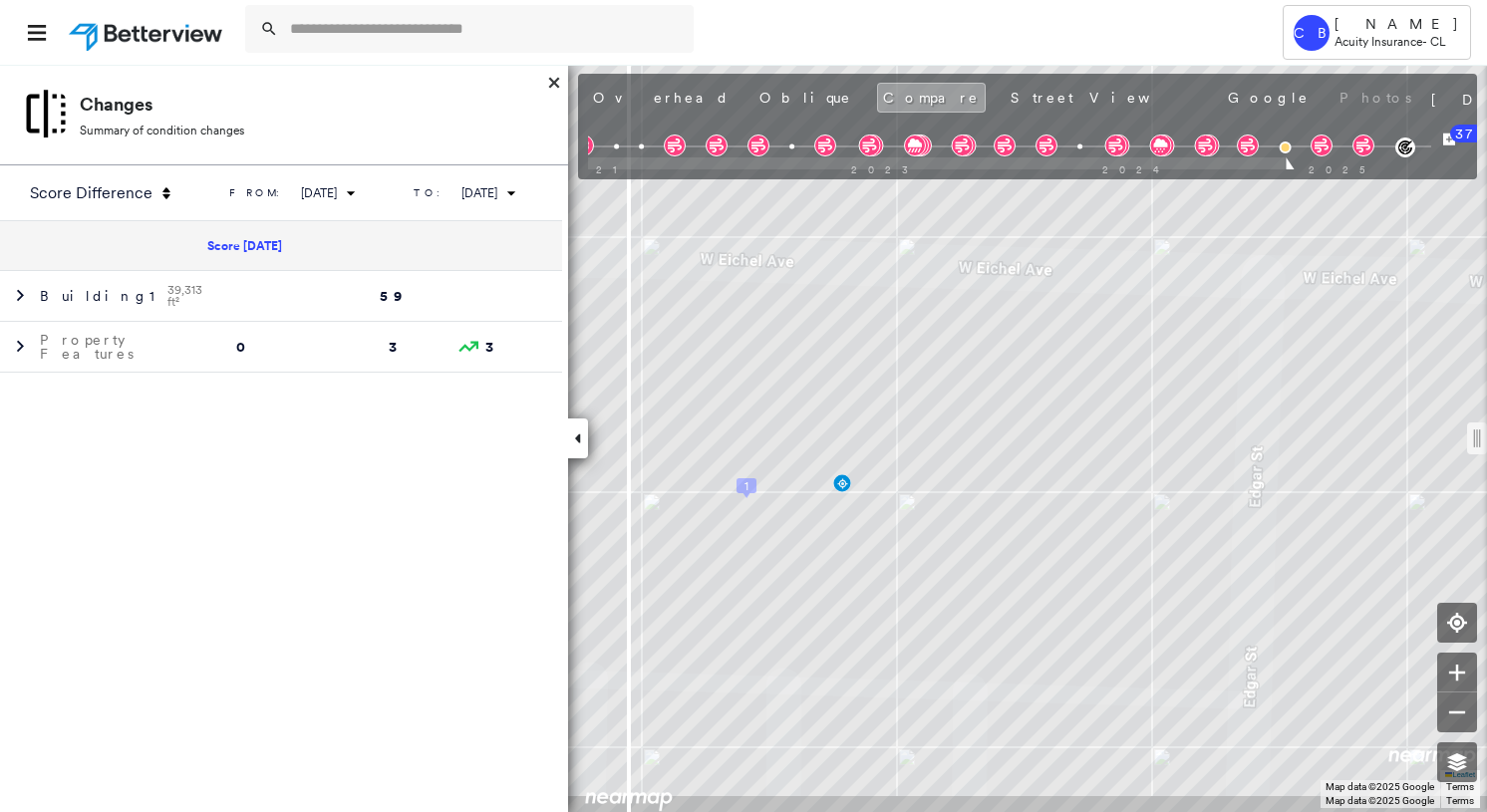 click 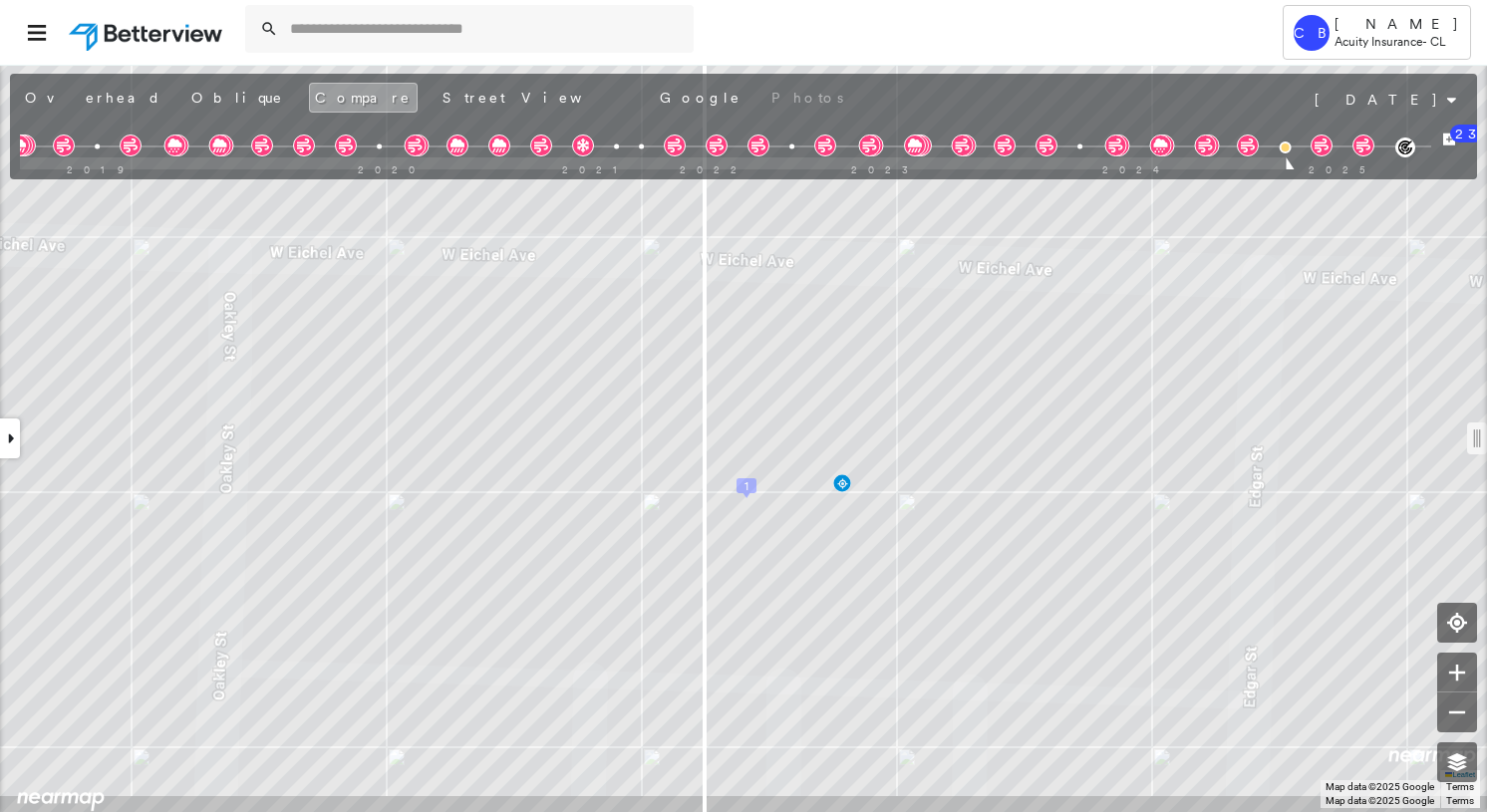 drag, startPoint x: 623, startPoint y: 453, endPoint x: 701, endPoint y: 451, distance: 78.025637 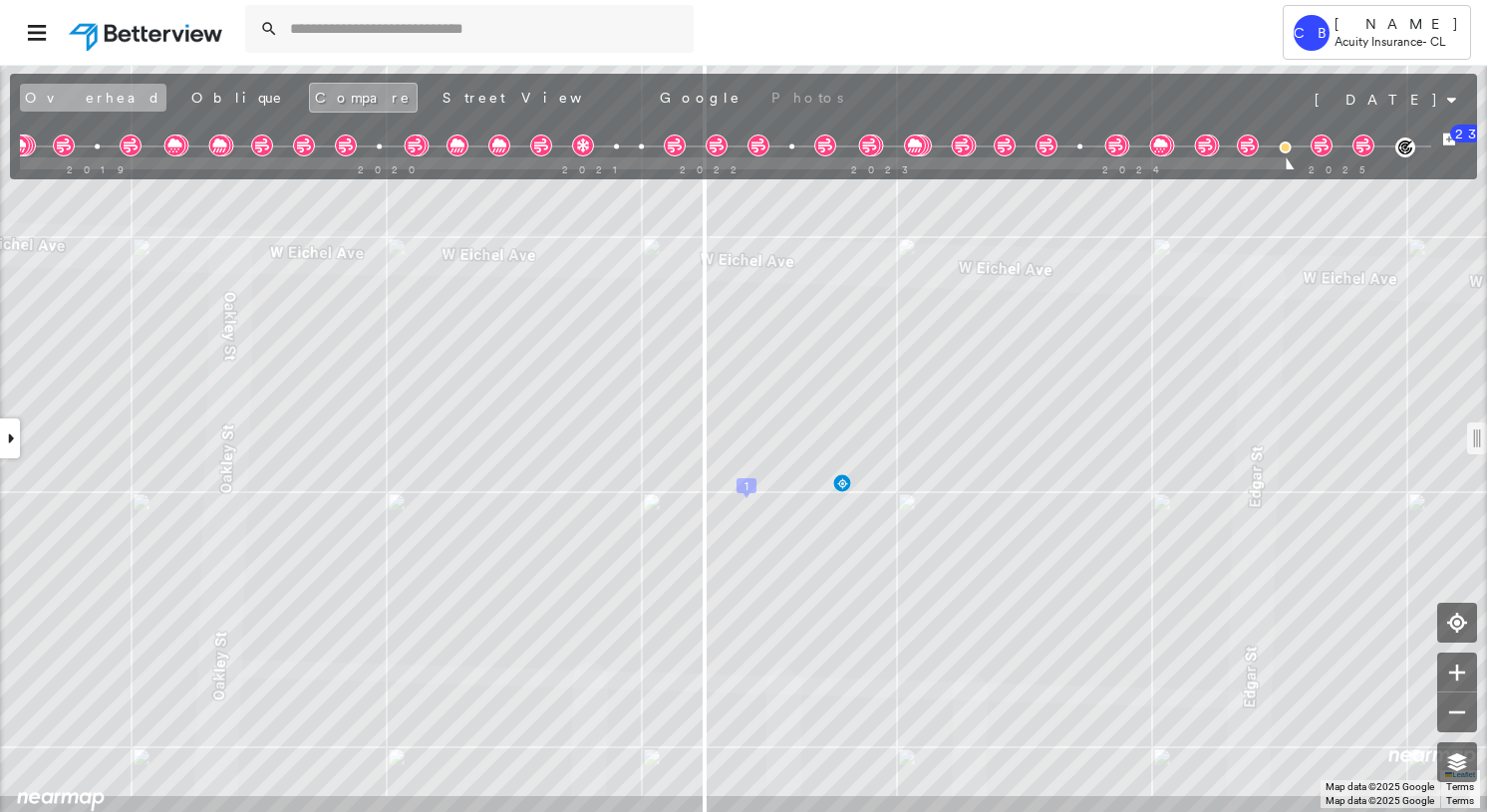 click on "Overhead" at bounding box center [93, 98] 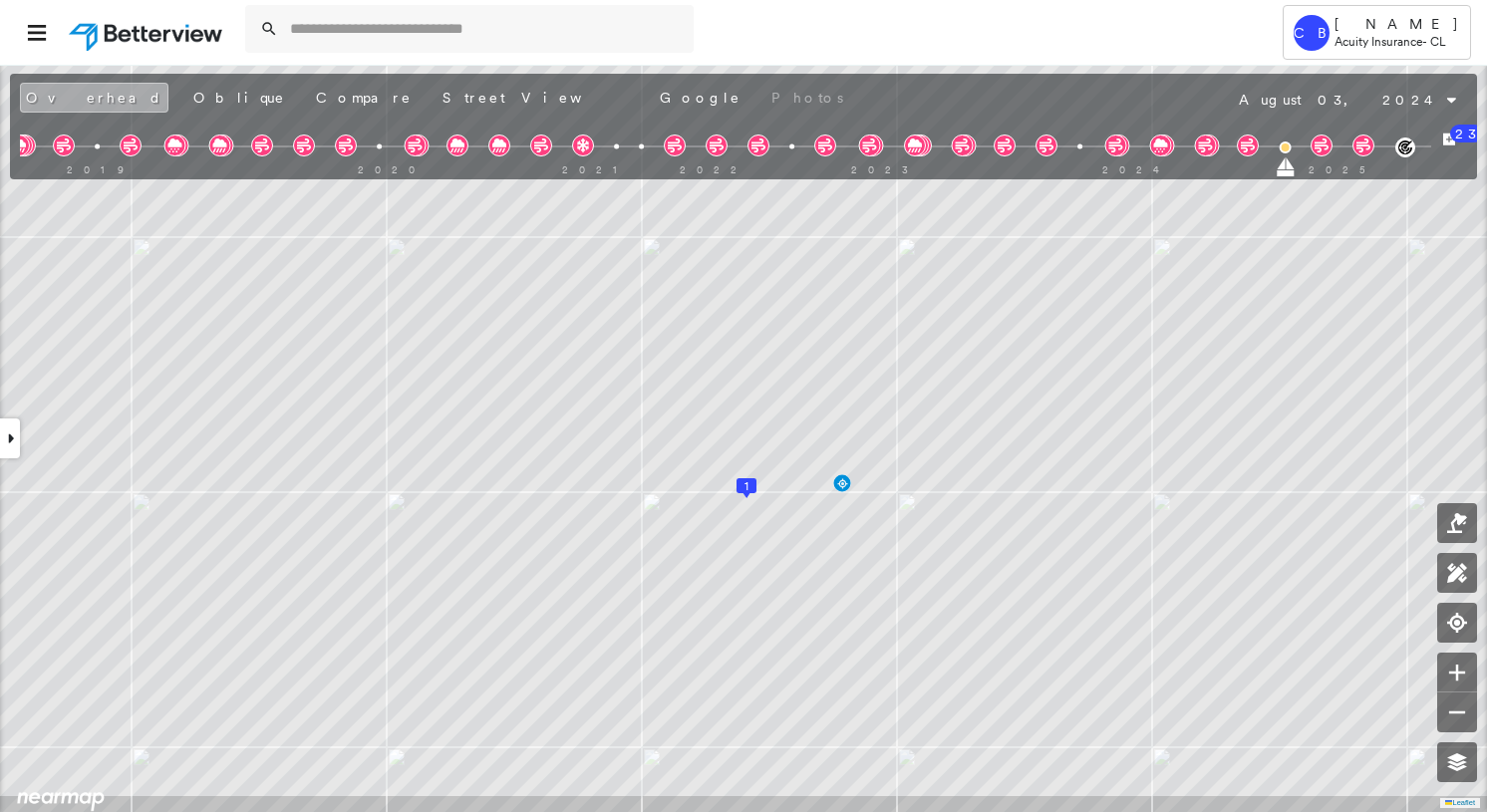 scroll, scrollTop: 2179, scrollLeft: 0, axis: vertical 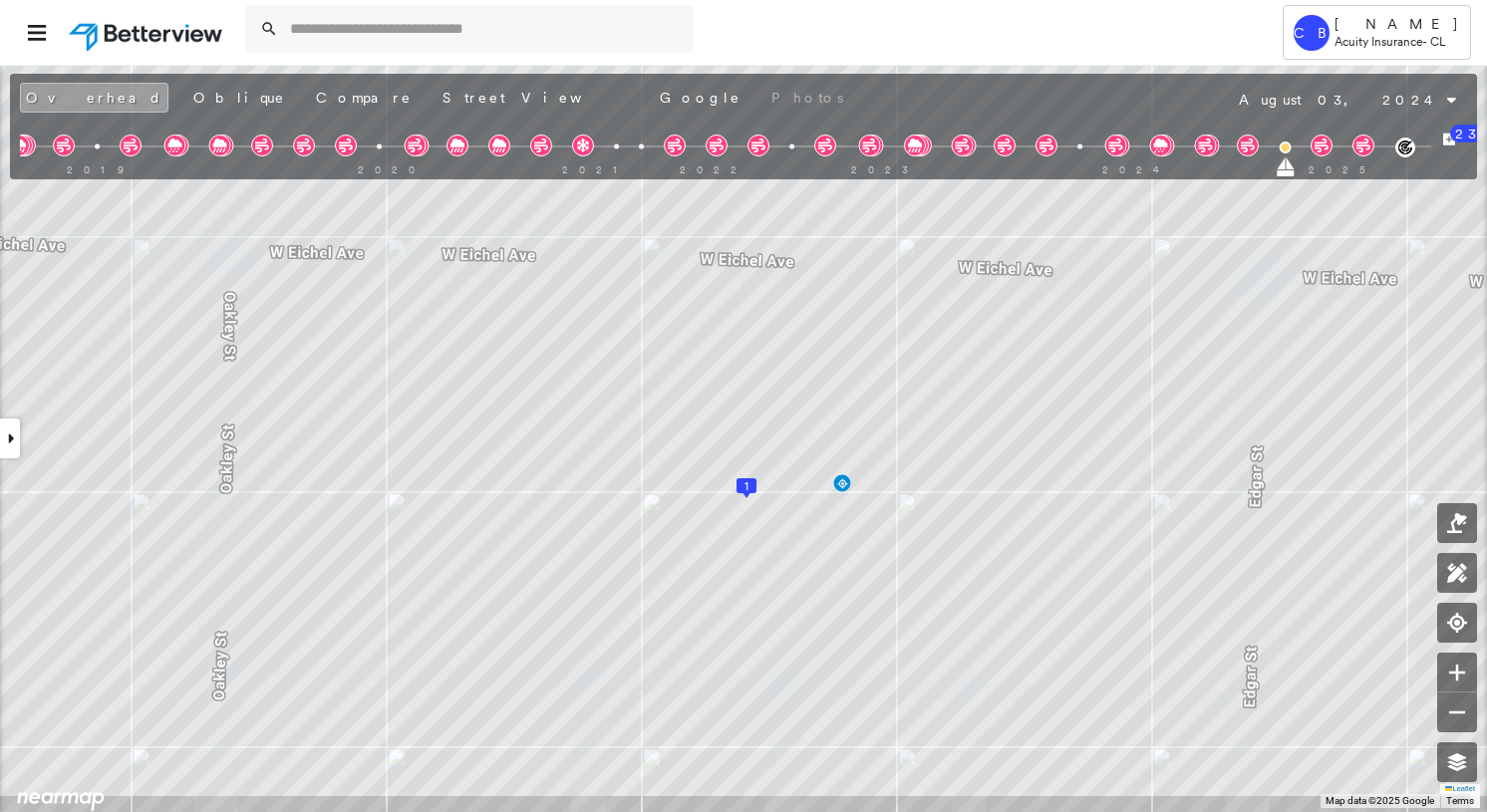 click at bounding box center (10, 438) 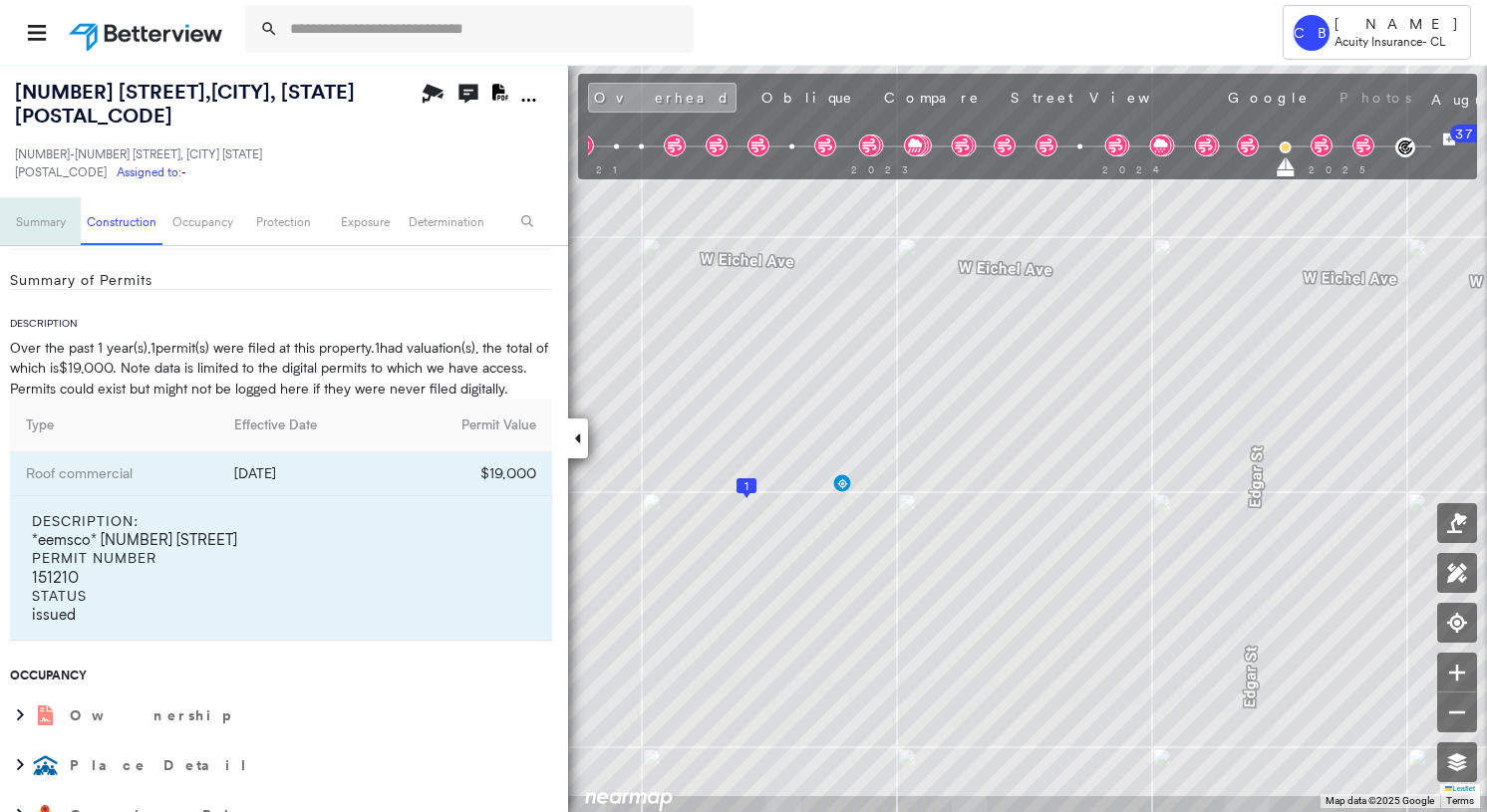 click on "Summary" at bounding box center [40, 221] 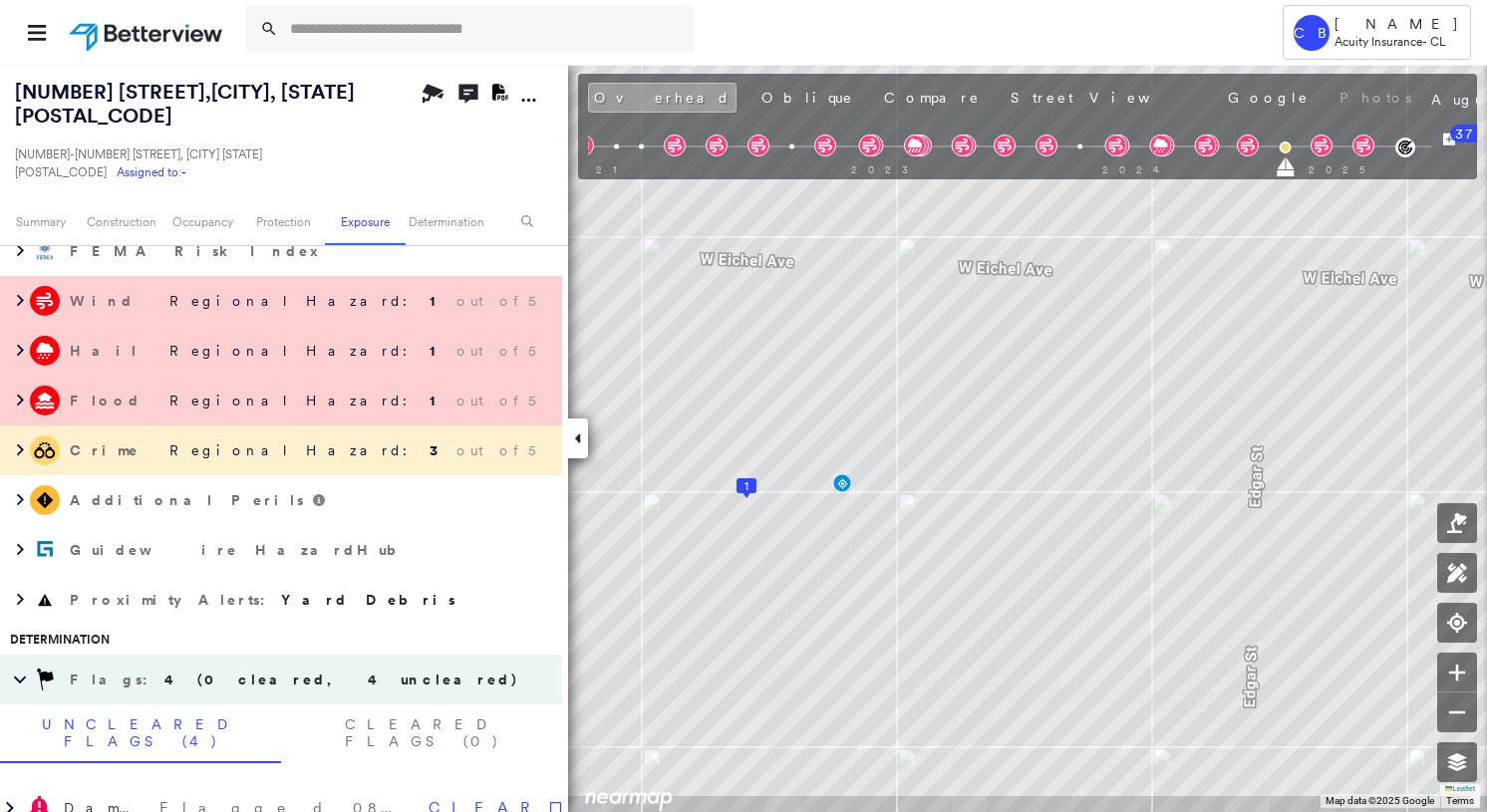 scroll, scrollTop: 3223, scrollLeft: 0, axis: vertical 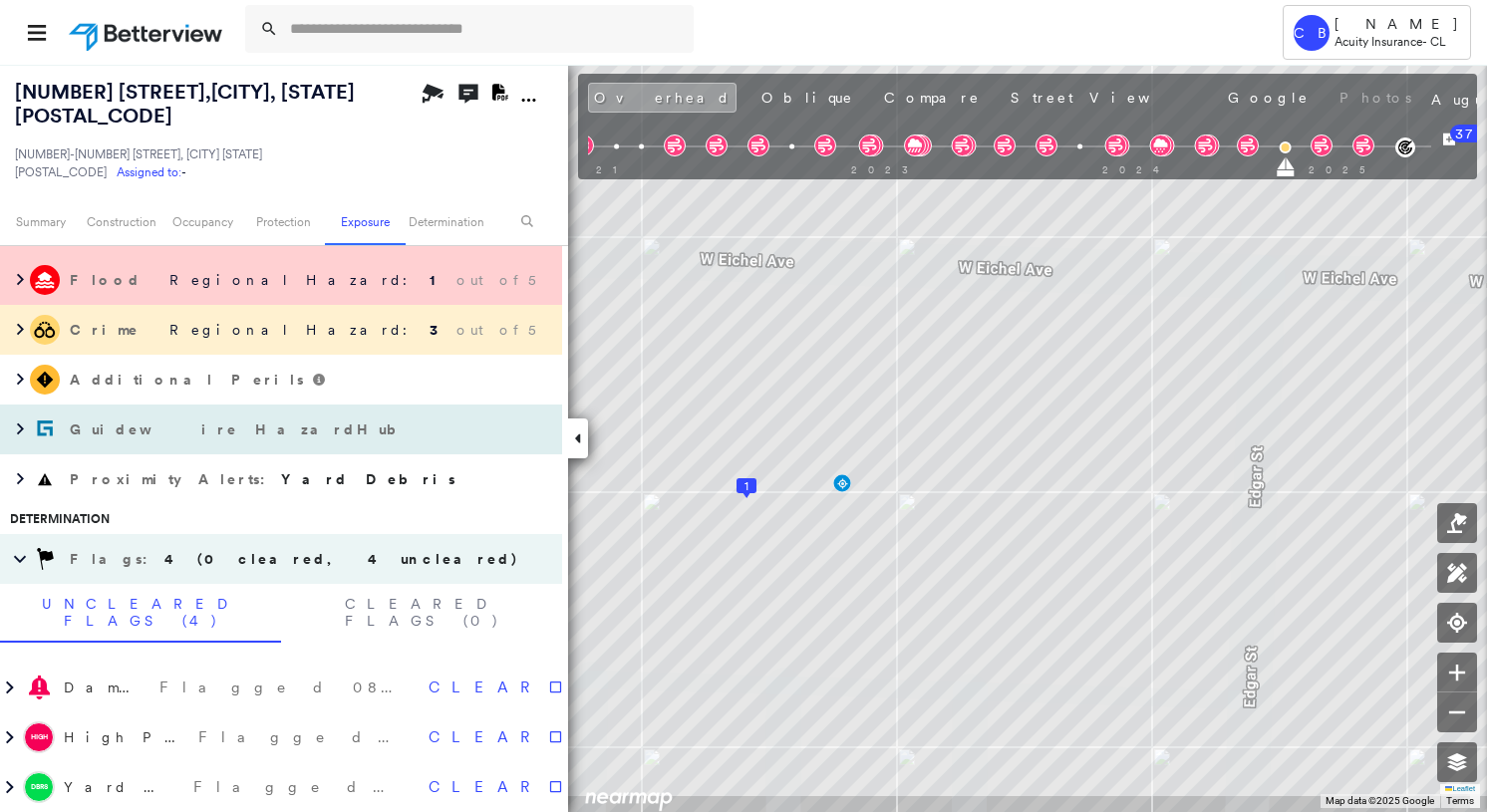 click on "Guidewire HazardHub" at bounding box center (242, 429) 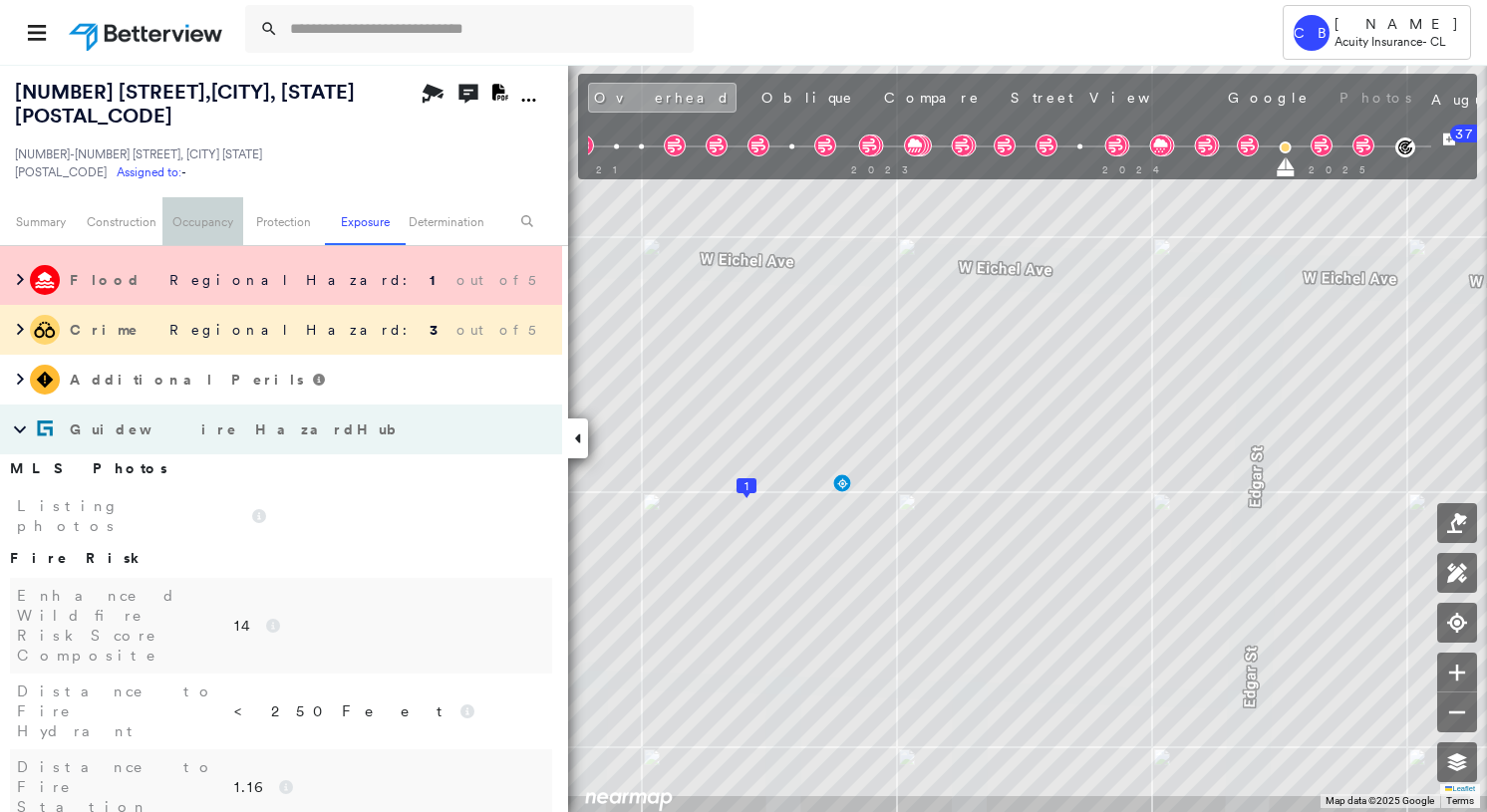 click on "Occupancy" at bounding box center [202, 221] 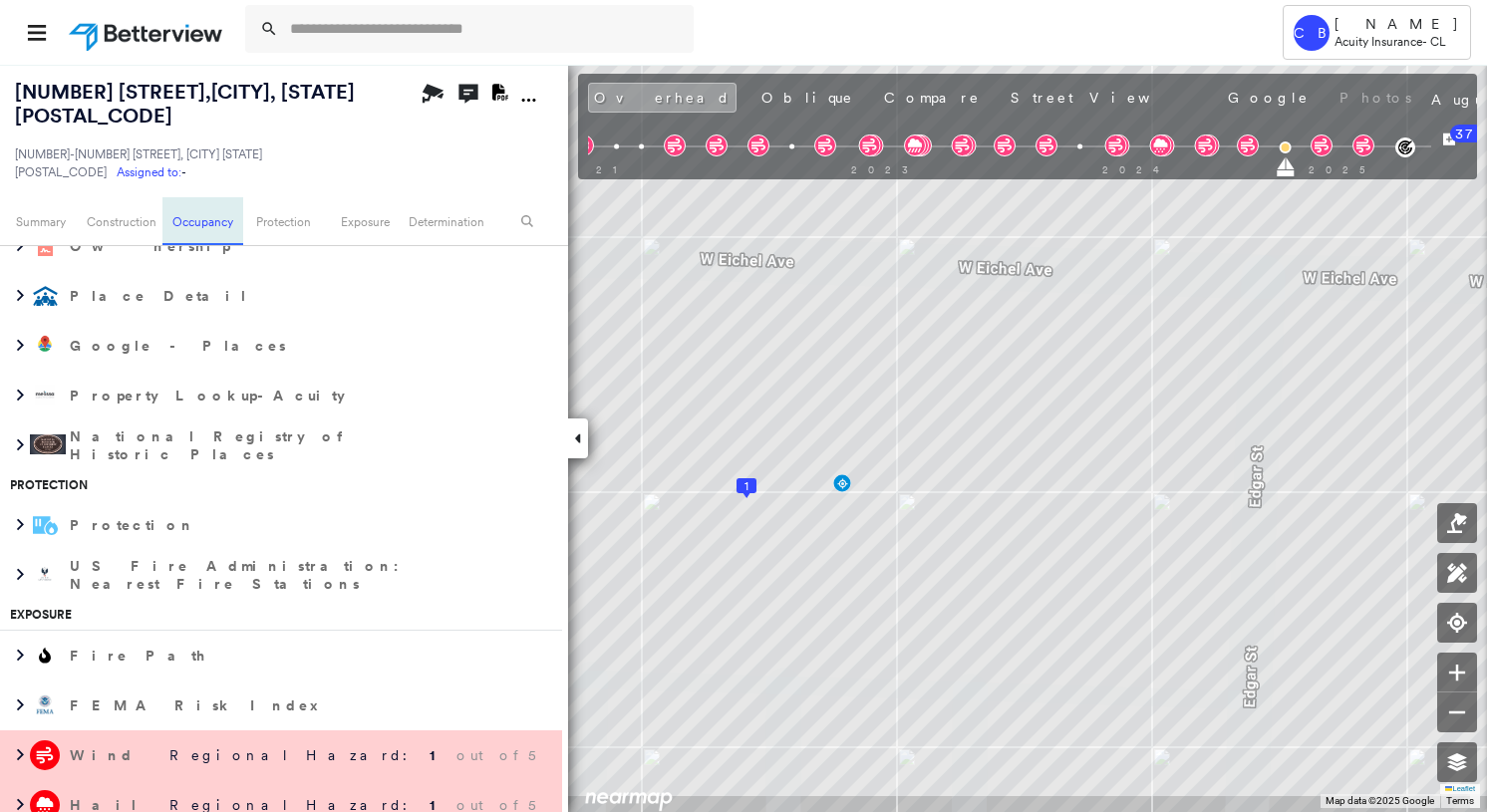 scroll, scrollTop: 2594, scrollLeft: 0, axis: vertical 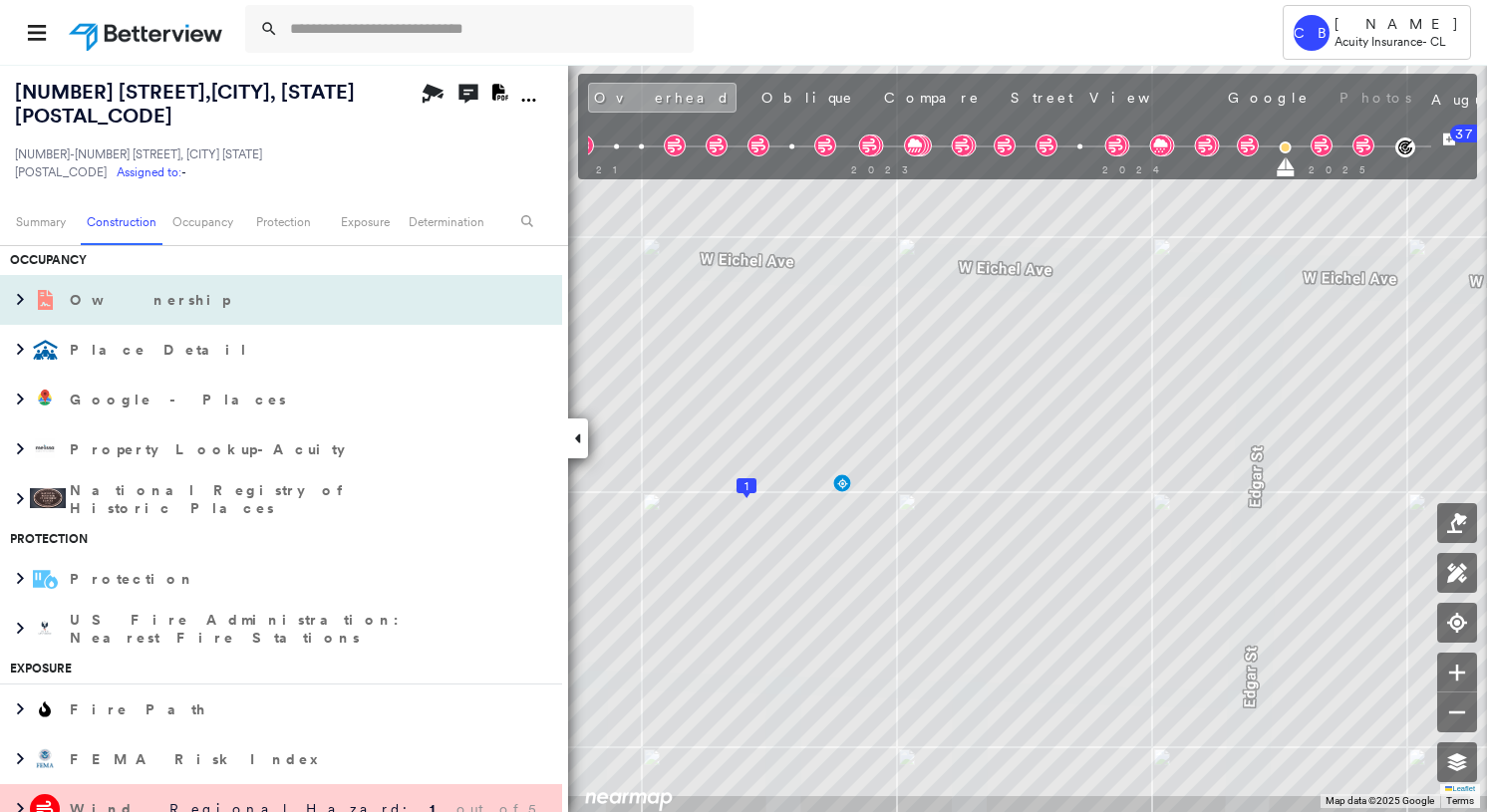 click on "Ownership" at bounding box center [151, 300] 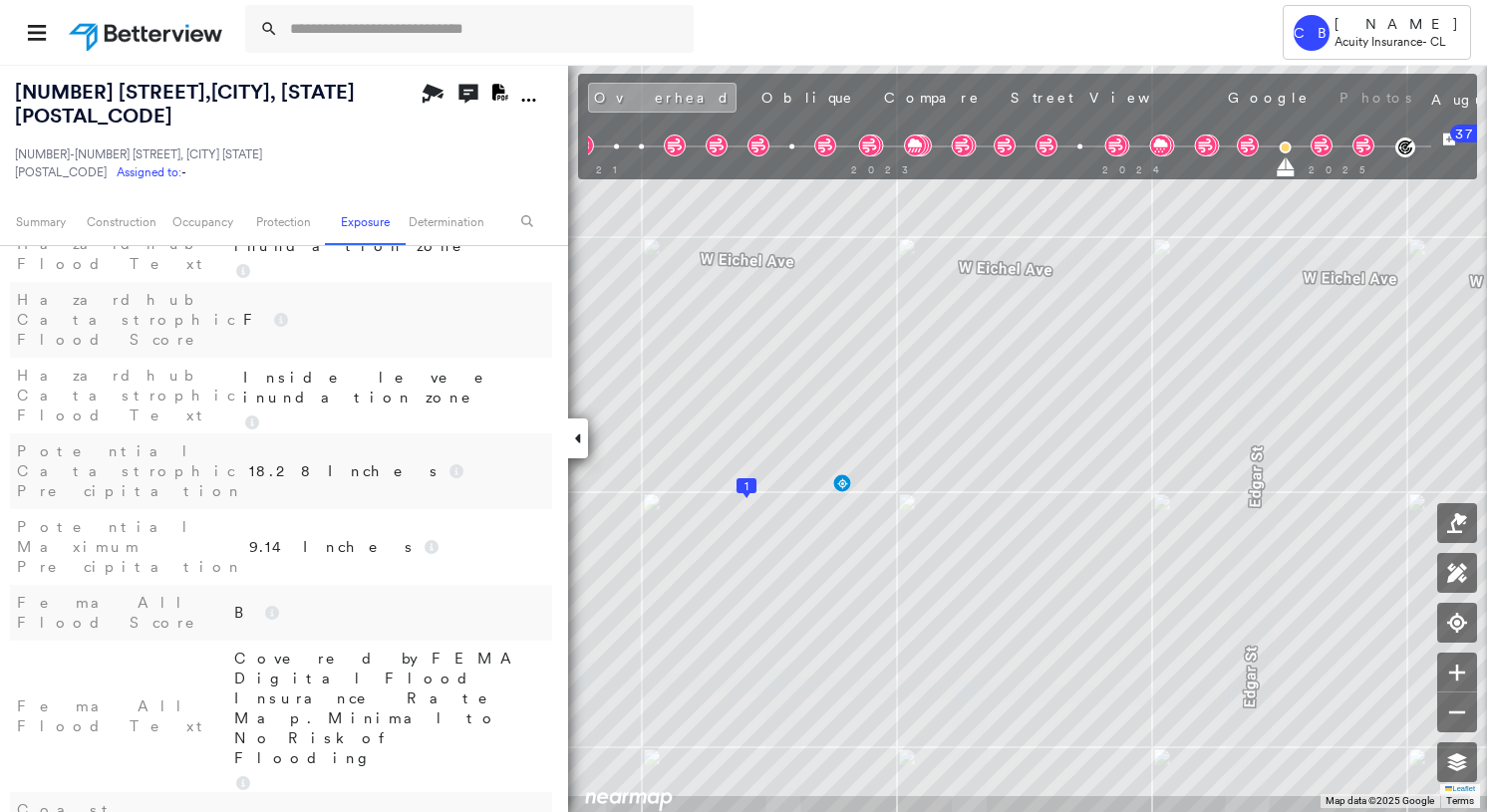 scroll, scrollTop: 5583, scrollLeft: 0, axis: vertical 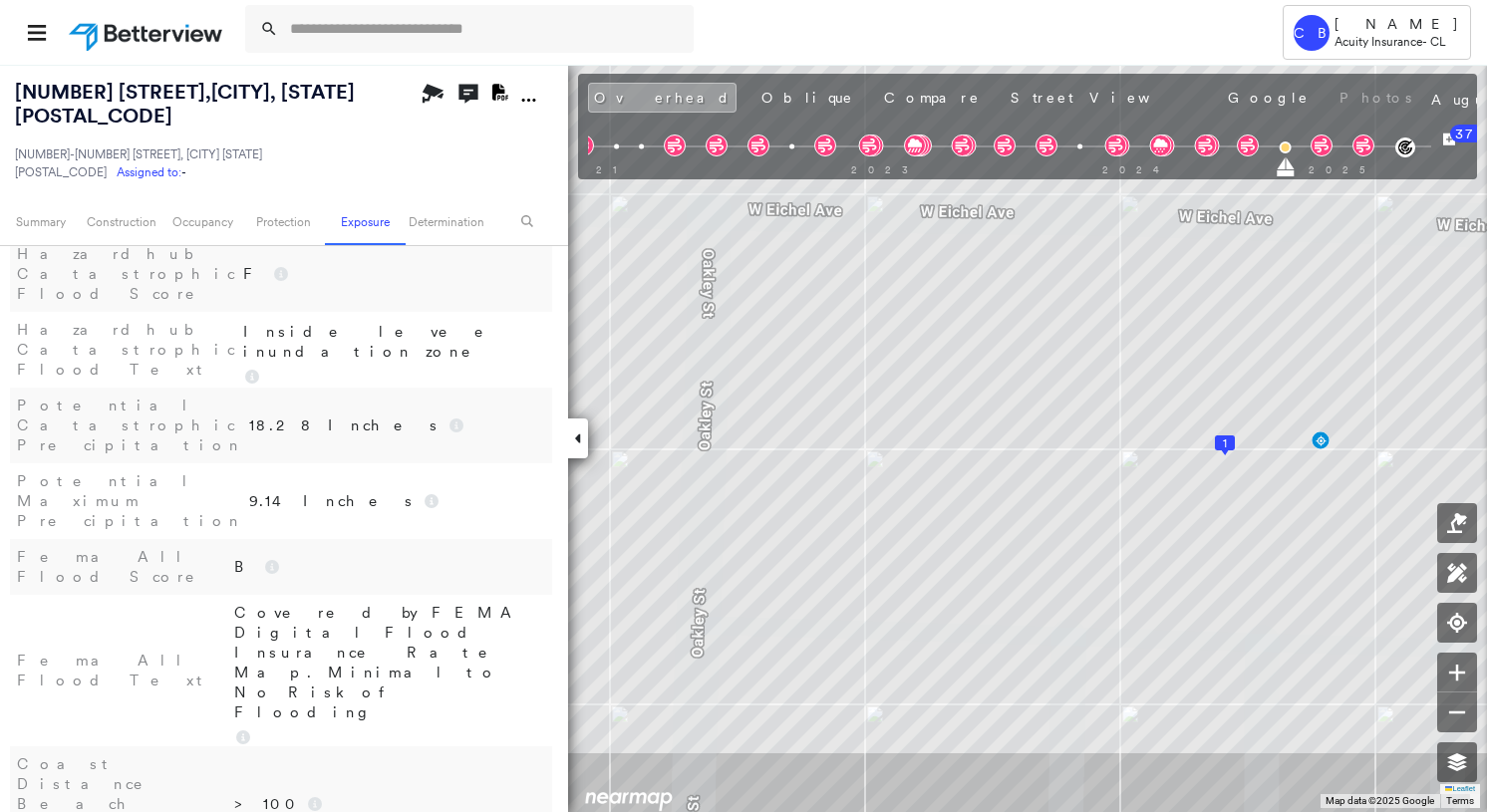 click at bounding box center (45, 1012) 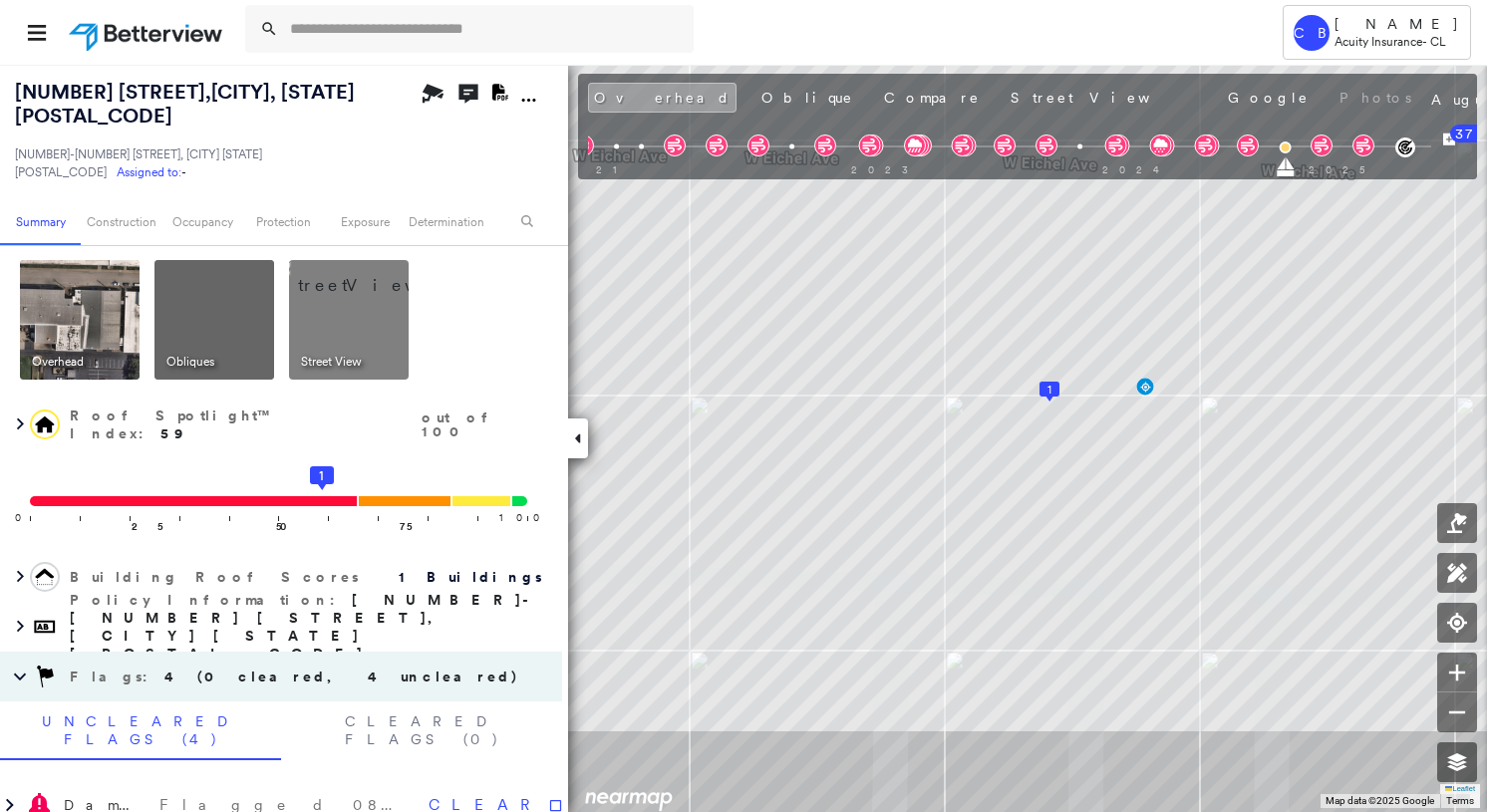 scroll, scrollTop: 0, scrollLeft: 0, axis: both 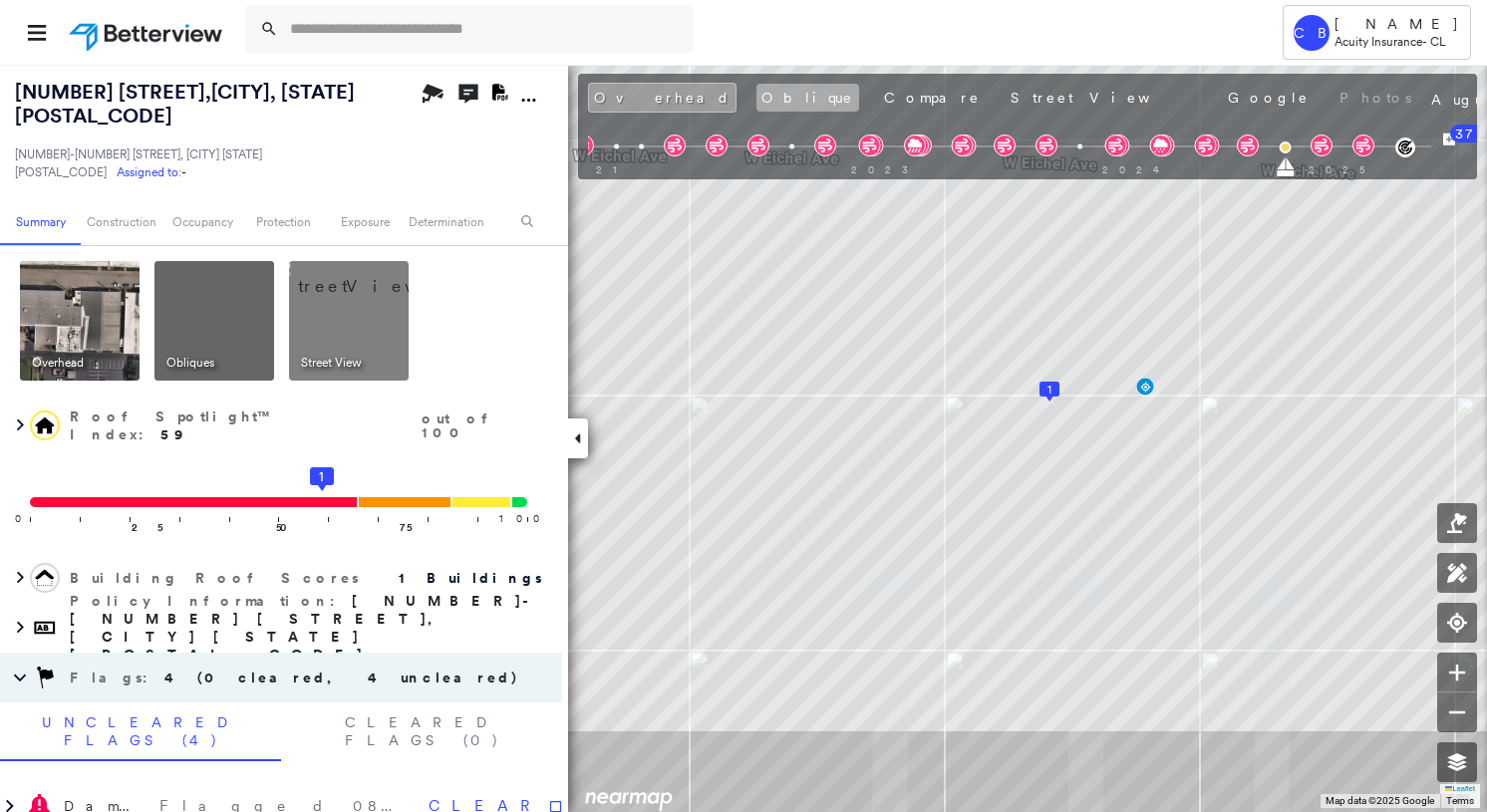 click on "Oblique" at bounding box center (807, 98) 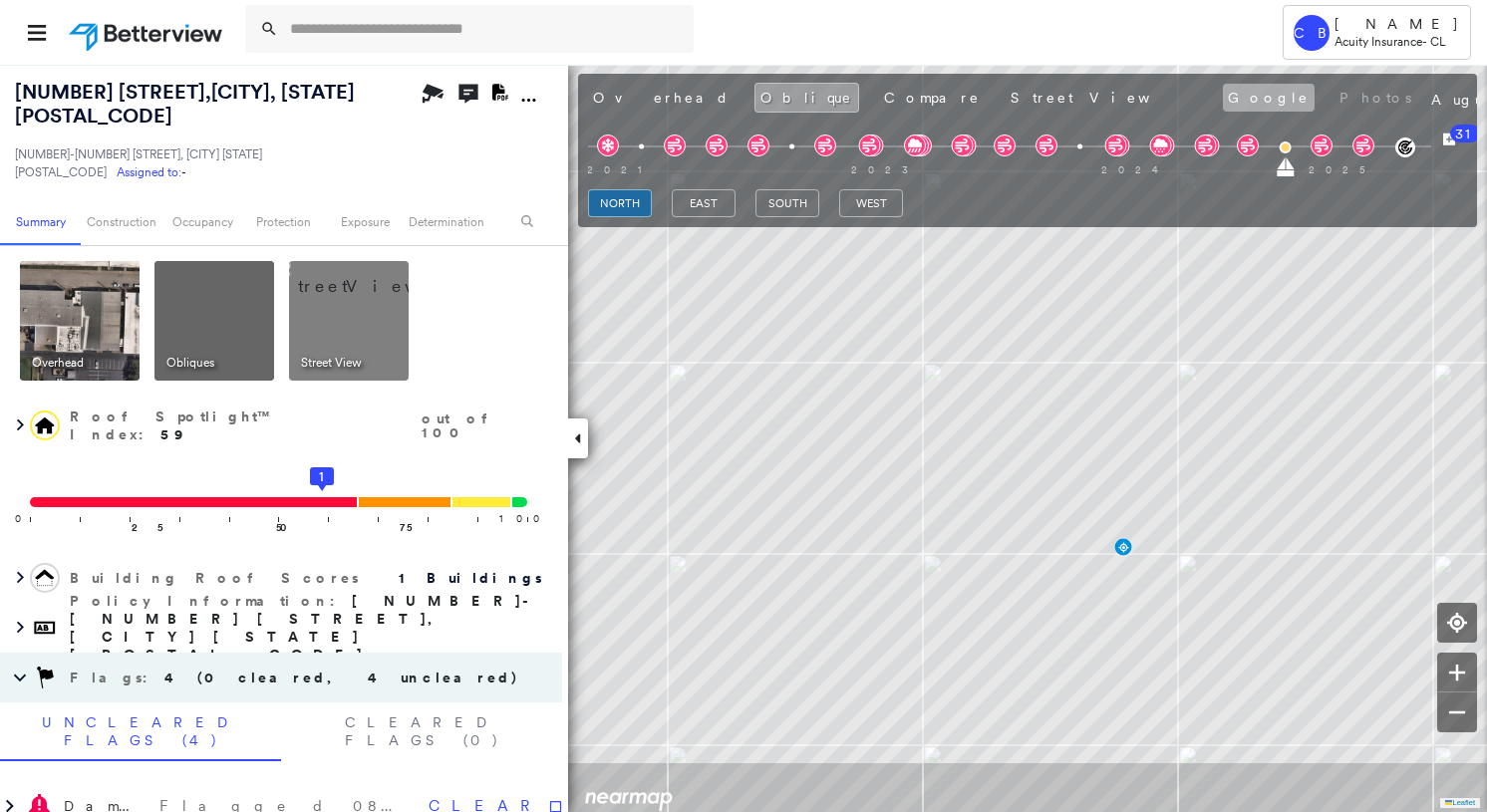 click on "Google" at bounding box center (1269, 98) 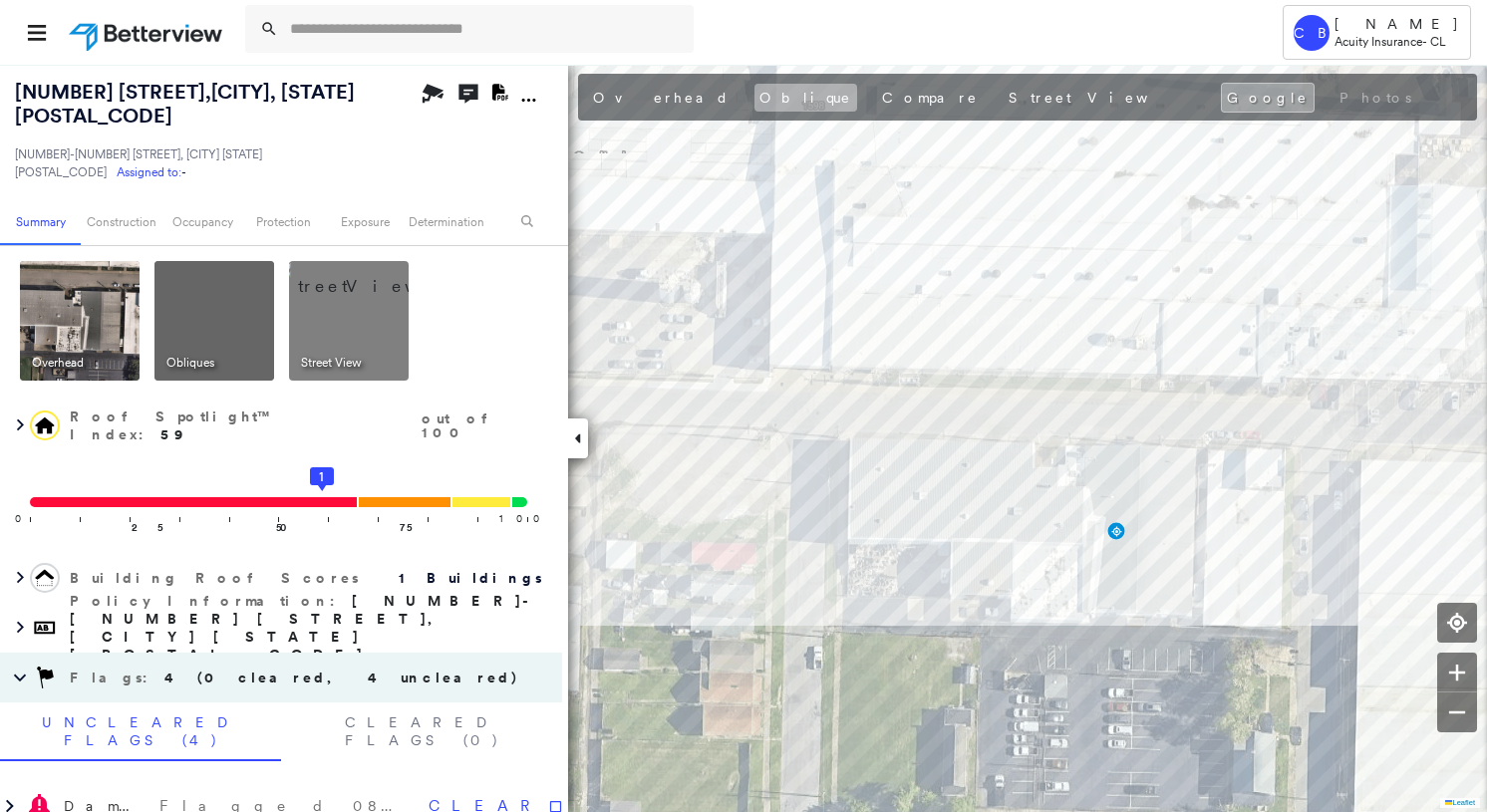 click on "Oblique" at bounding box center [805, 98] 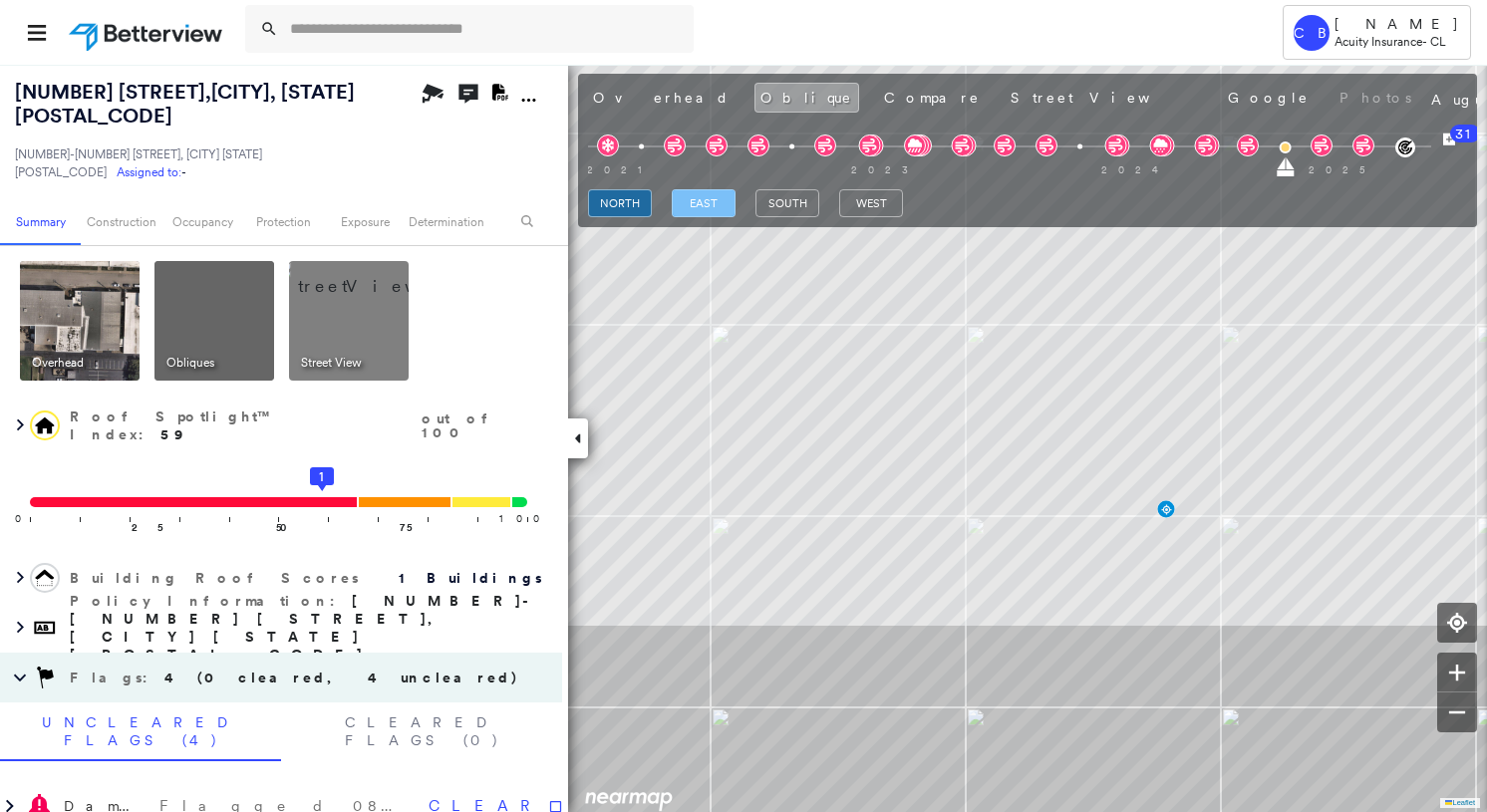 click on "east" at bounding box center [704, 203] 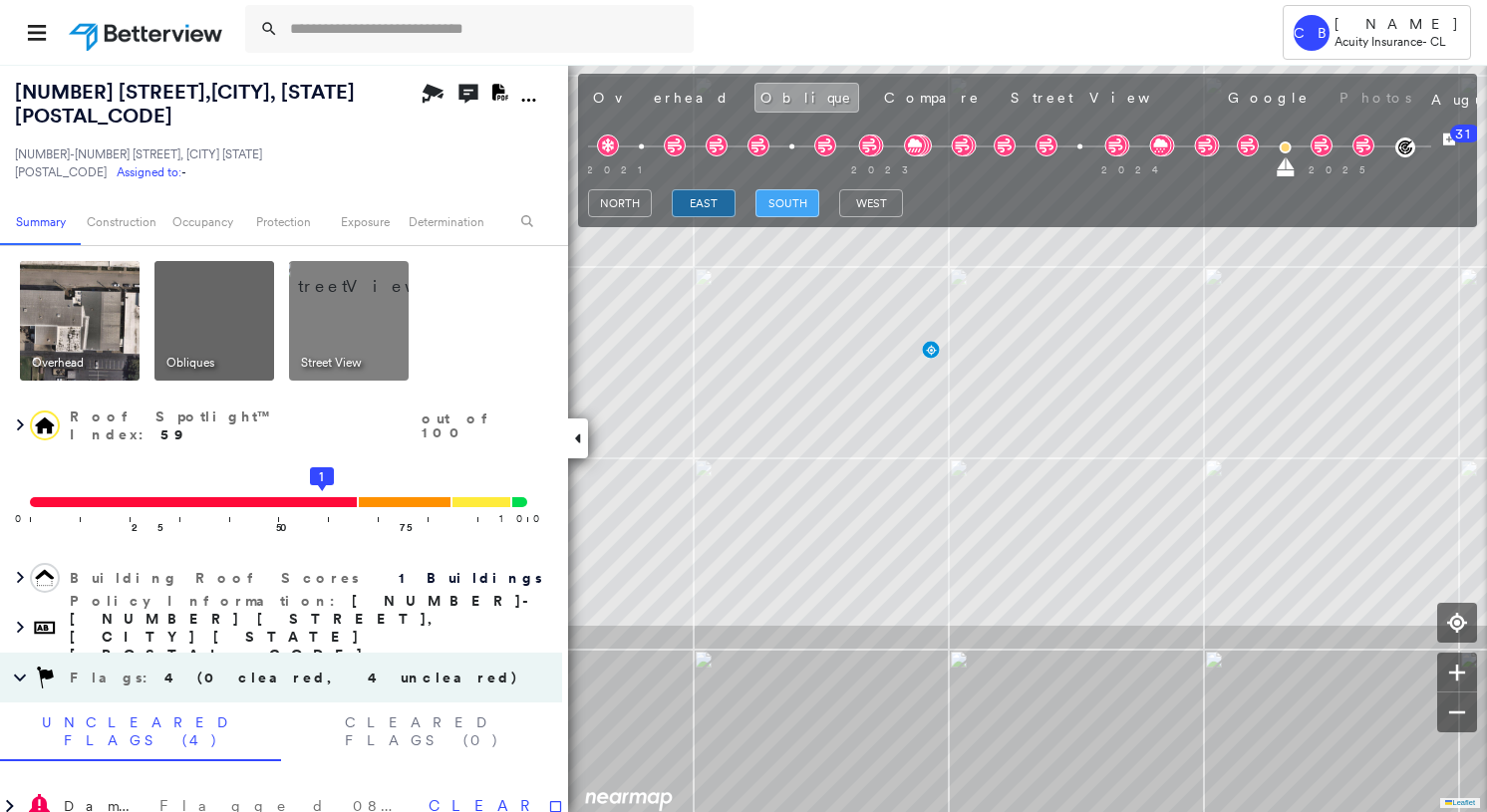 click on "south" at bounding box center (787, 203) 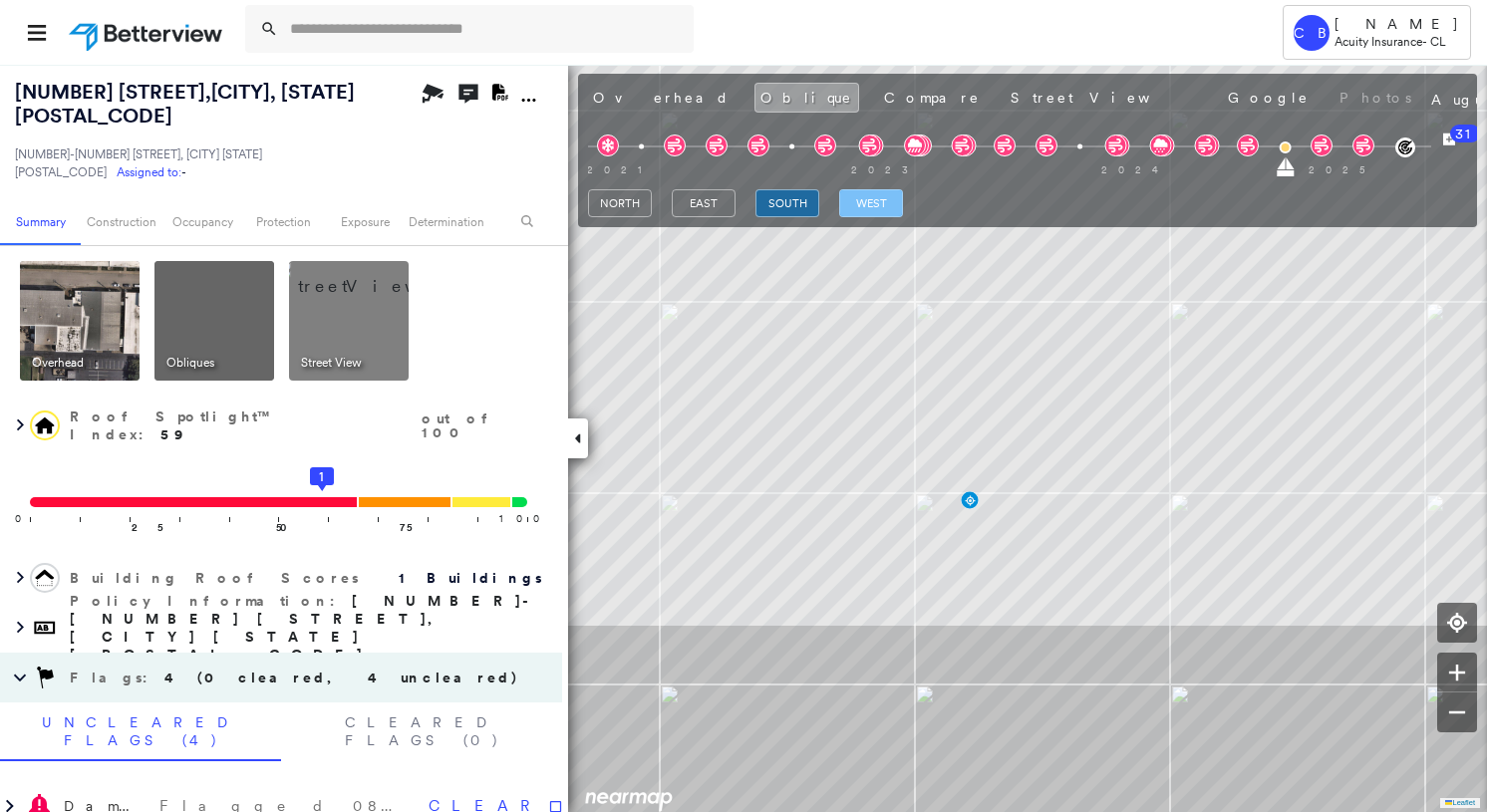 click on "west" at bounding box center [871, 203] 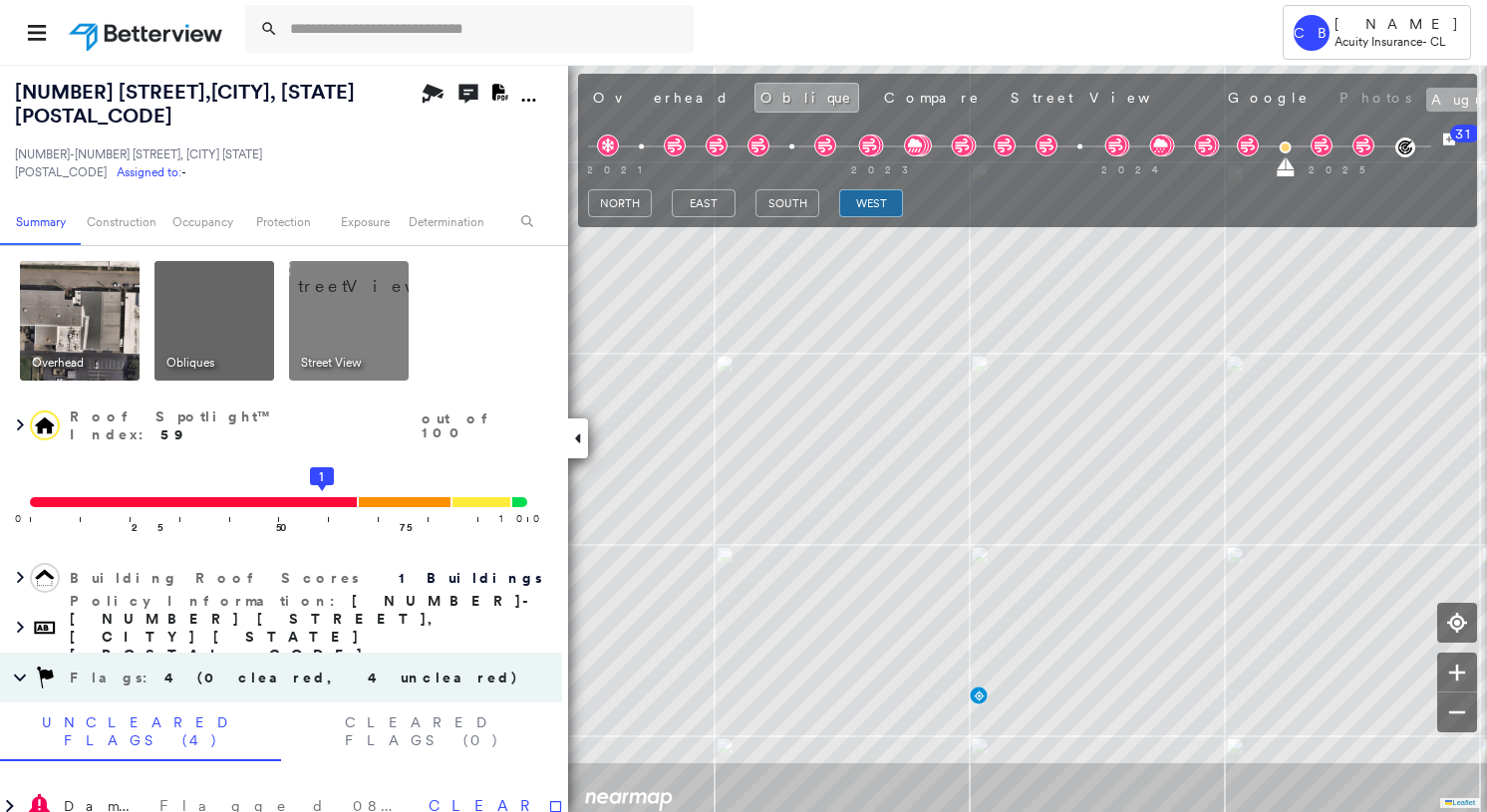 click on "August 03, 2024" at bounding box center (1531, 100) 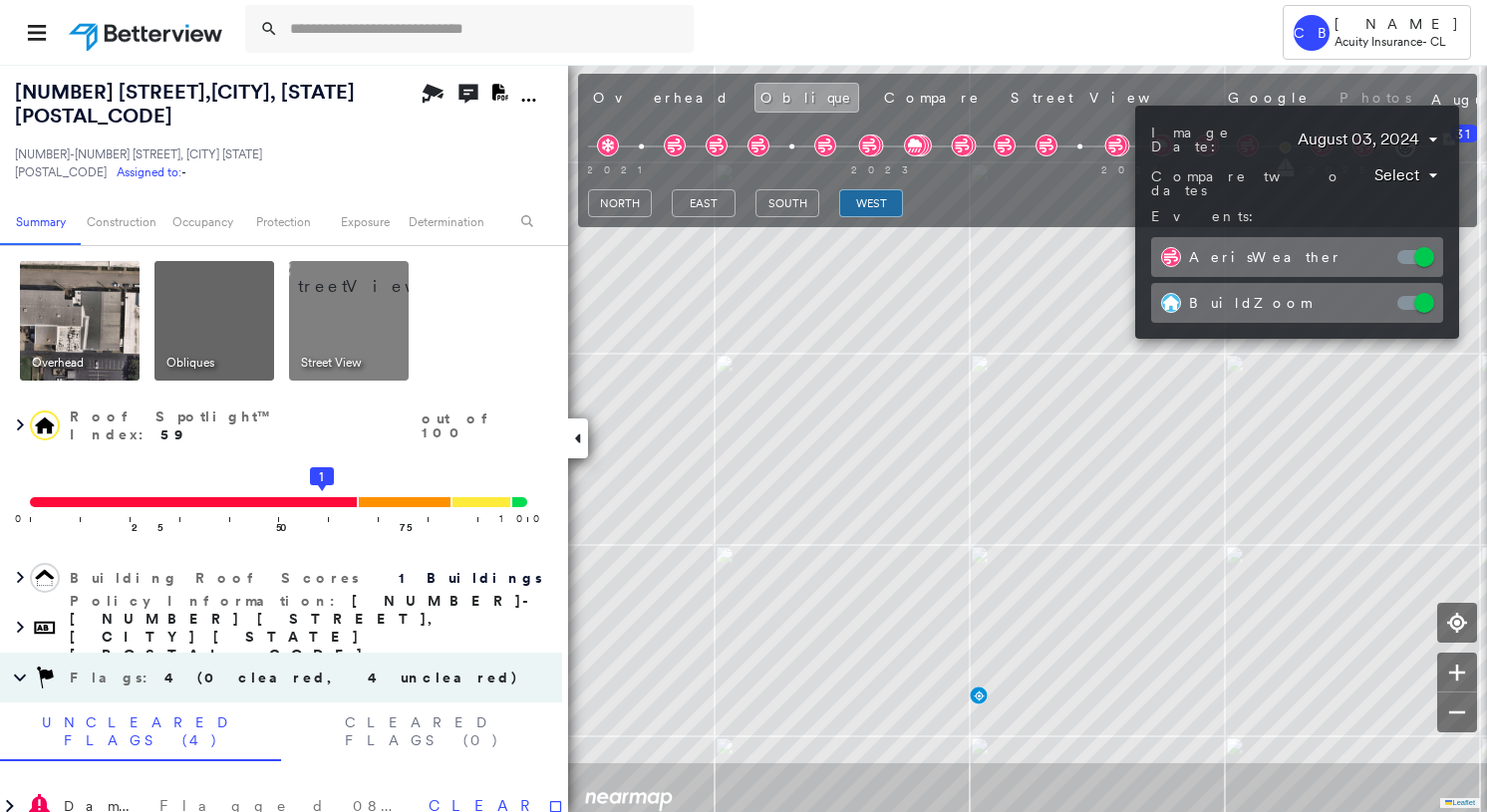 click on "Tower CB [NAME] Acuity Insurance  -   CL [NUMBER] [STREET] ,  [CITY], [STATE] [POSTAL_CODE] [NUMBER]-[NUMBER] [STREET], [CITY] [STATE] [POSTAL_CODE] Assigned to:  - Assigned to:  - [NUMBER]-[NUMBER] [STREET], [CITY] [STATE] [POSTAL_CODE] Assigned to:  - Open Comments Download PDF Report Summary Construction Occupancy Protection Exposure Determination Overhead Obliques Street View Roof Spotlight™ Index :  59 out of 100 0 100 25 50 75 1 Building Roof Scores 1 Buildings Policy Information :  [NUMBER]-[NUMBER] [STREET], [CITY] [STATE] [POSTAL_CODE] Flags :  4 (0 cleared, 4 uncleared) Uncleared Flags (4) Cleared Flags  (0) Damage Flagged [DATE] Clear HIGH High Priority Flagged [DATE] Clear DBRS Yard Debris Flagged [DATE] Clear HAIL HAIL Flagged [DATE] Clear Copilot * ​ Construction Roof Spotlights :  Patching, Active Ponding, Ponding, Staining, Building with Structural Damage and 5 more Property Features :  Yard Debris, Asphalt, Wooden Pallet Roof Age :  9+ years old. 1 Building 1 :  9+ years Roof Size & Shape :  Assessor and MLS Details" at bounding box center [744, 406] 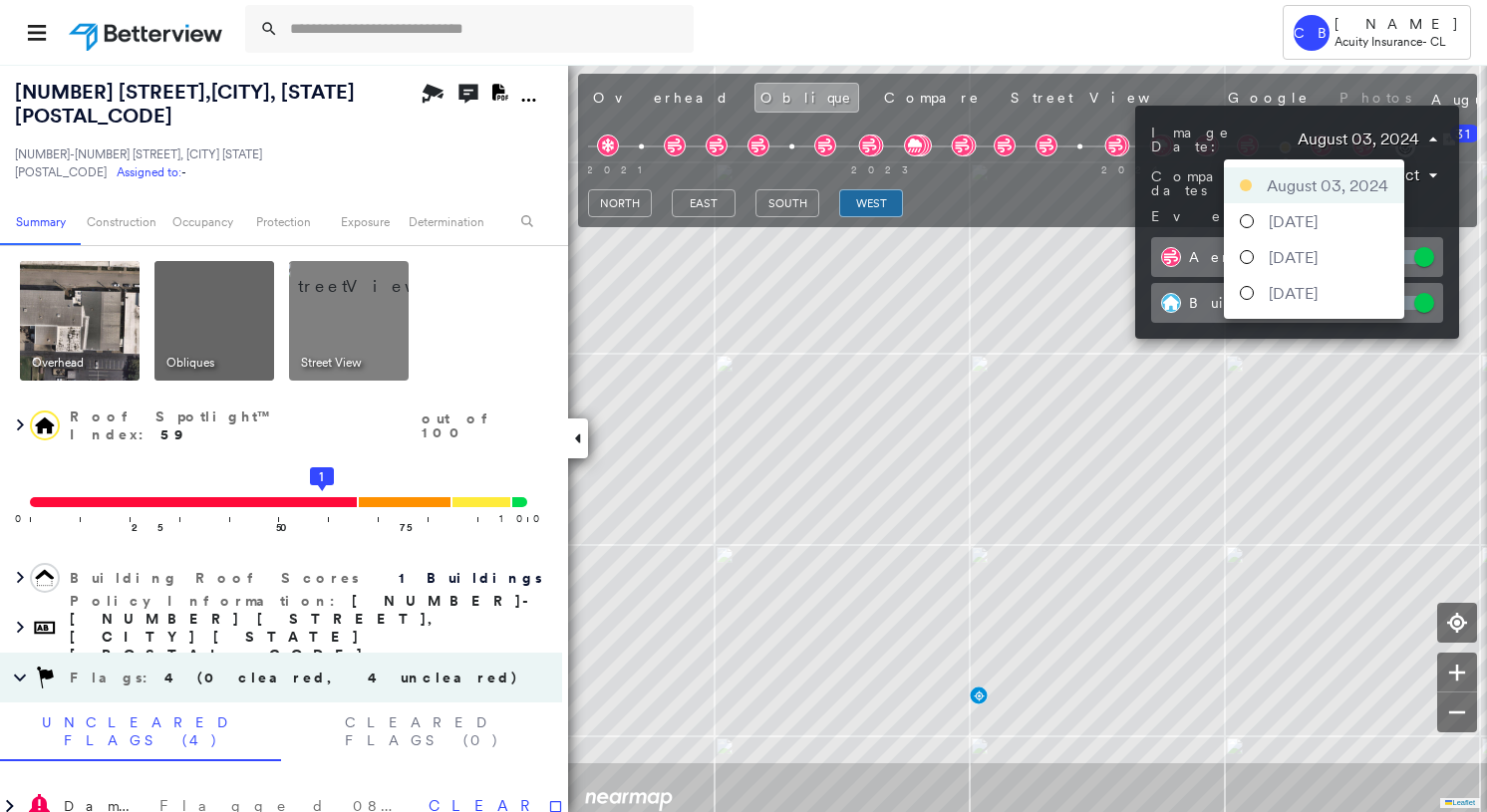 click at bounding box center [744, 406] 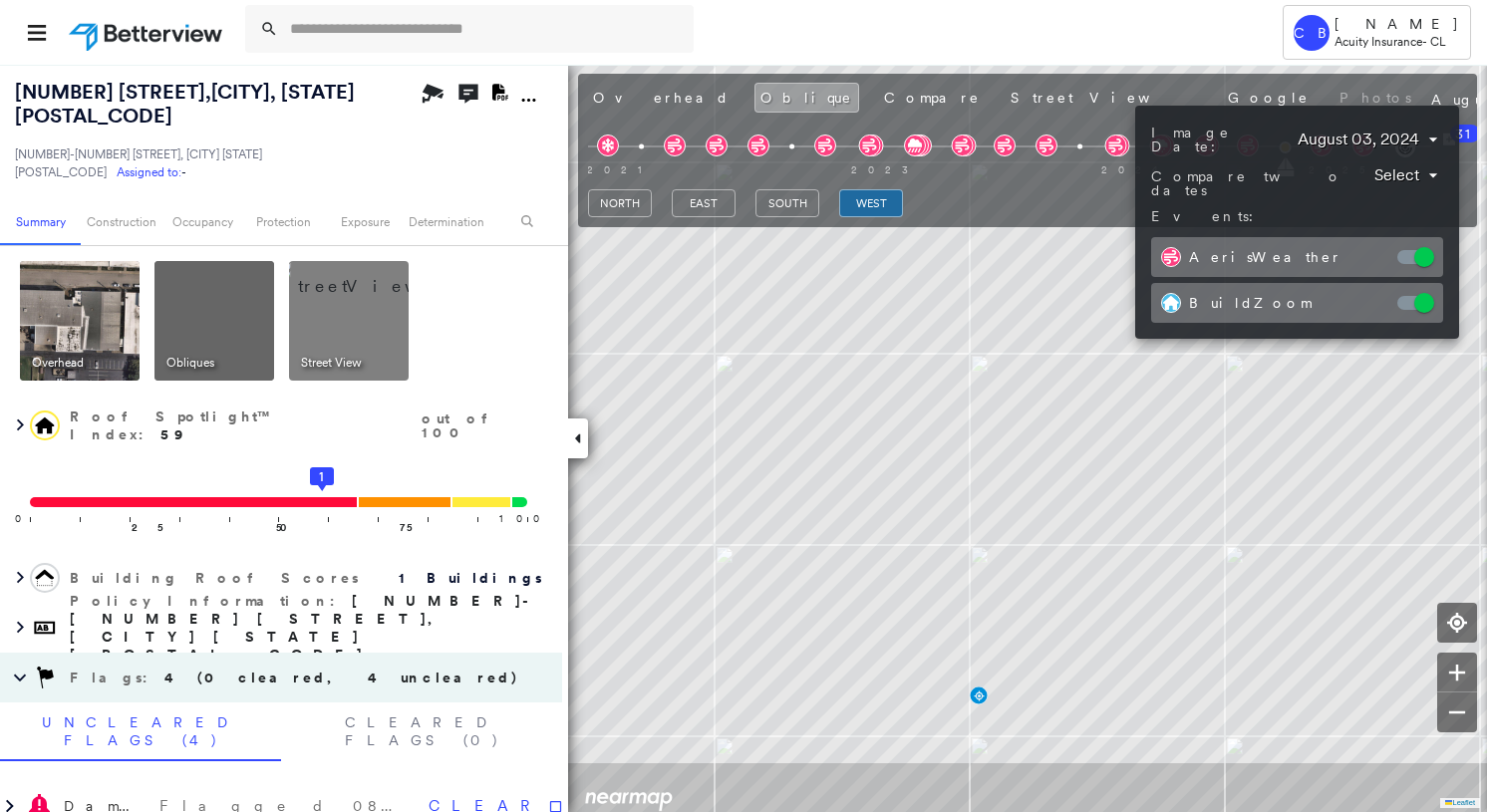 click at bounding box center (744, 406) 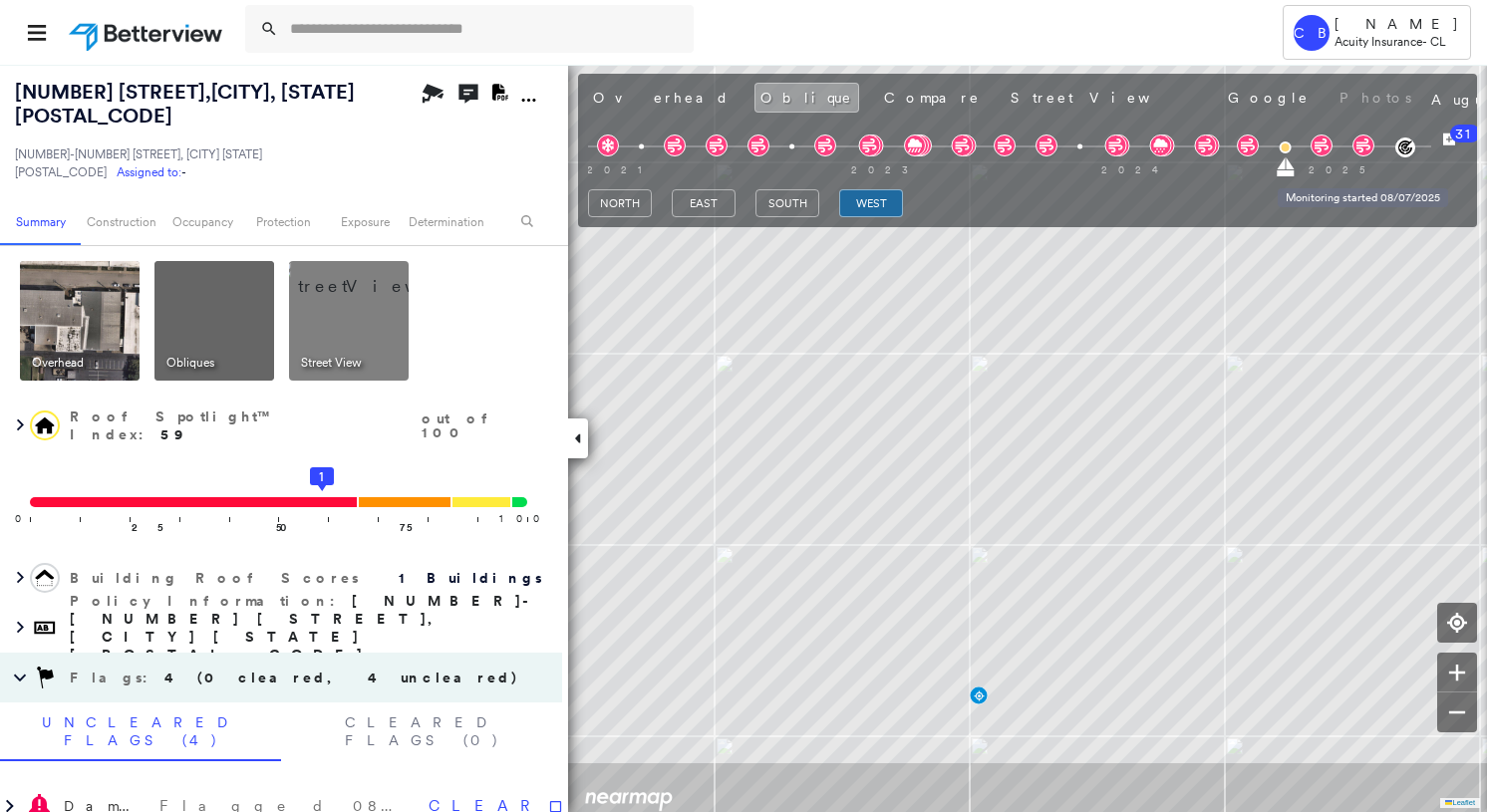 click 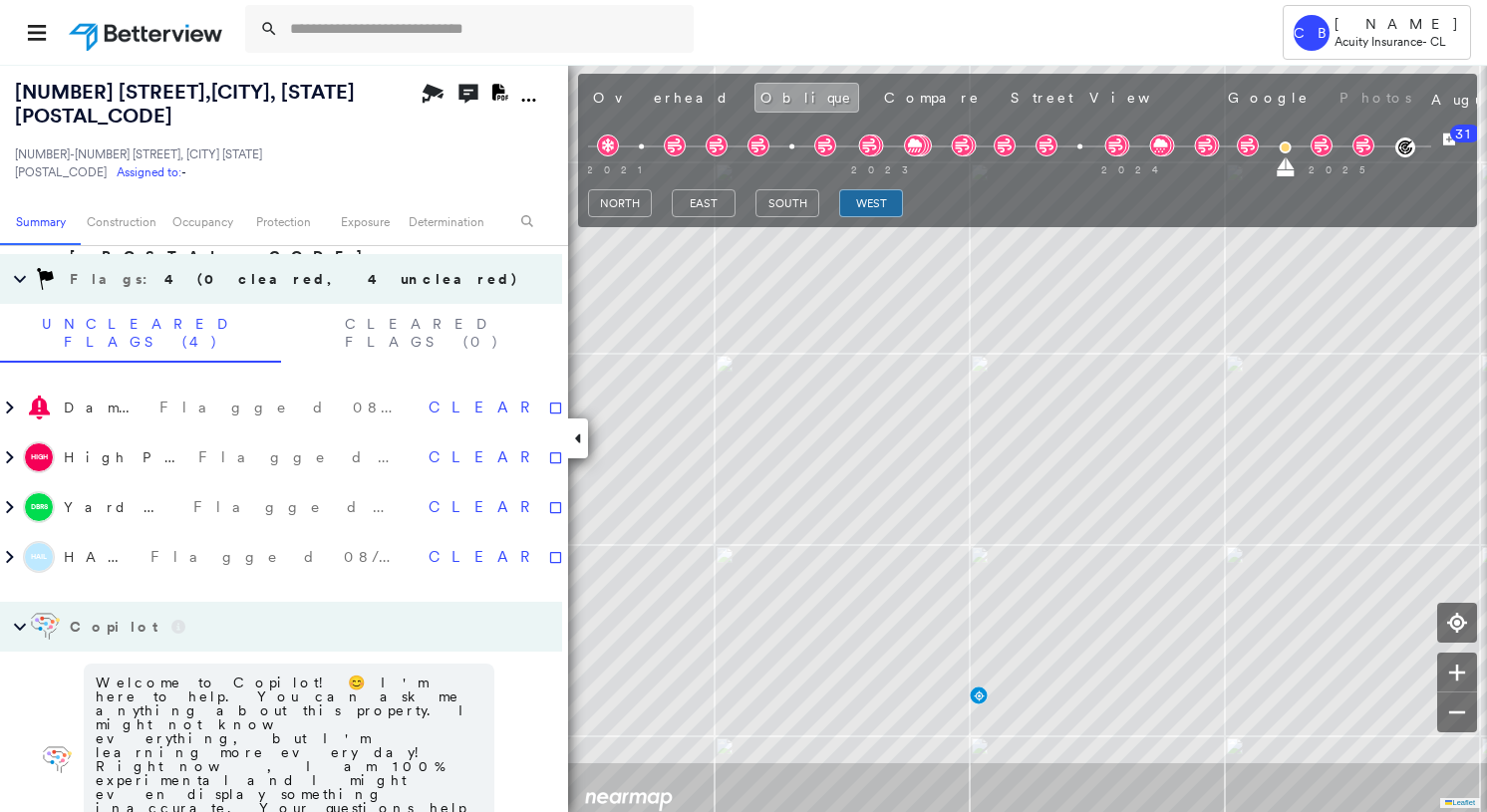 scroll, scrollTop: 0, scrollLeft: 0, axis: both 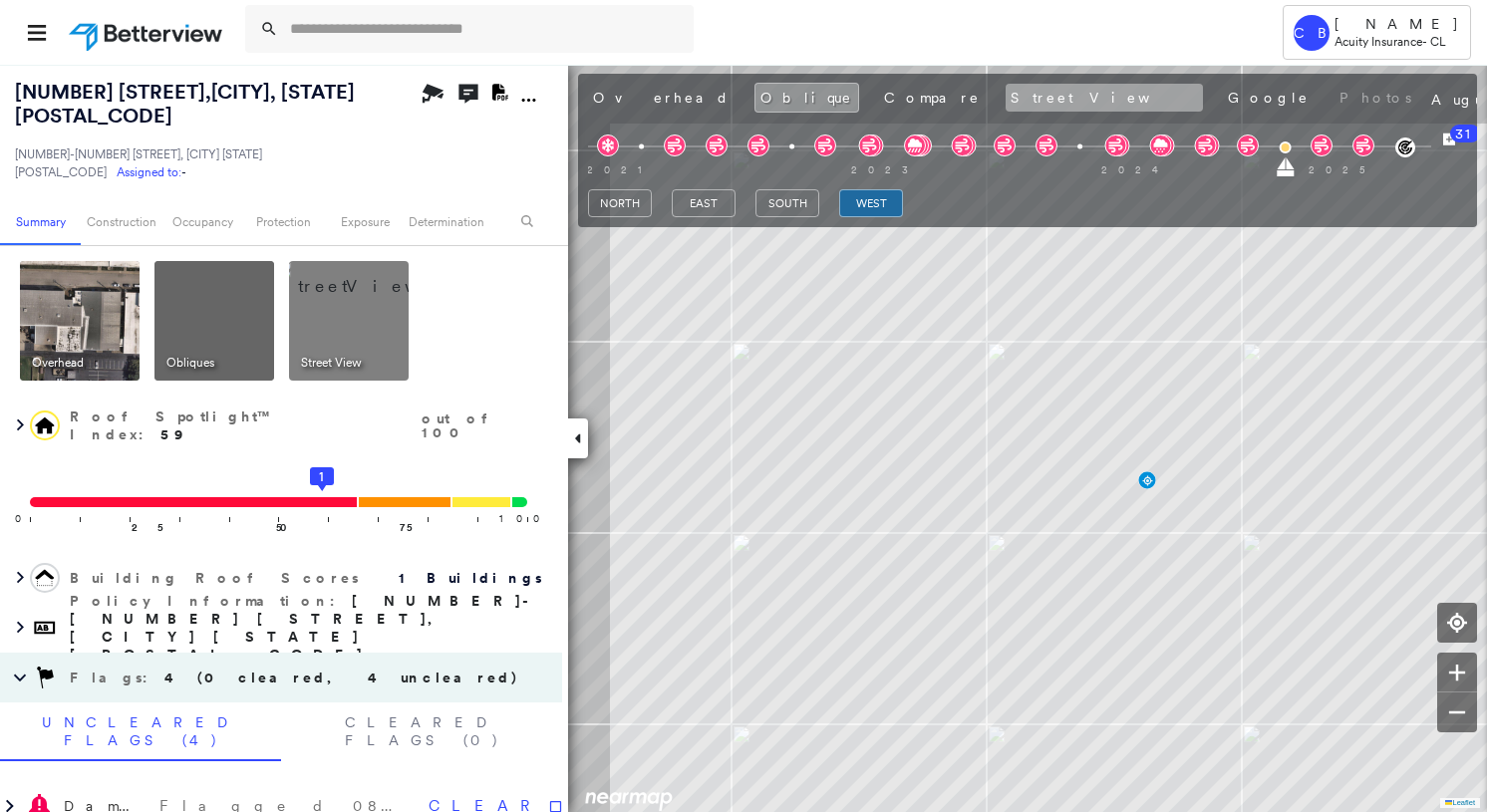 click on "Street View" at bounding box center (1104, 98) 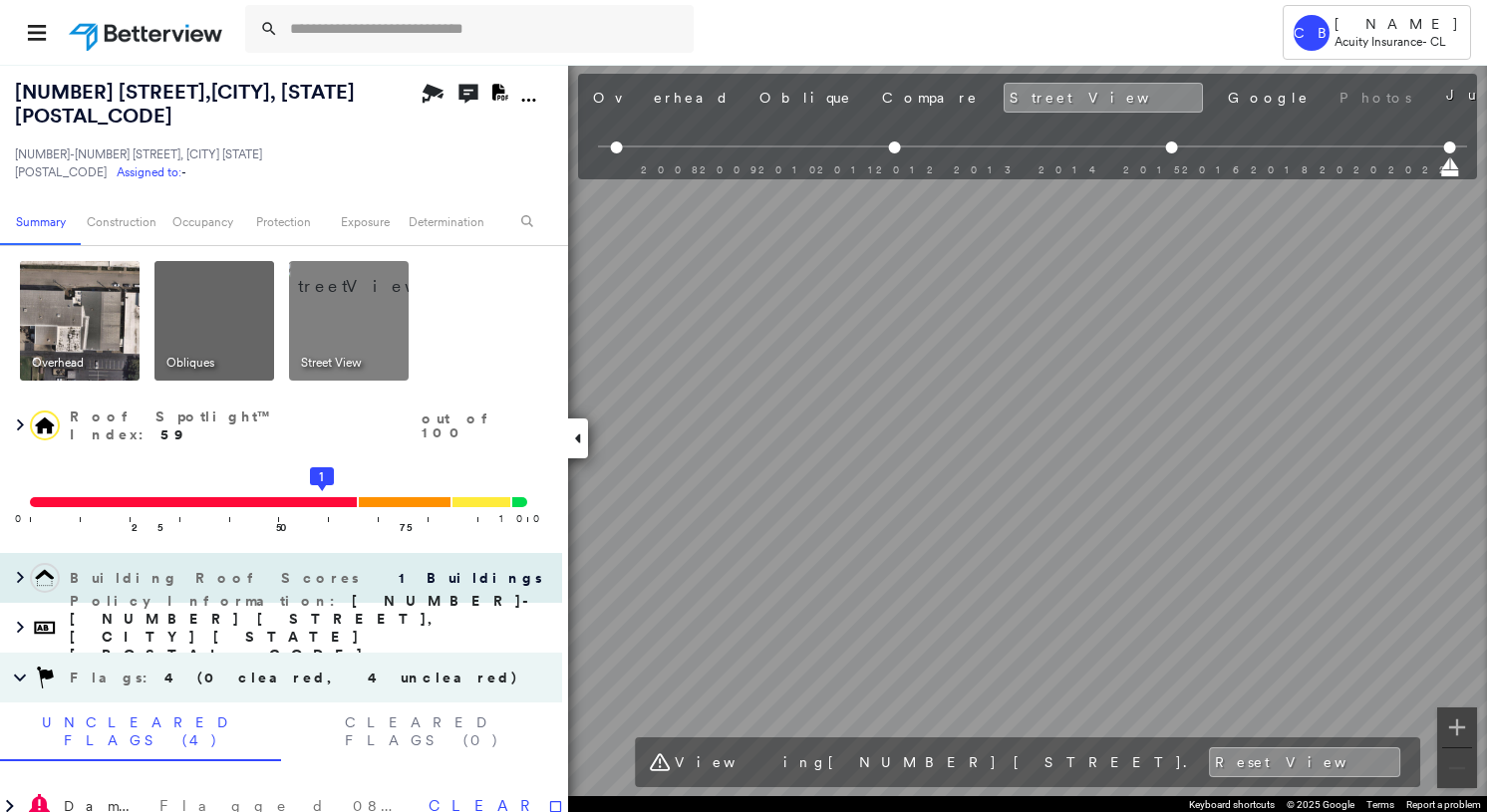 click on "Policy Information :  [NUMBER]-[NUMBER] [STREET], [CITY] [STATE] [POSTAL_CODE] Flags :  4 (0 cleared, 4 uncleared) Uncleared Flags (4) Cleared Flags  (0) Damage Flagged [DATE] Clear HIGH High Priority Flagged [DATE] Clear DBRS Yard Debris Flagged [DATE] Clear HAIL HAIL Flagged [DATE] Clear Copilot Welcome to Copilot! 😊
I'm here to help. You can ask me anything about this property. I might not know everything, but I'm learning more every day!  Right now, I am 100% experimental and I might even display something inaccurate. Your questions help me to learn and your understanding helps me to grow! * ​ Construction :" at bounding box center (744, 437) 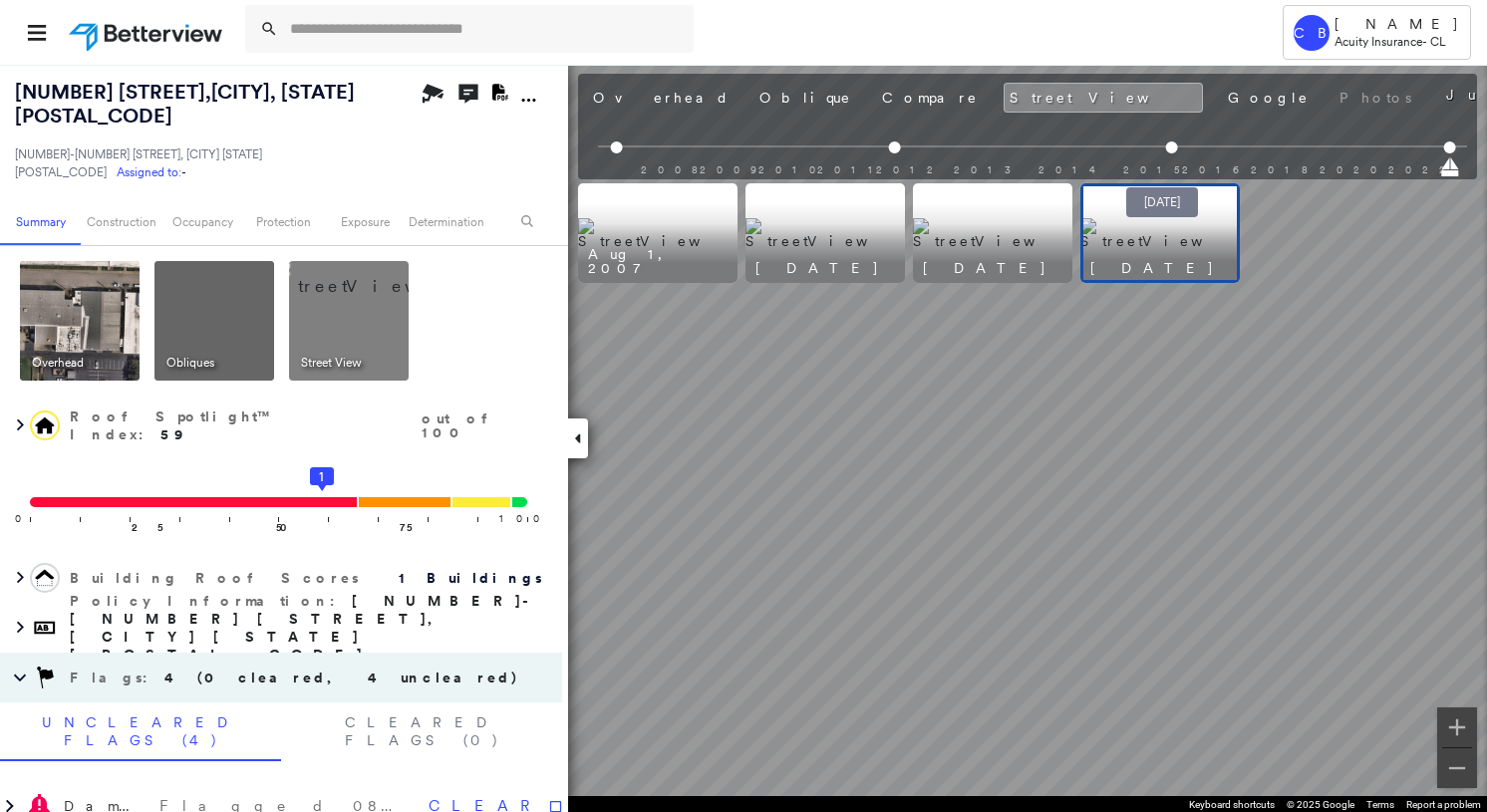 click at bounding box center [1172, 147] 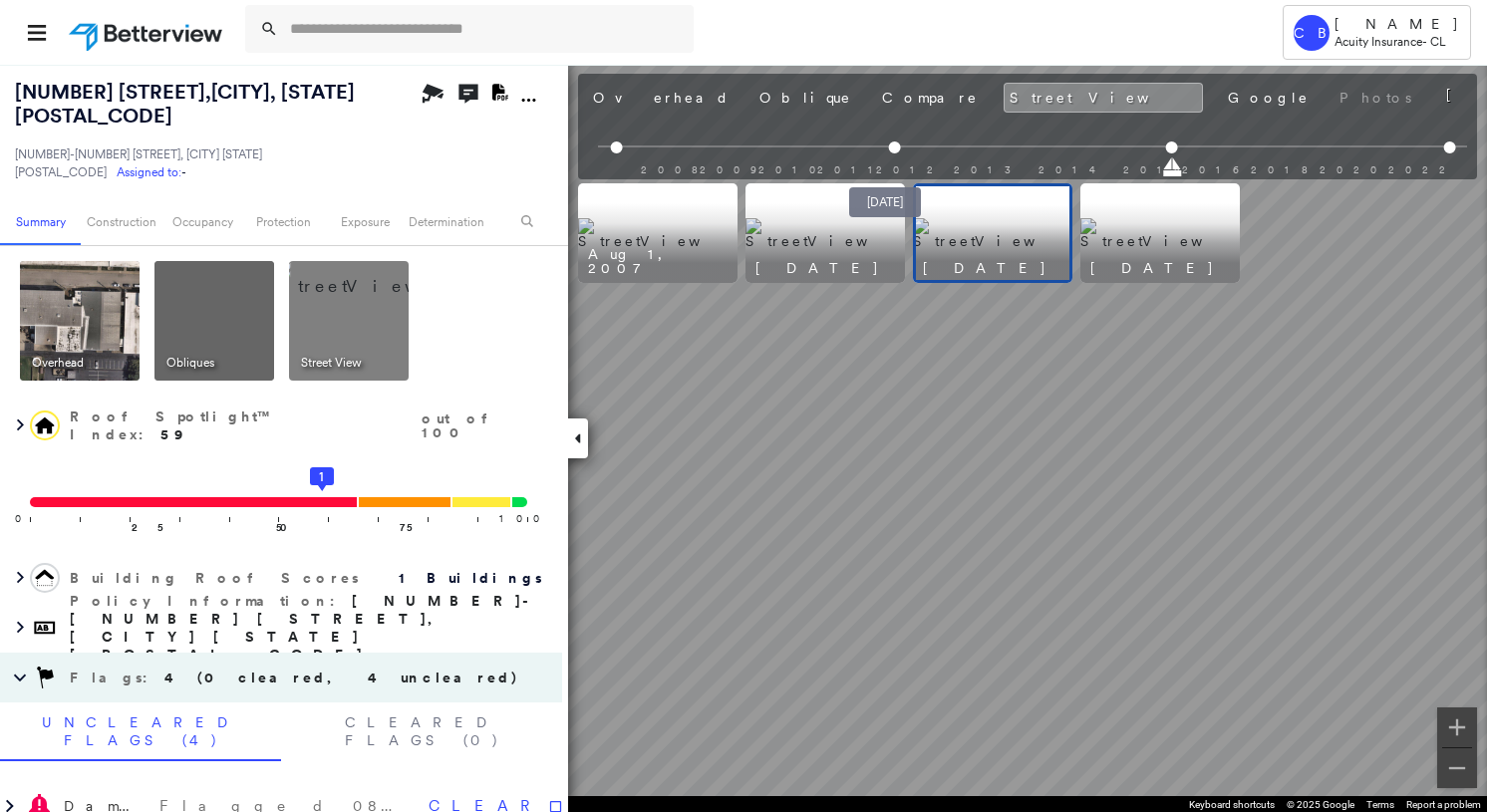 click at bounding box center [894, 147] 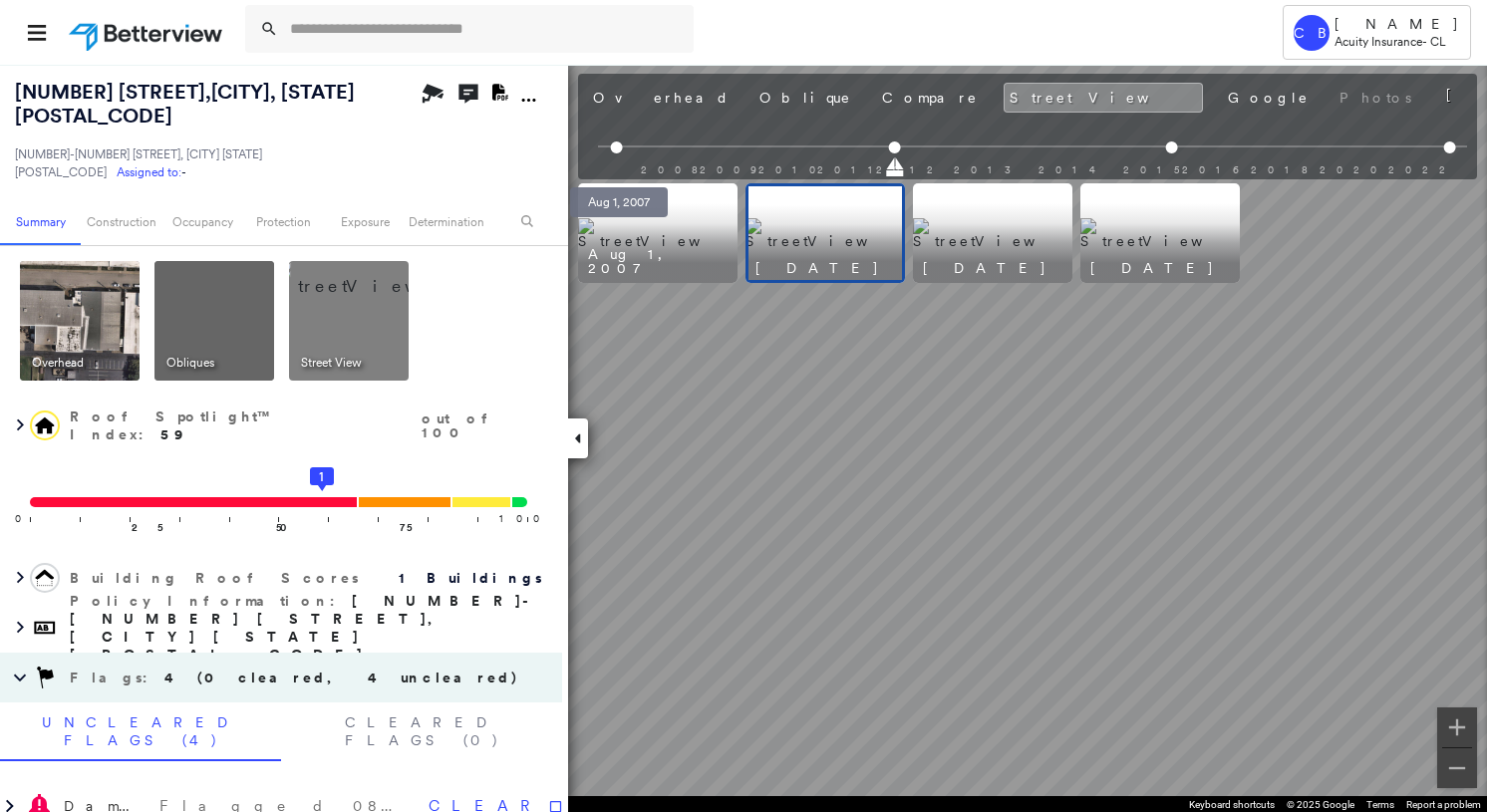 click at bounding box center (617, 147) 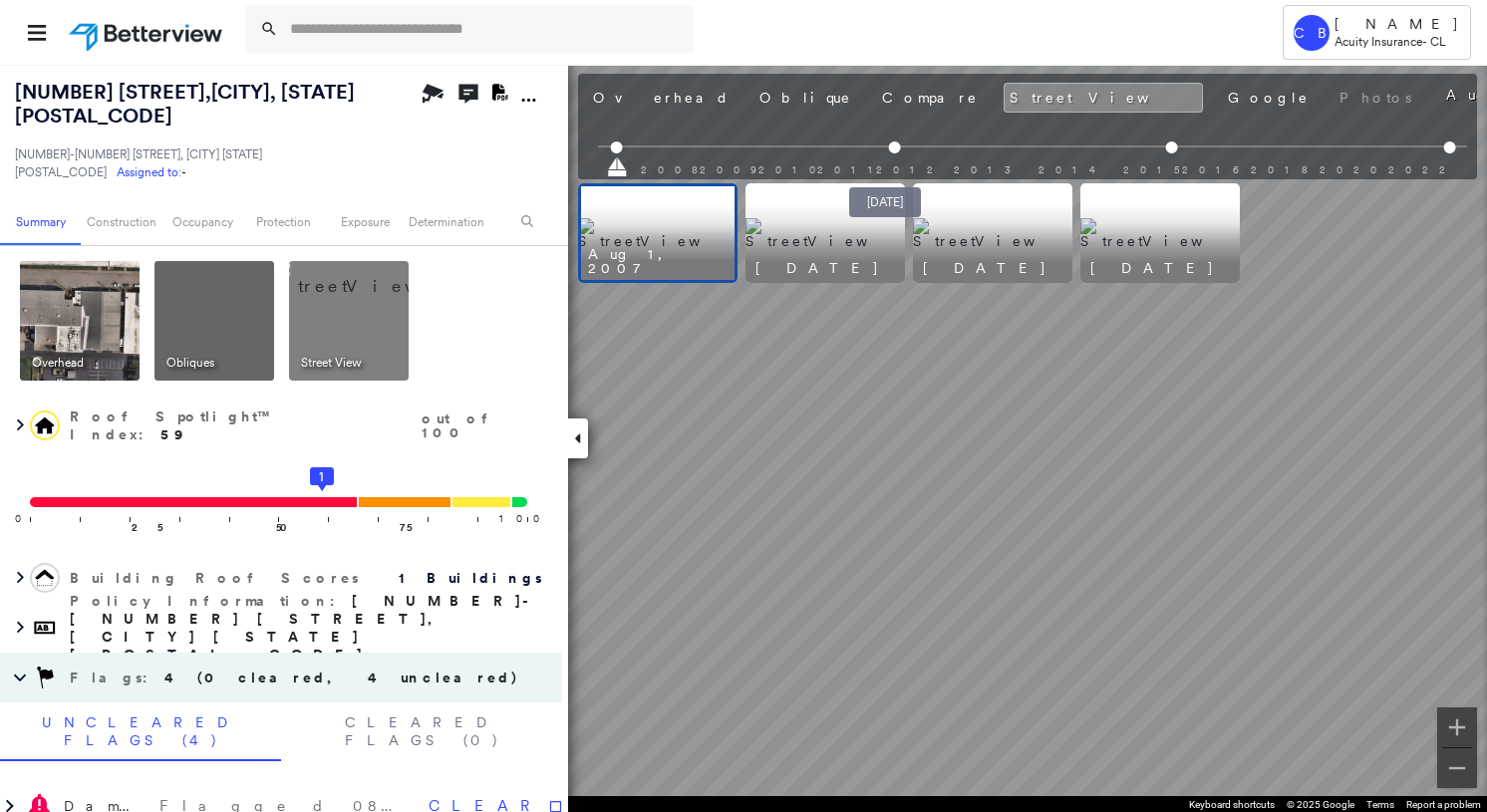 click at bounding box center (894, 147) 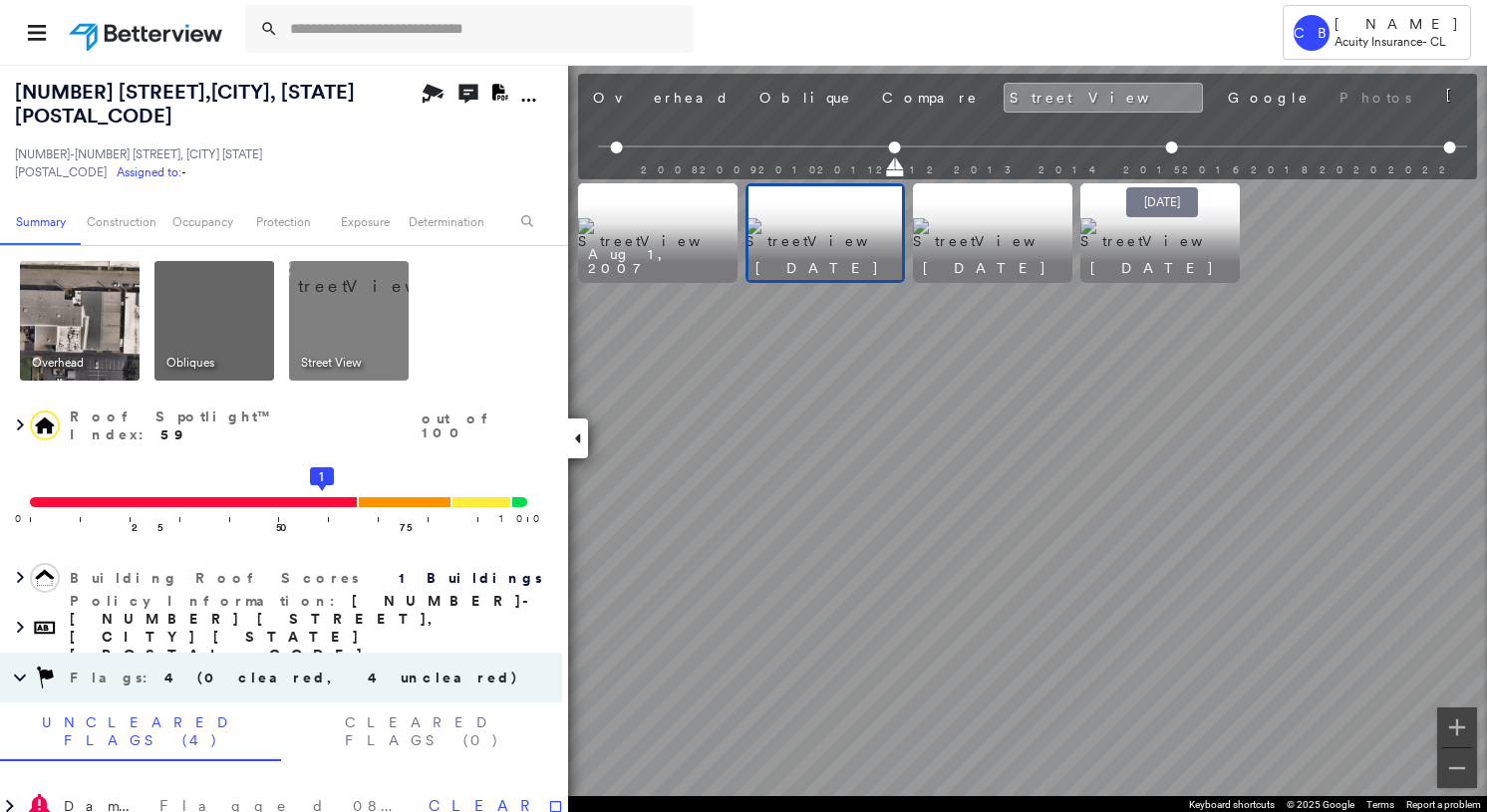 click at bounding box center (1172, 147) 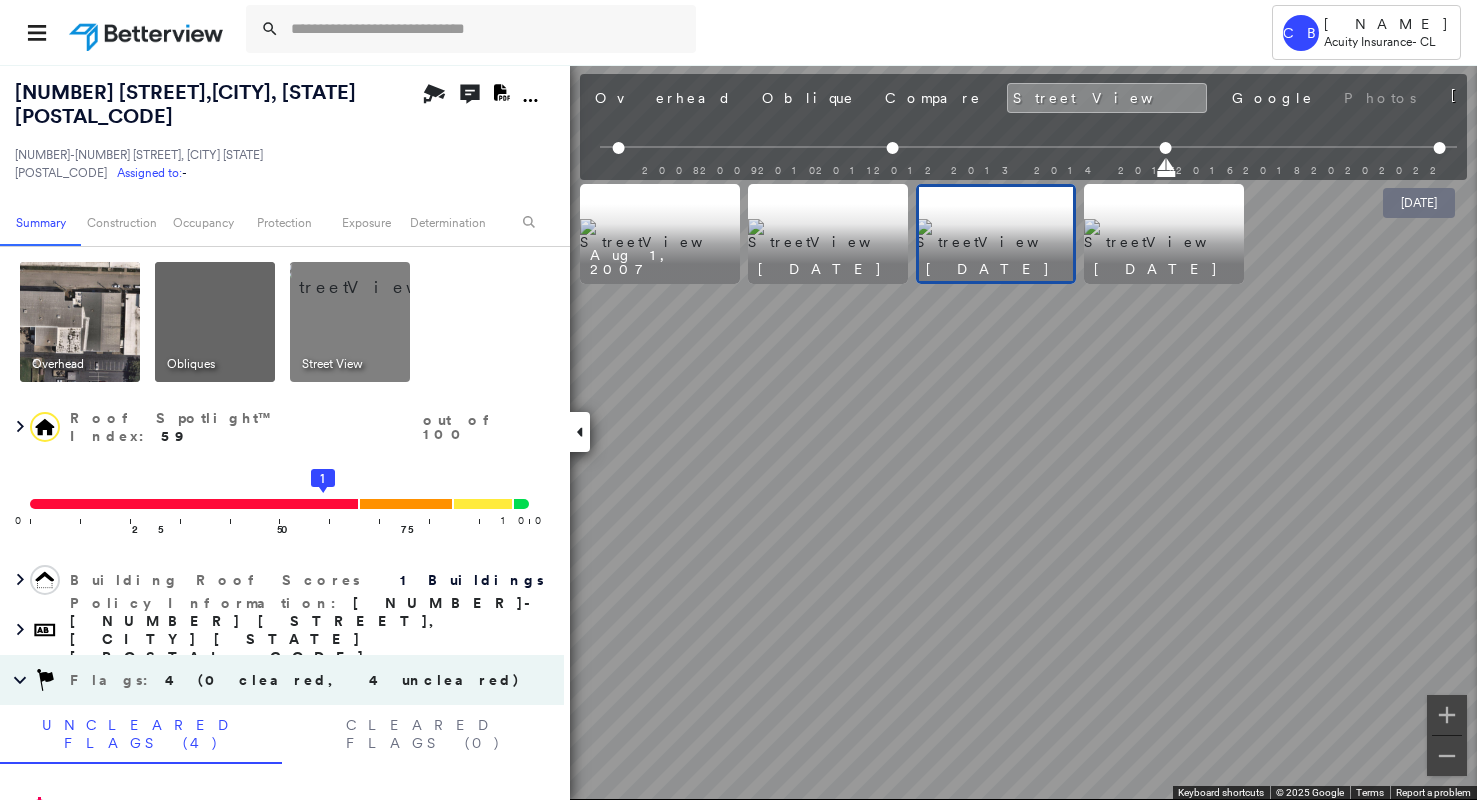 click at bounding box center (1440, 148) 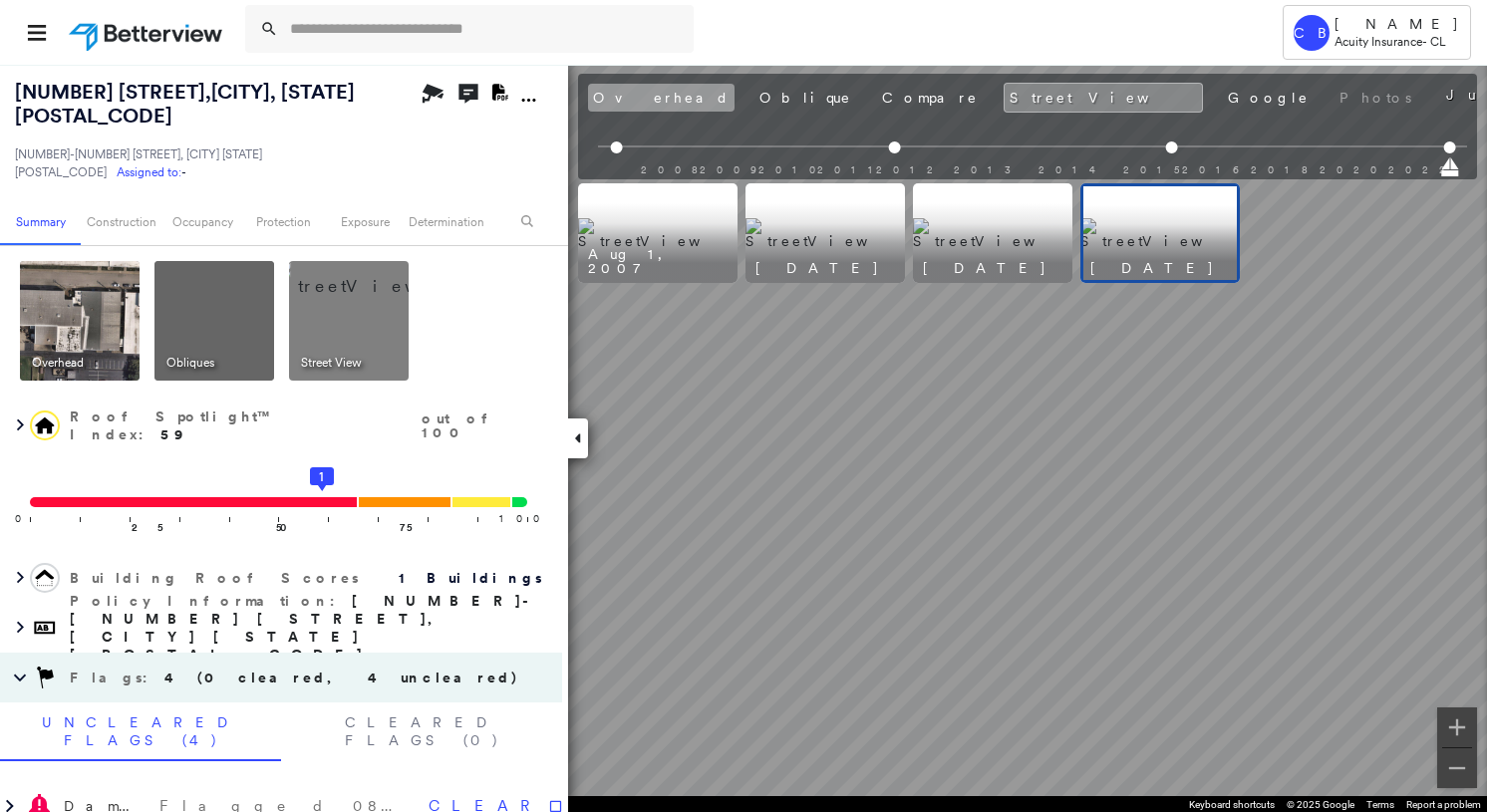 click on "Overhead" at bounding box center (661, 98) 